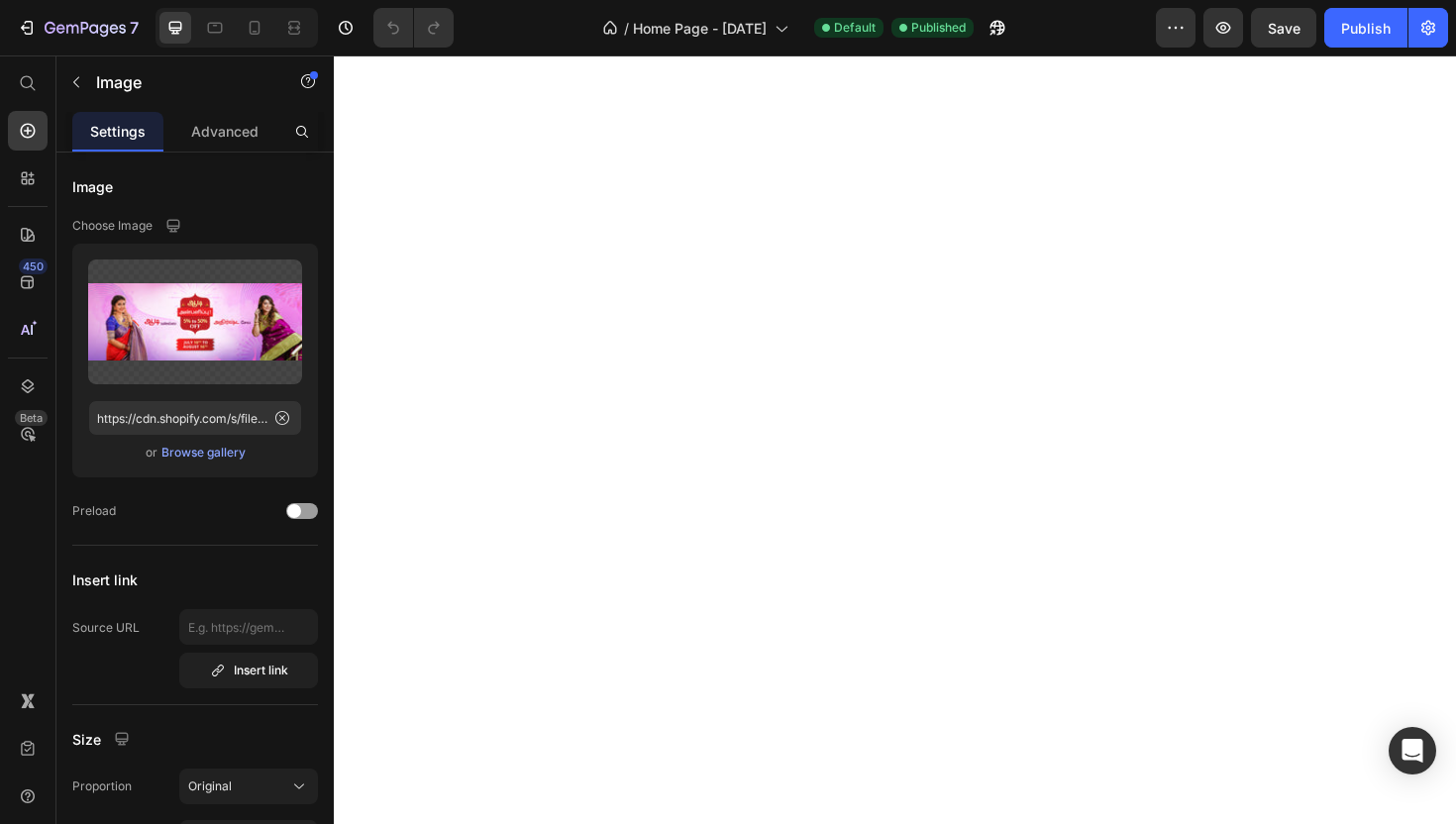 scroll, scrollTop: 0, scrollLeft: 0, axis: both 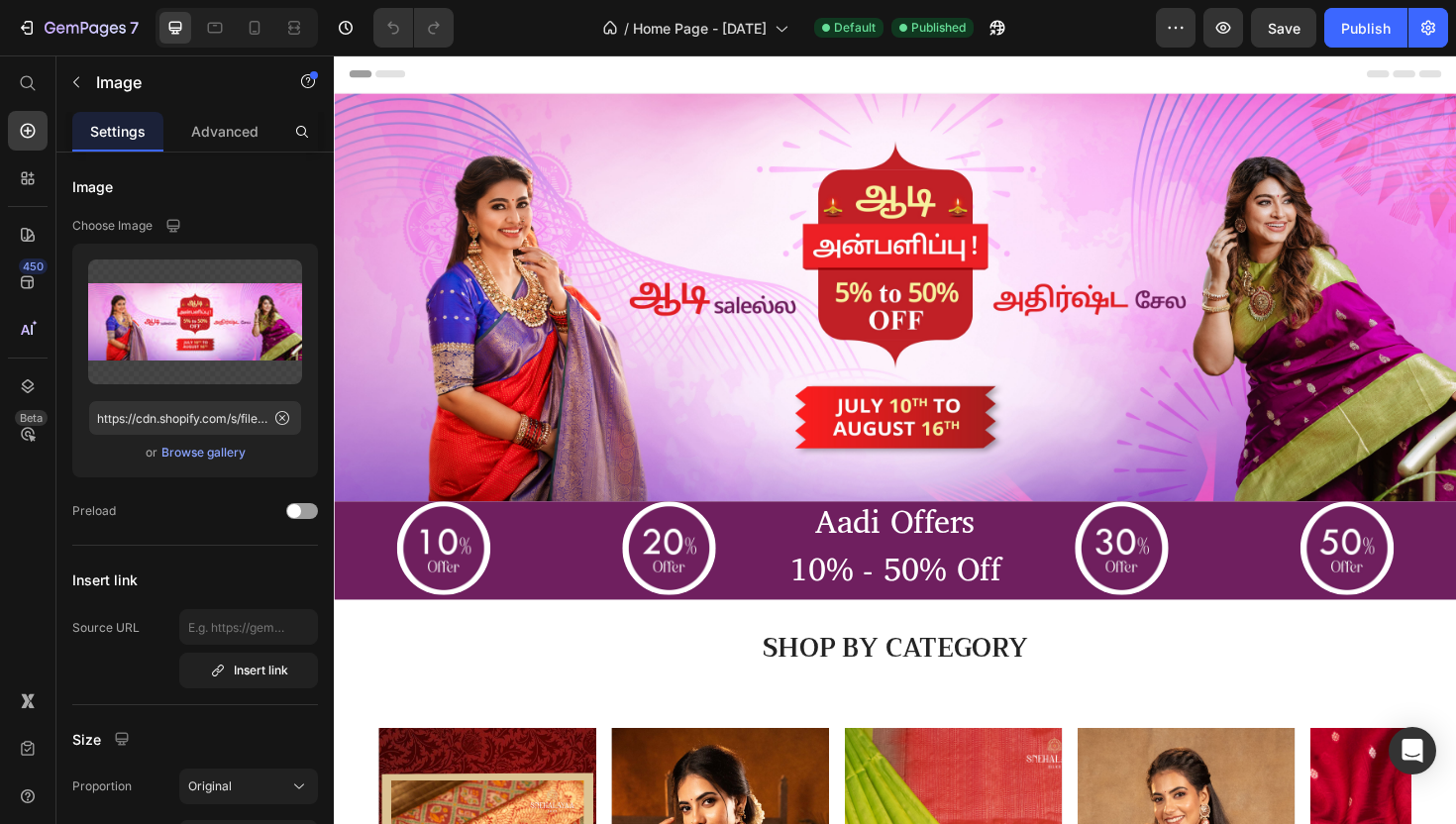 click on "Header" at bounding box center [928, 75] 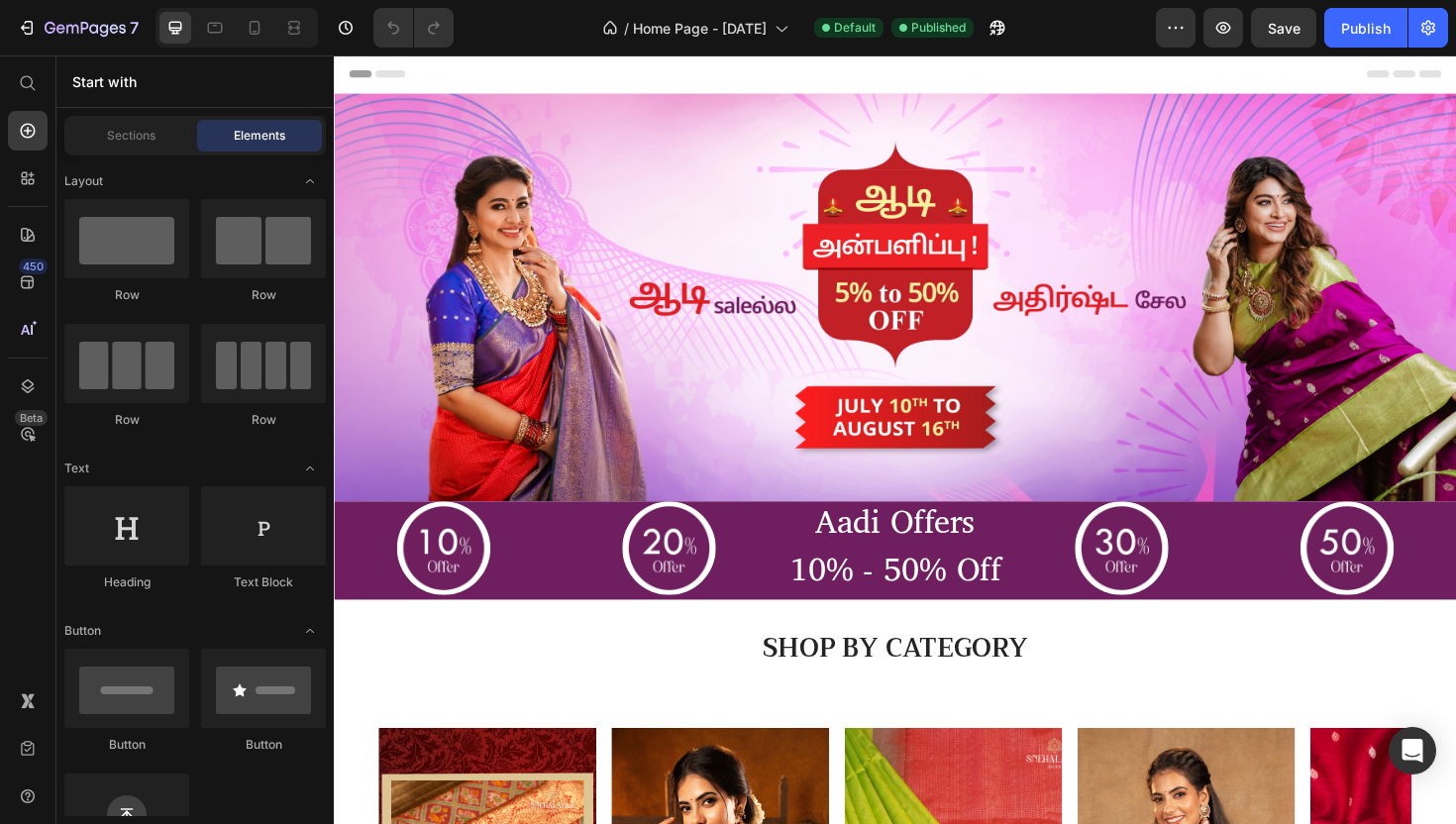 click on "Header" at bounding box center (928, 75) 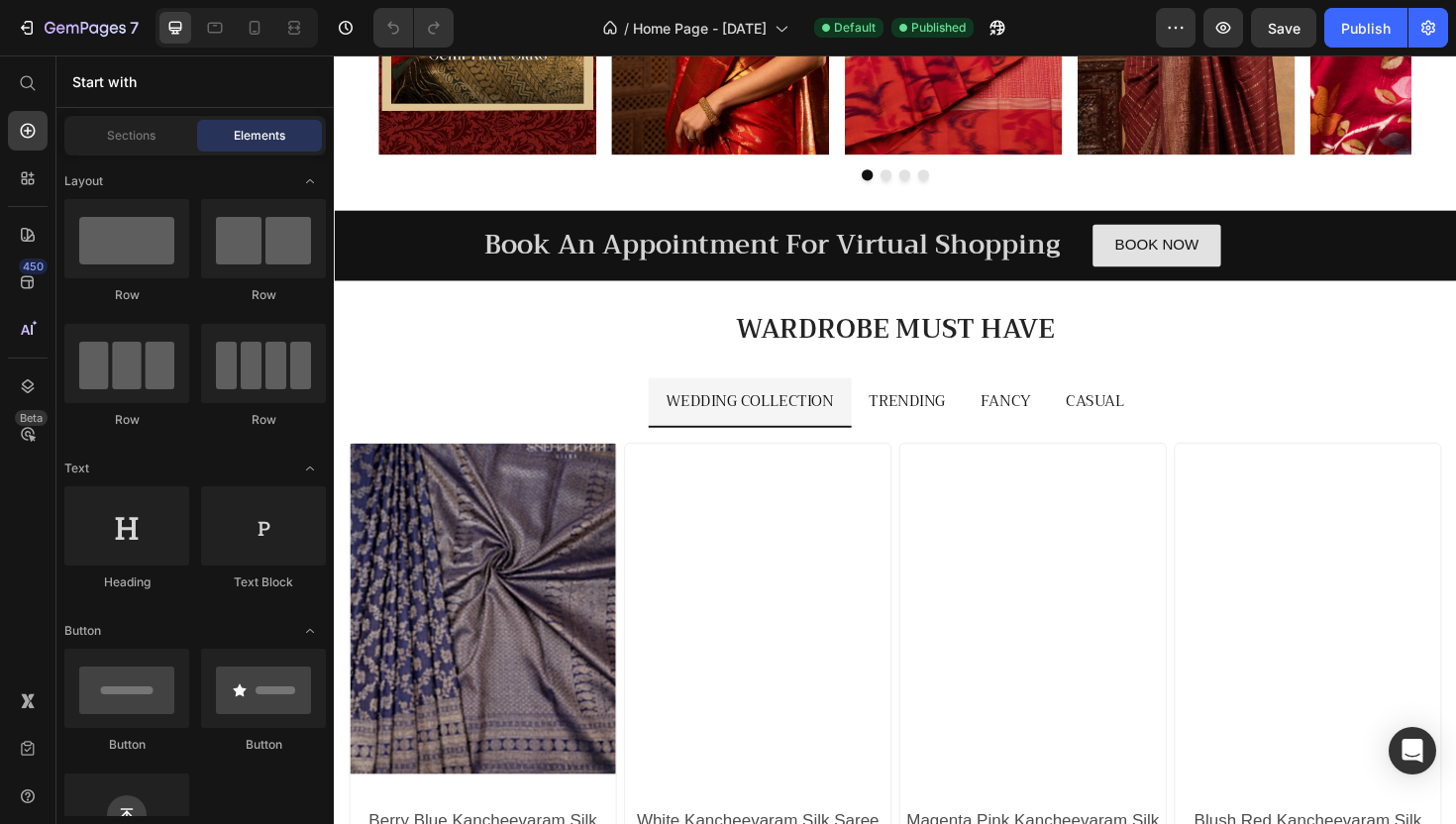 scroll, scrollTop: 1327, scrollLeft: 0, axis: vertical 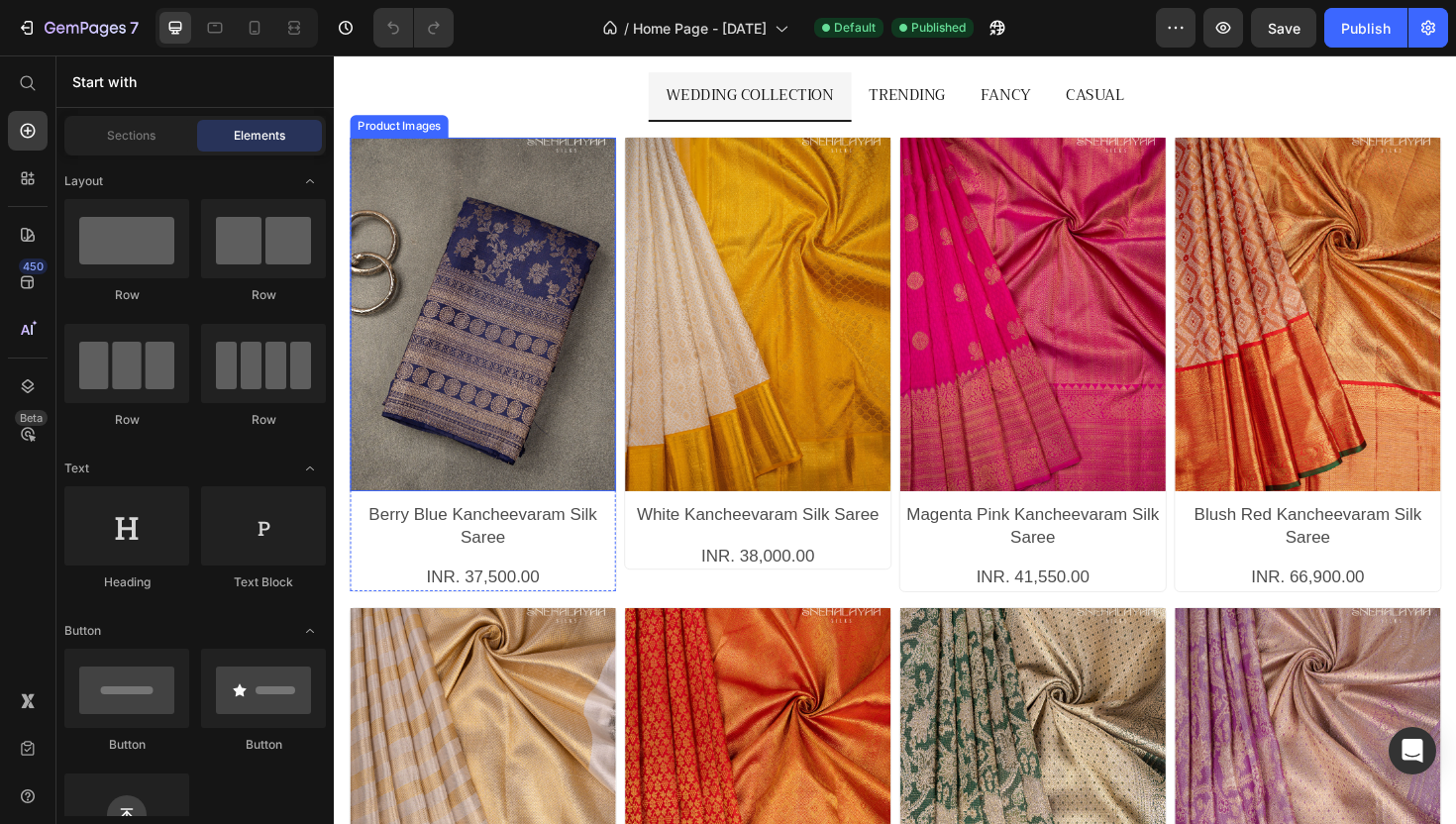 click at bounding box center (491, 330) 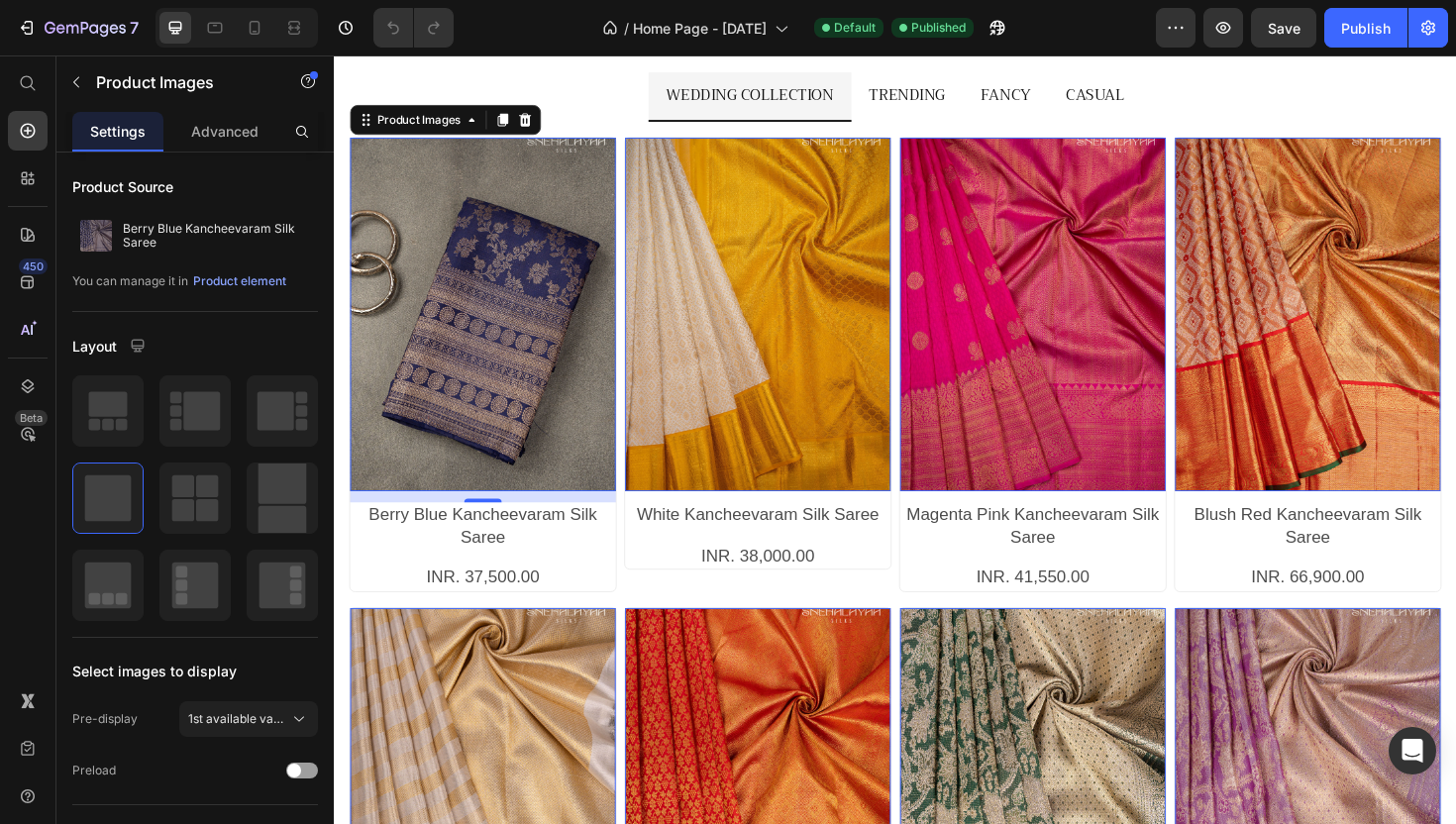 click at bounding box center (491, 330) 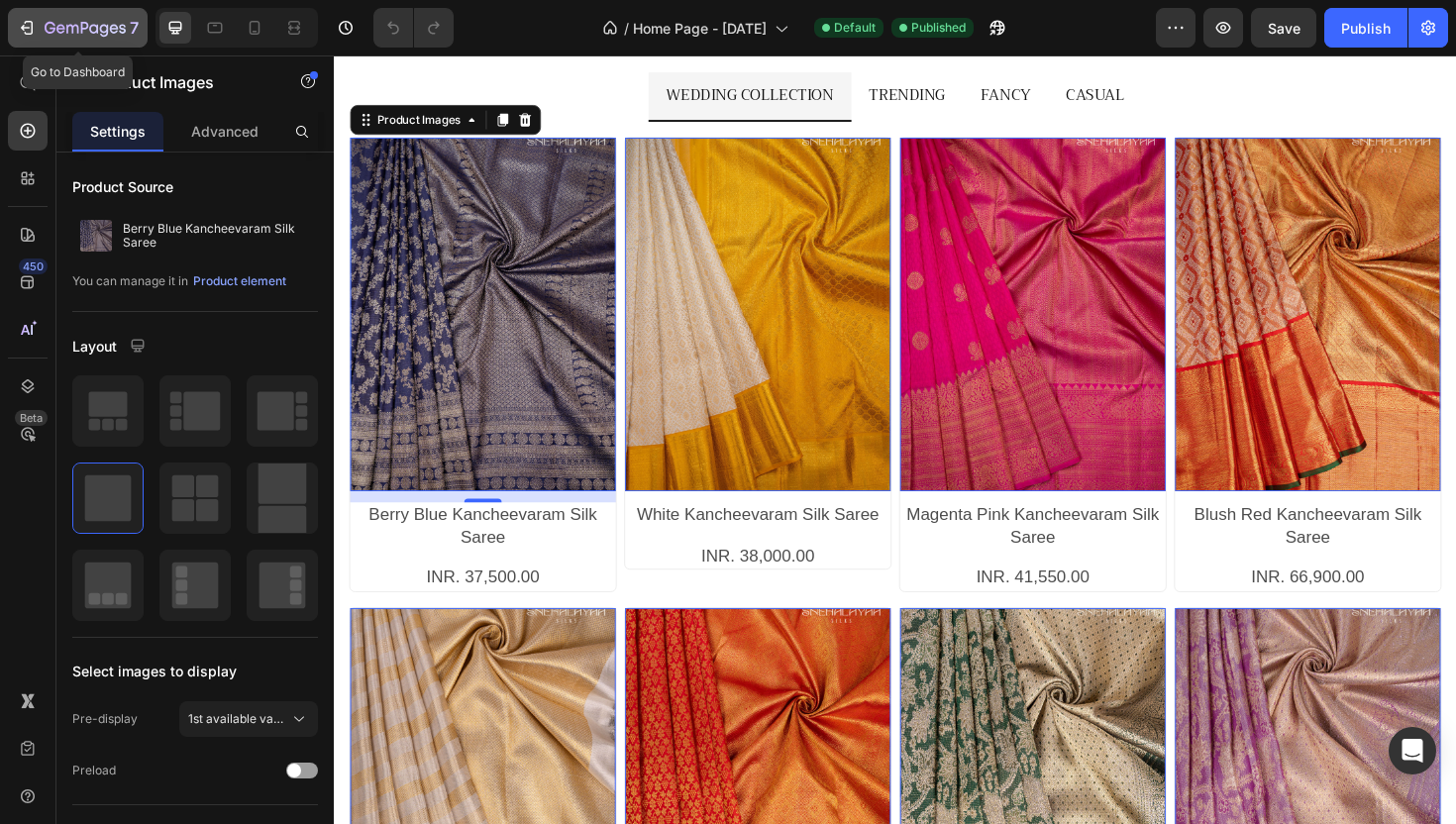click 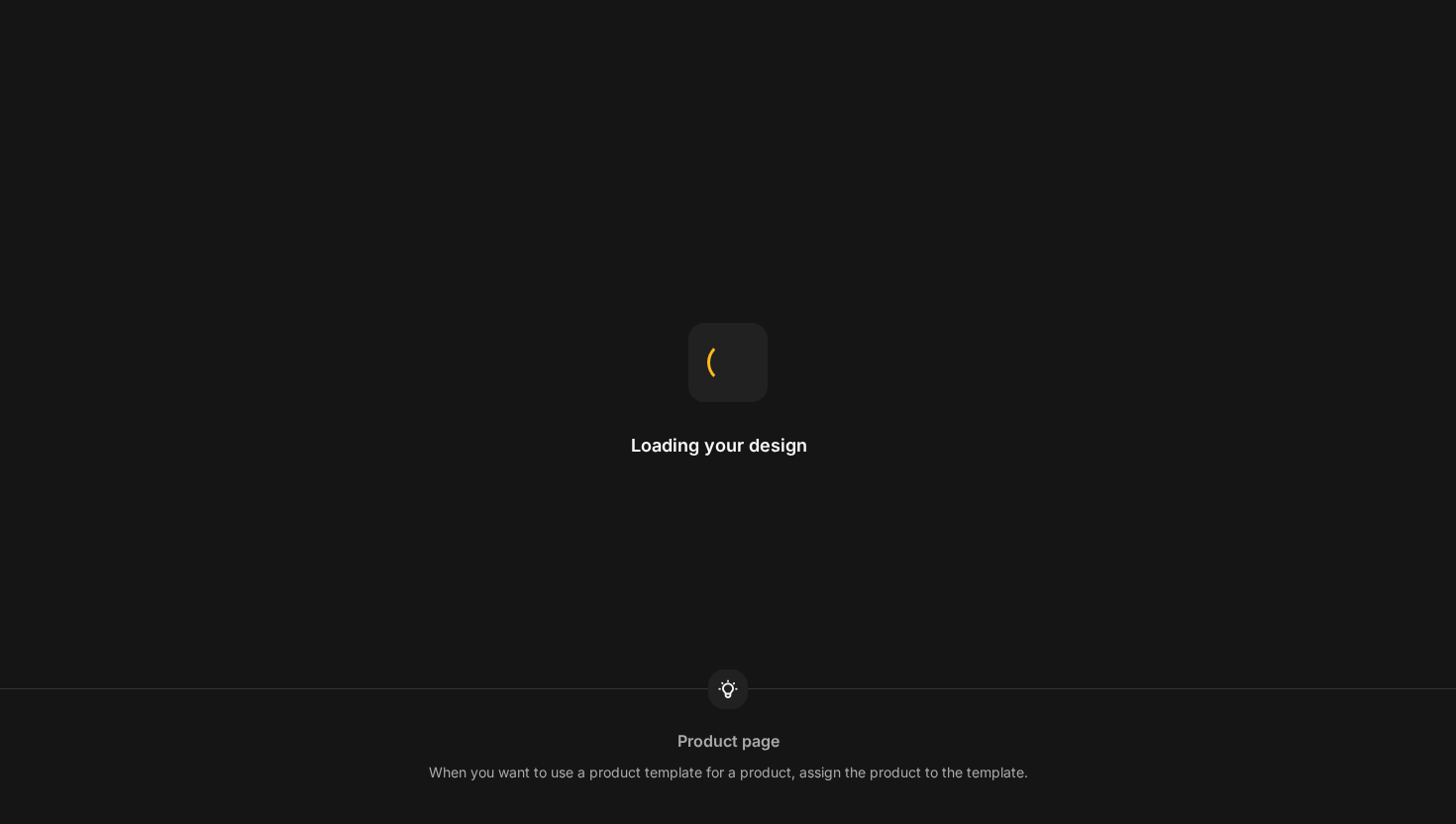 scroll, scrollTop: 0, scrollLeft: 0, axis: both 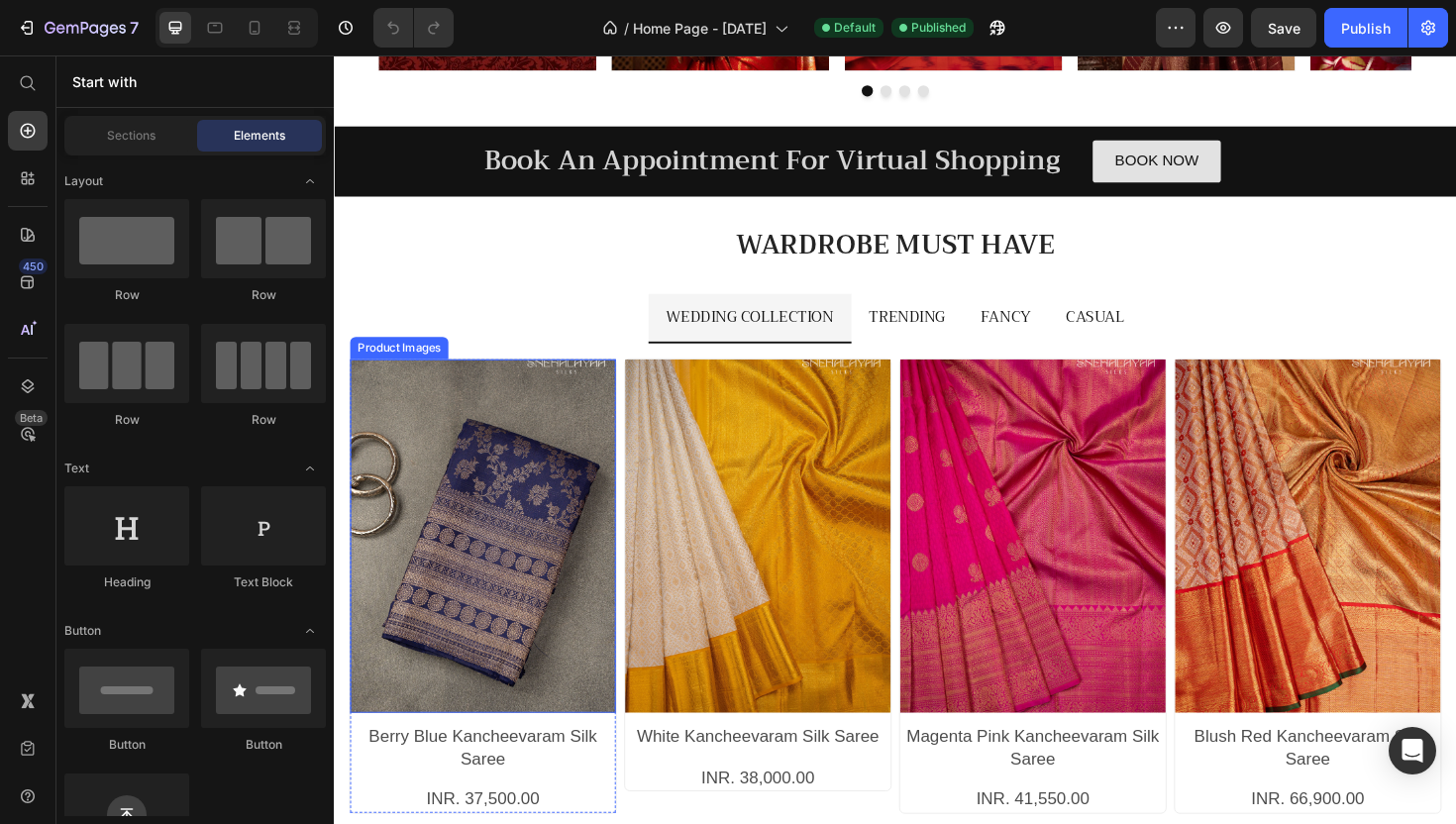 click at bounding box center (491, 565) 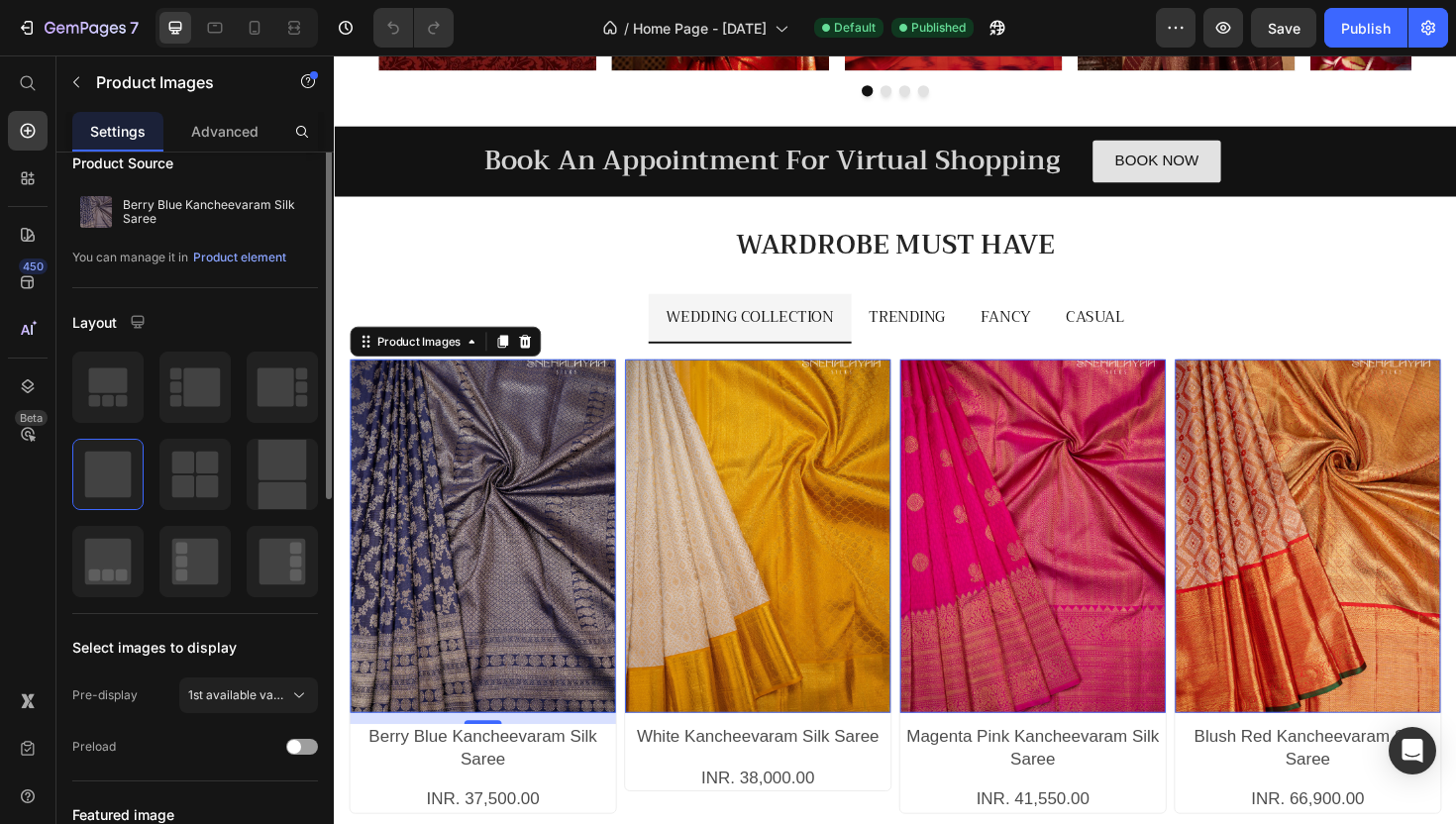 scroll, scrollTop: 0, scrollLeft: 0, axis: both 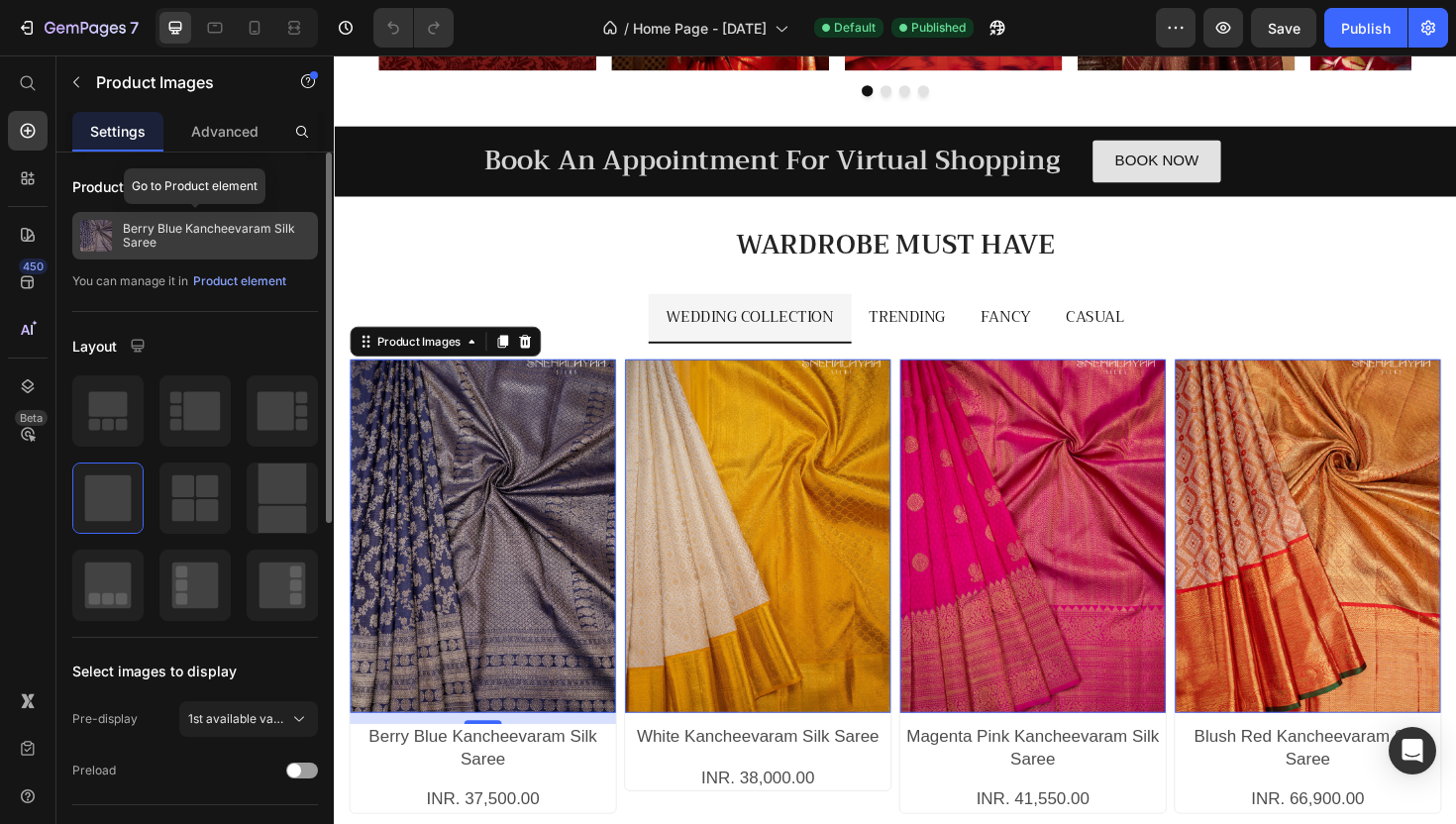 click on "Berry Blue Kancheevaram Silk Saree" at bounding box center [216, 236] 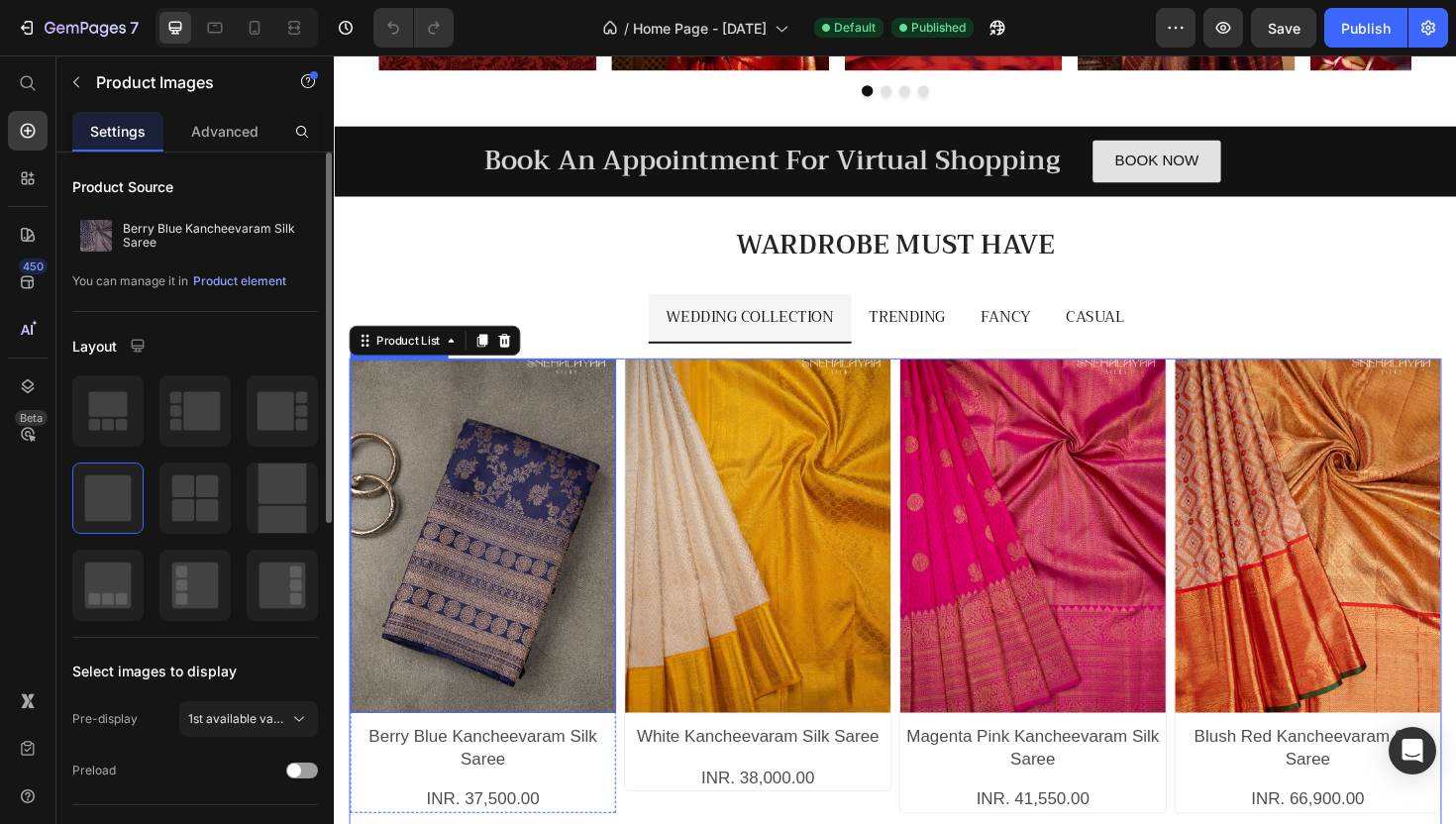 click at bounding box center [491, 565] 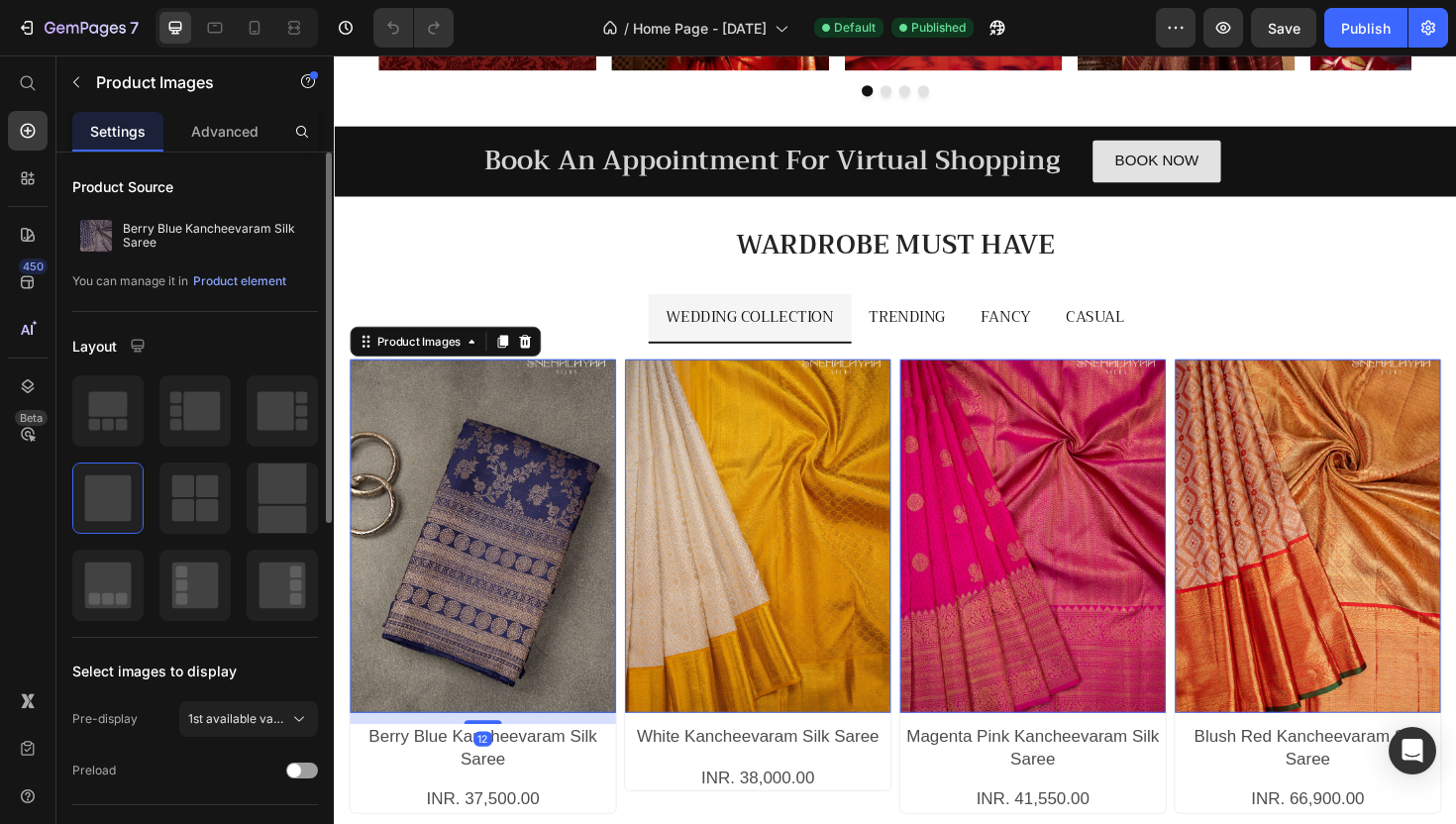 click at bounding box center (491, 565) 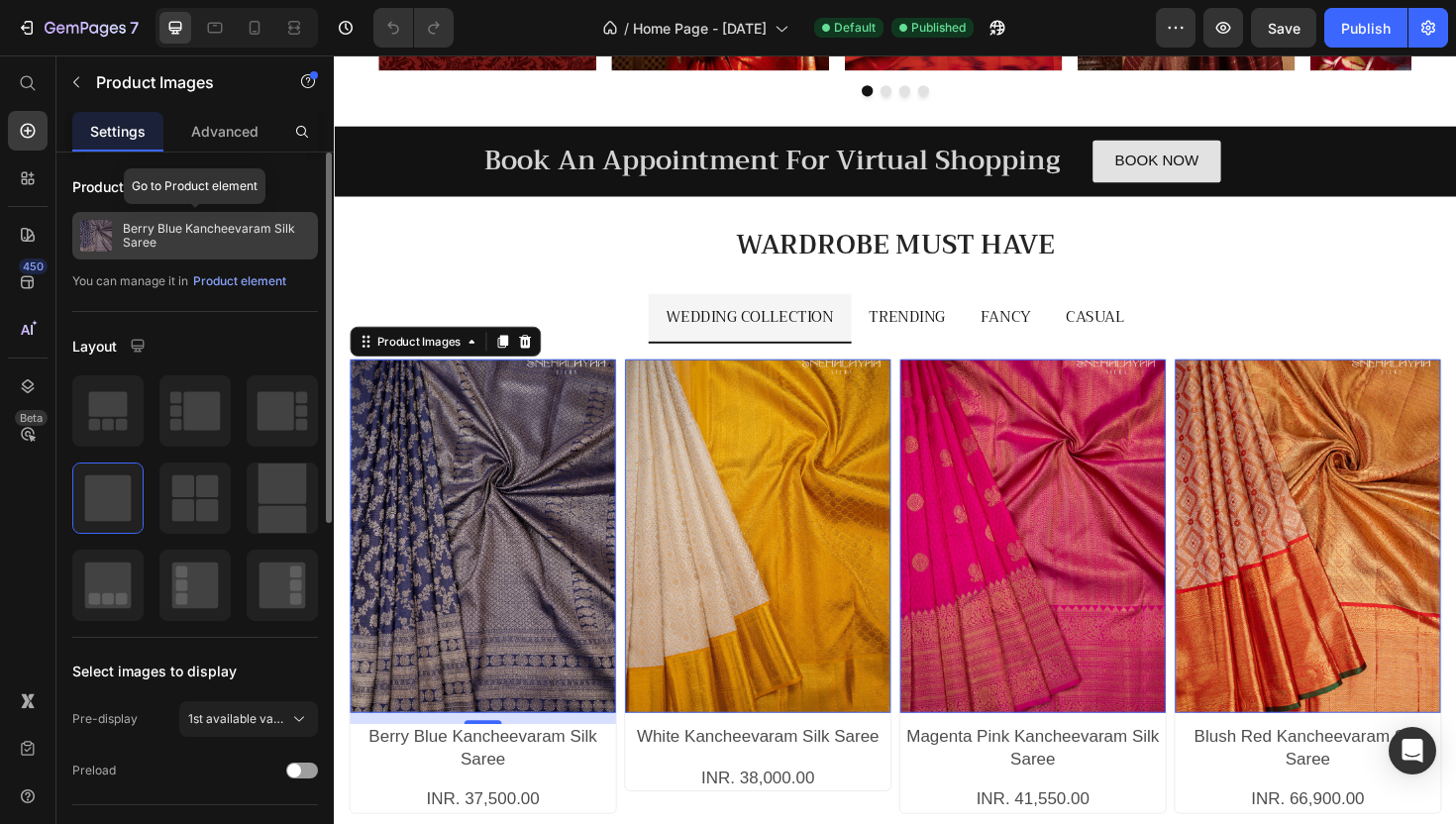 click on "Berry Blue Kancheevaram Silk Saree" at bounding box center (216, 236) 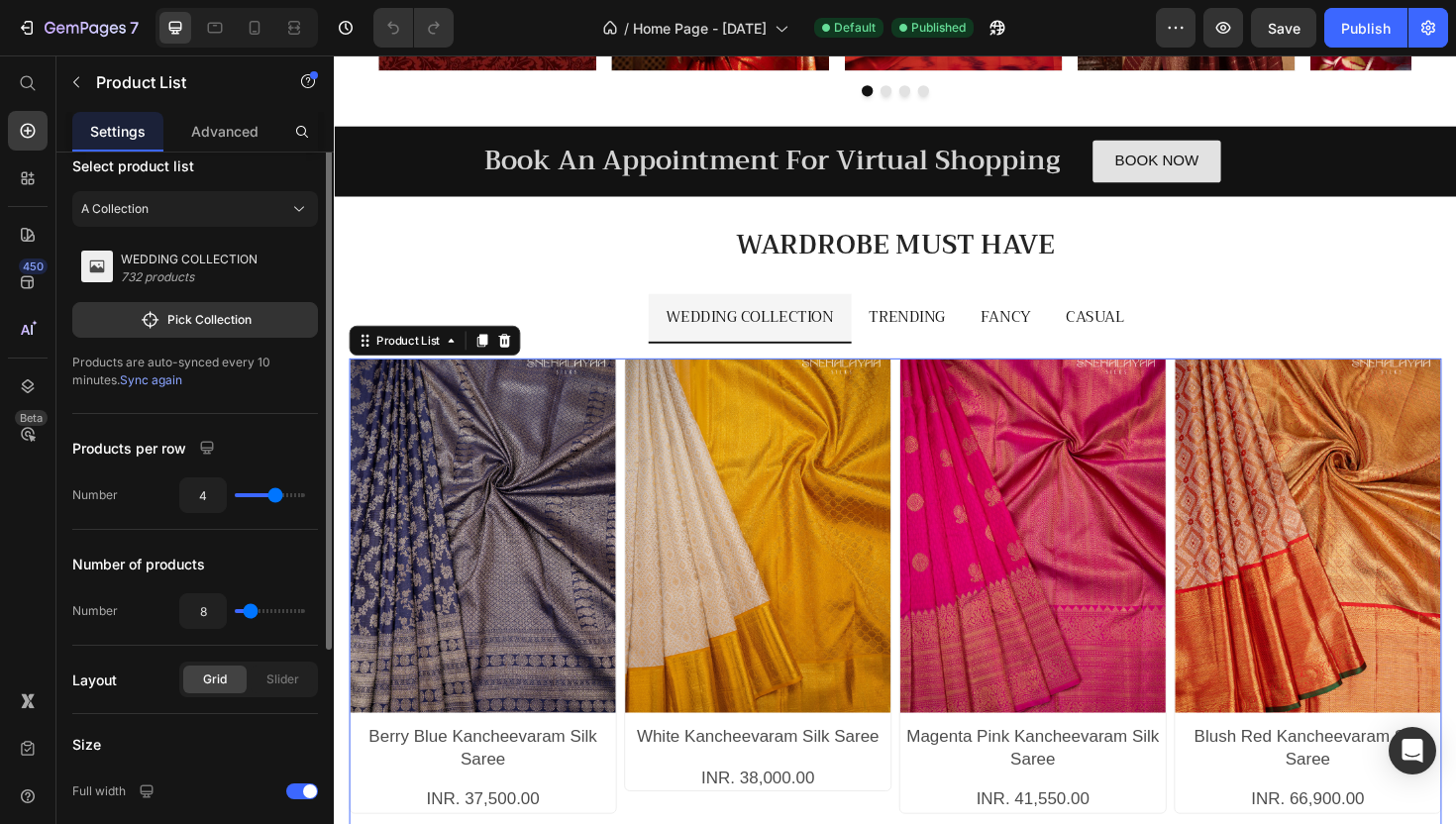 scroll, scrollTop: 4, scrollLeft: 0, axis: vertical 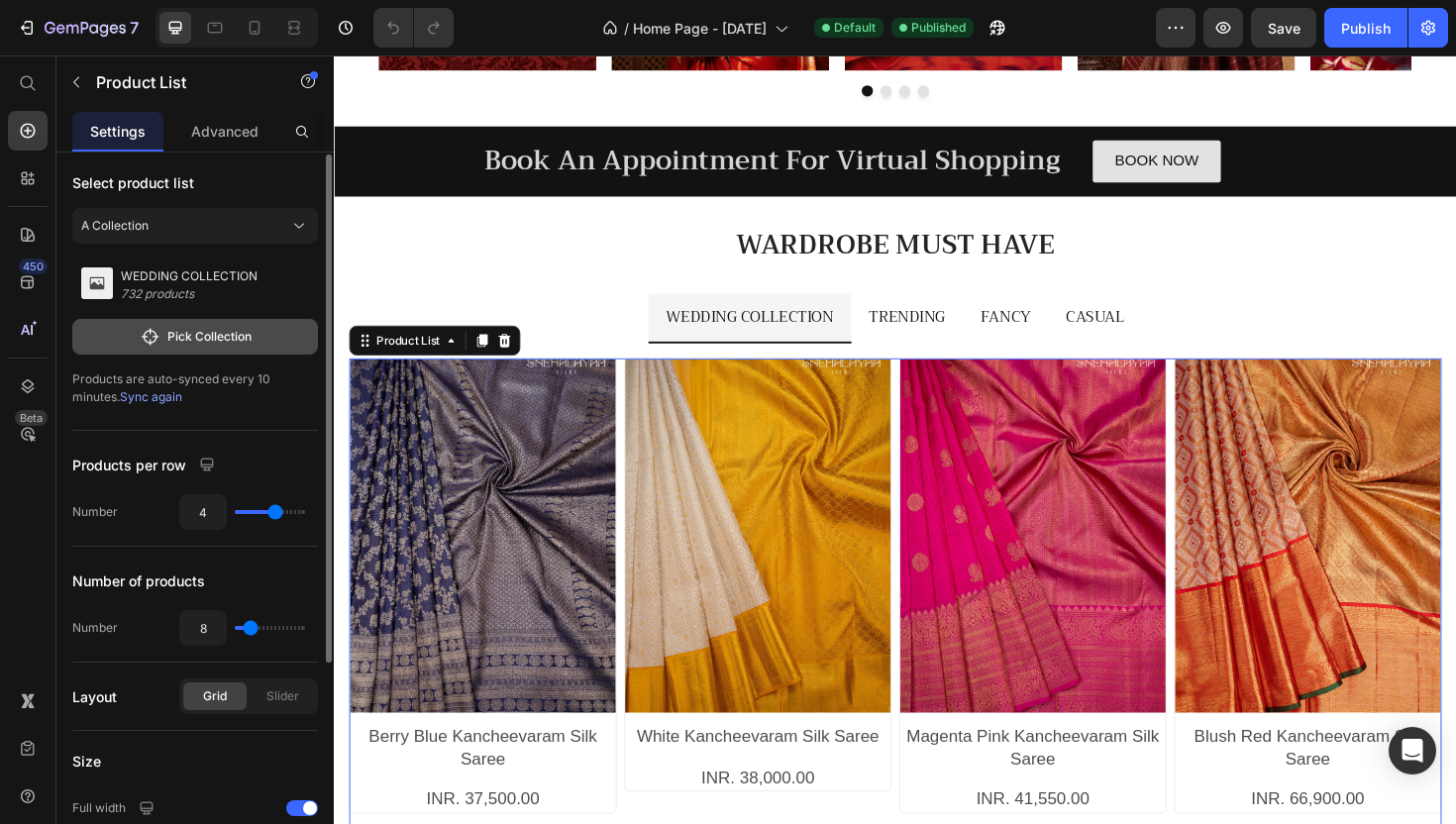click on "Pick Collection" at bounding box center (195, 337) 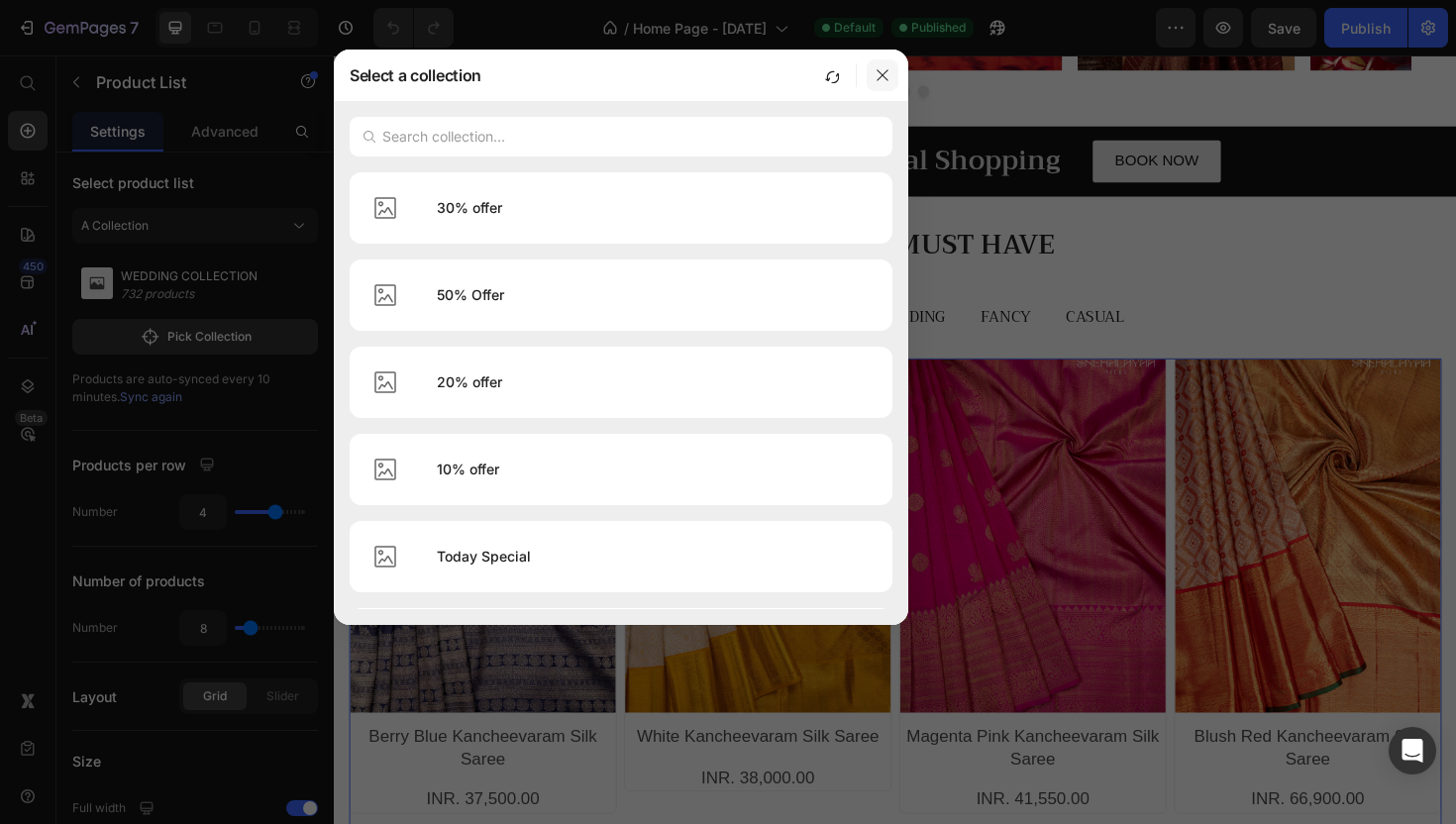 click at bounding box center [883, 75] 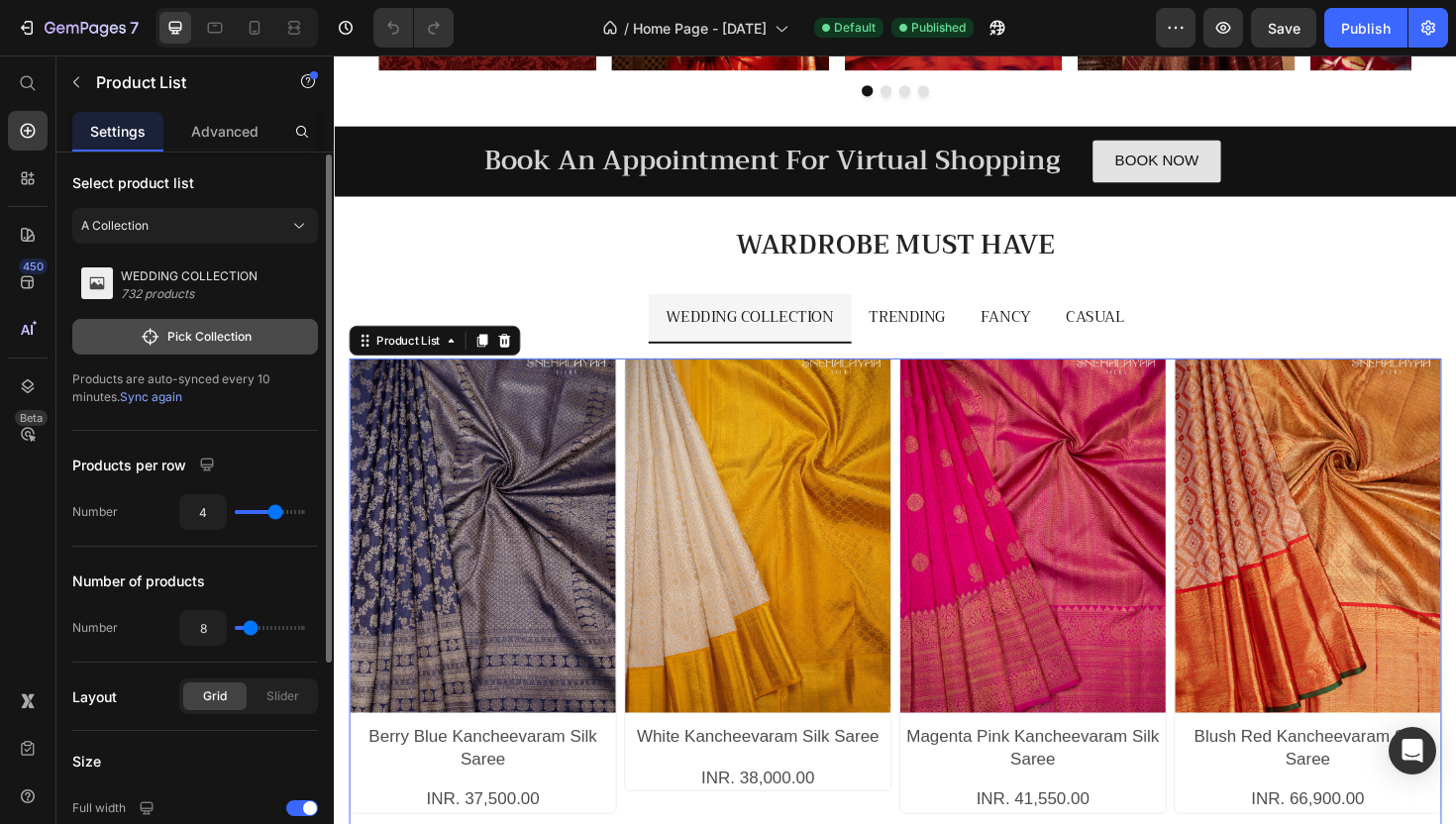 click on "Pick Collection" at bounding box center [195, 337] 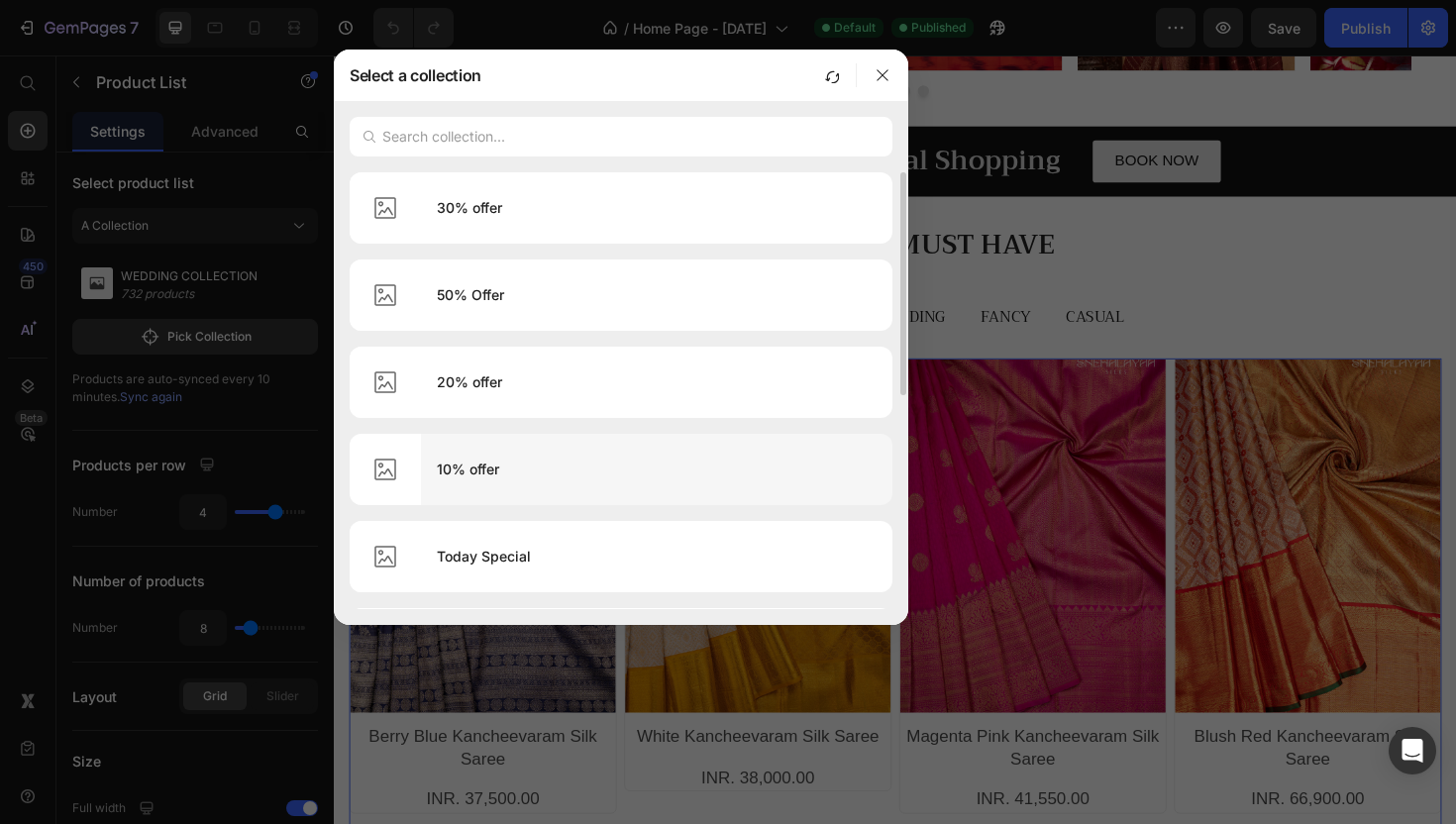 click on "10% offer" at bounding box center (657, 469) 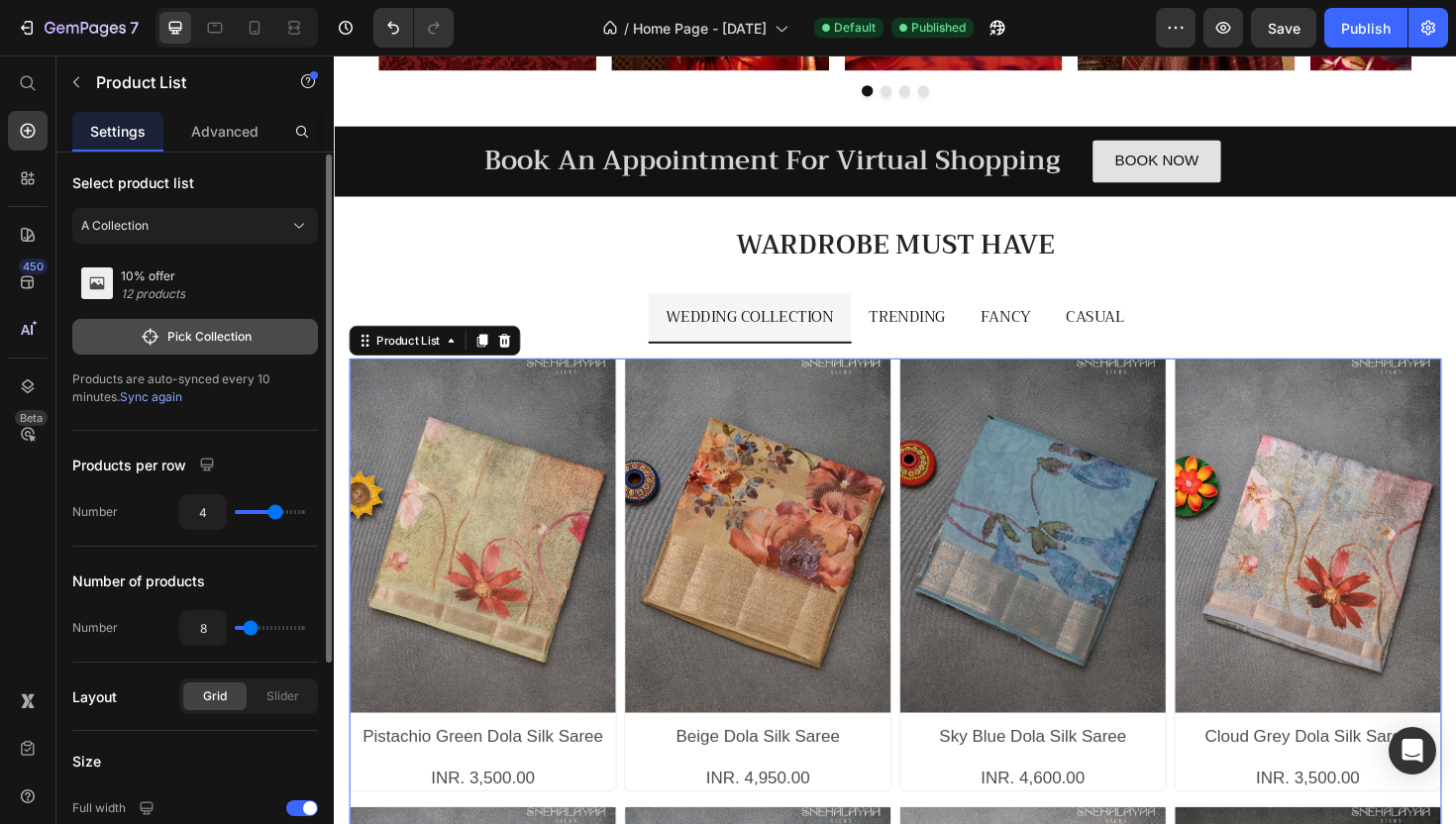 click on "Pick Collection" at bounding box center (195, 337) 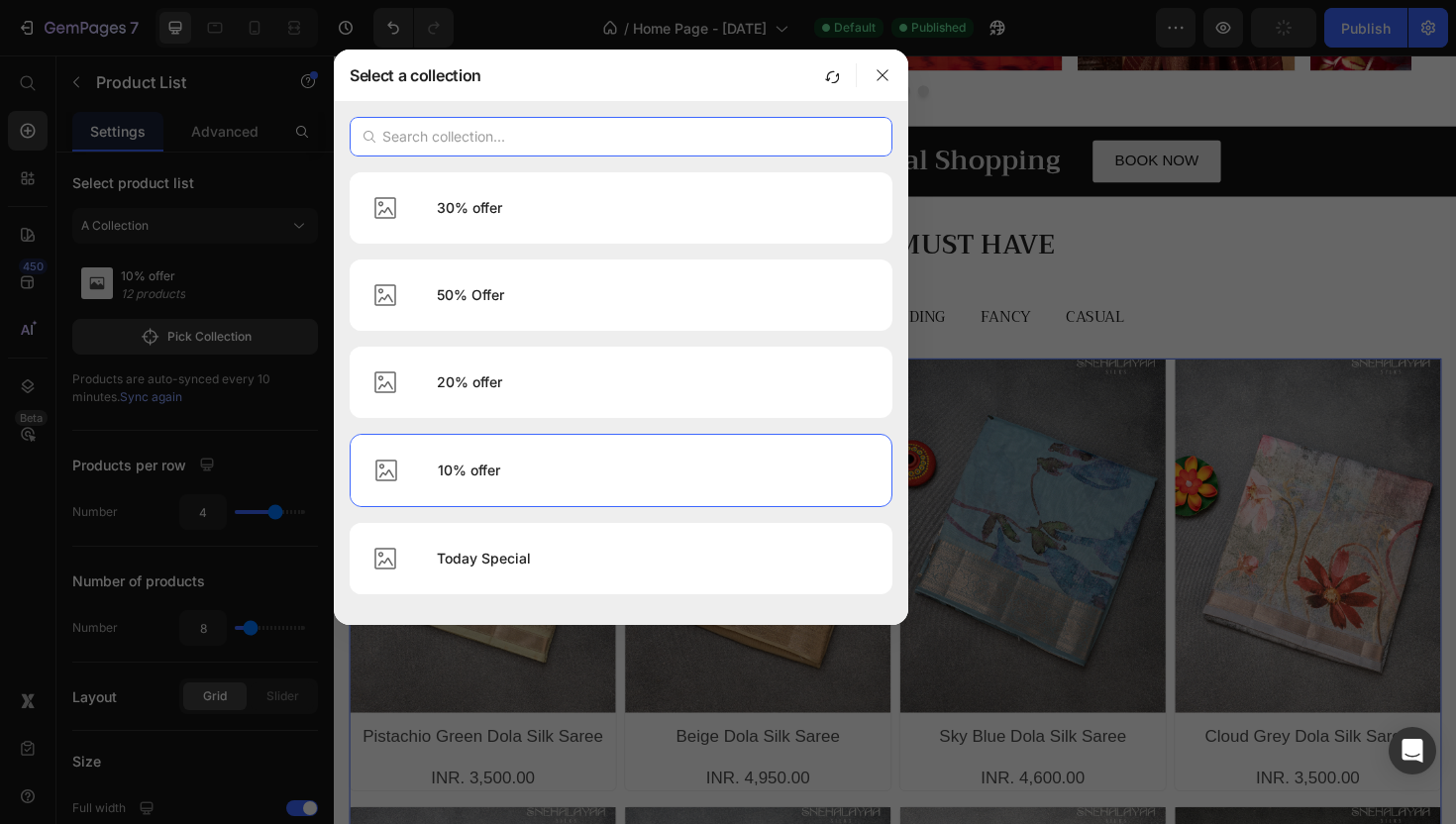 click at bounding box center [621, 137] 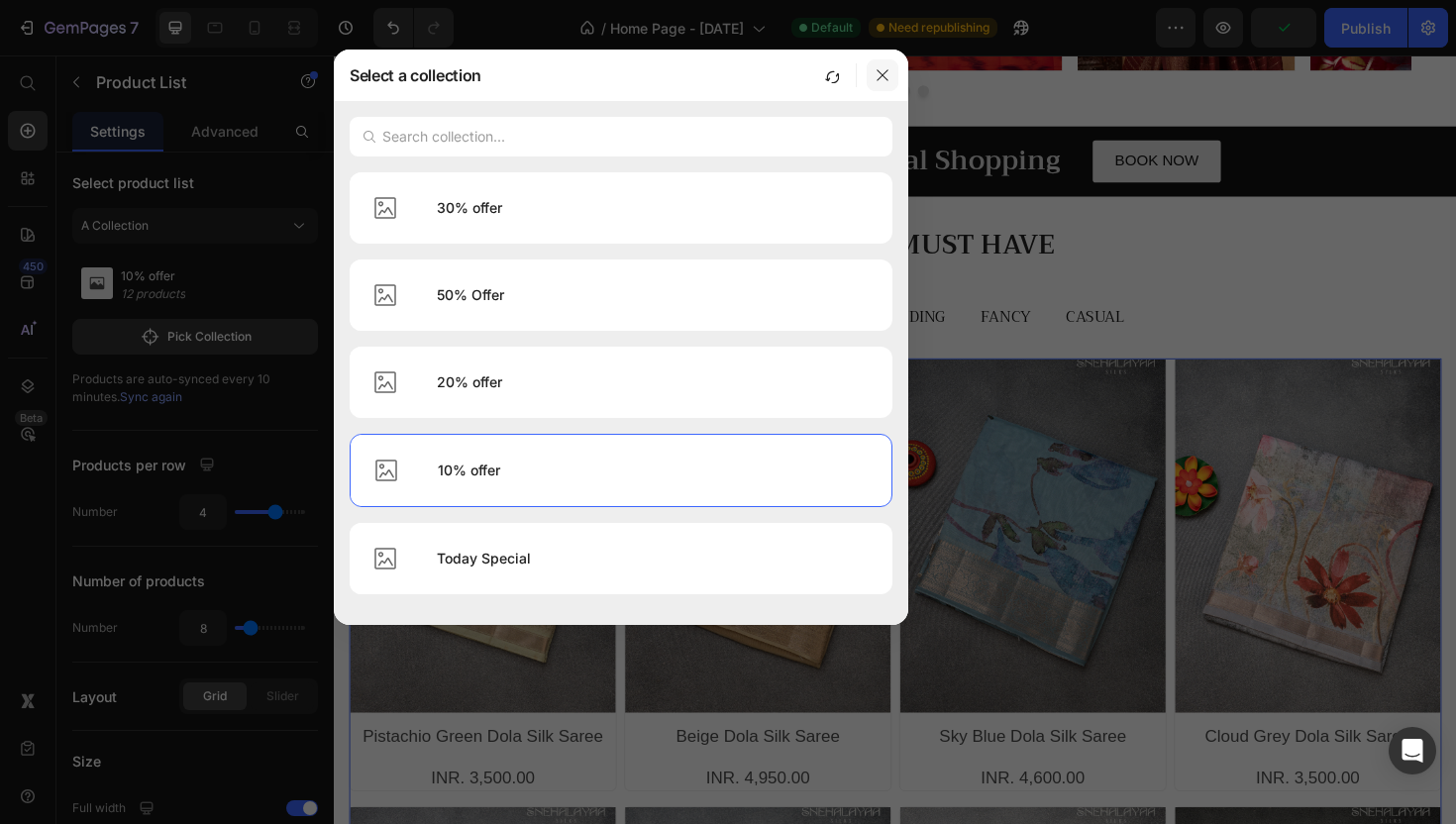 click 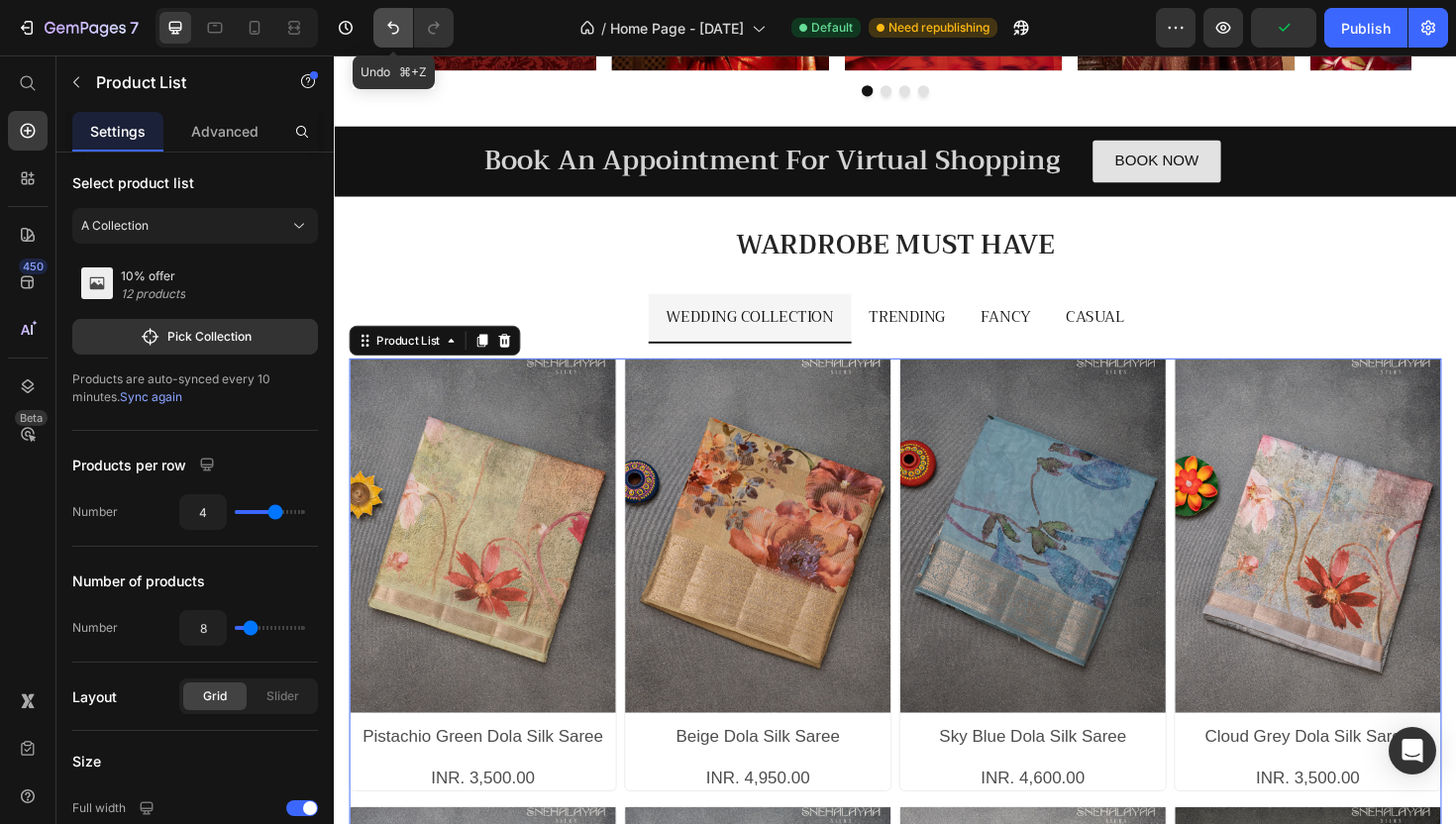 click 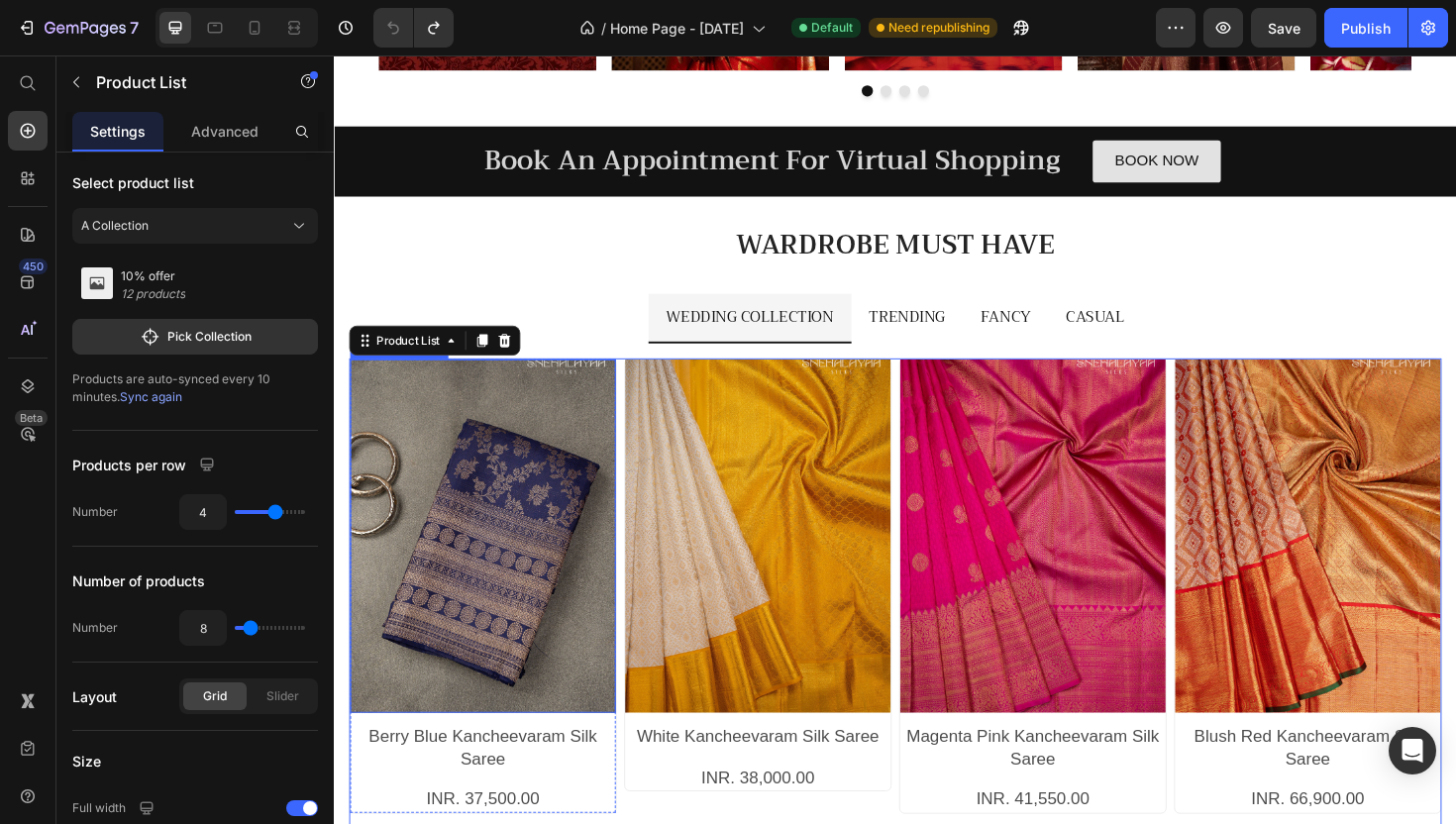 click at bounding box center (491, 565) 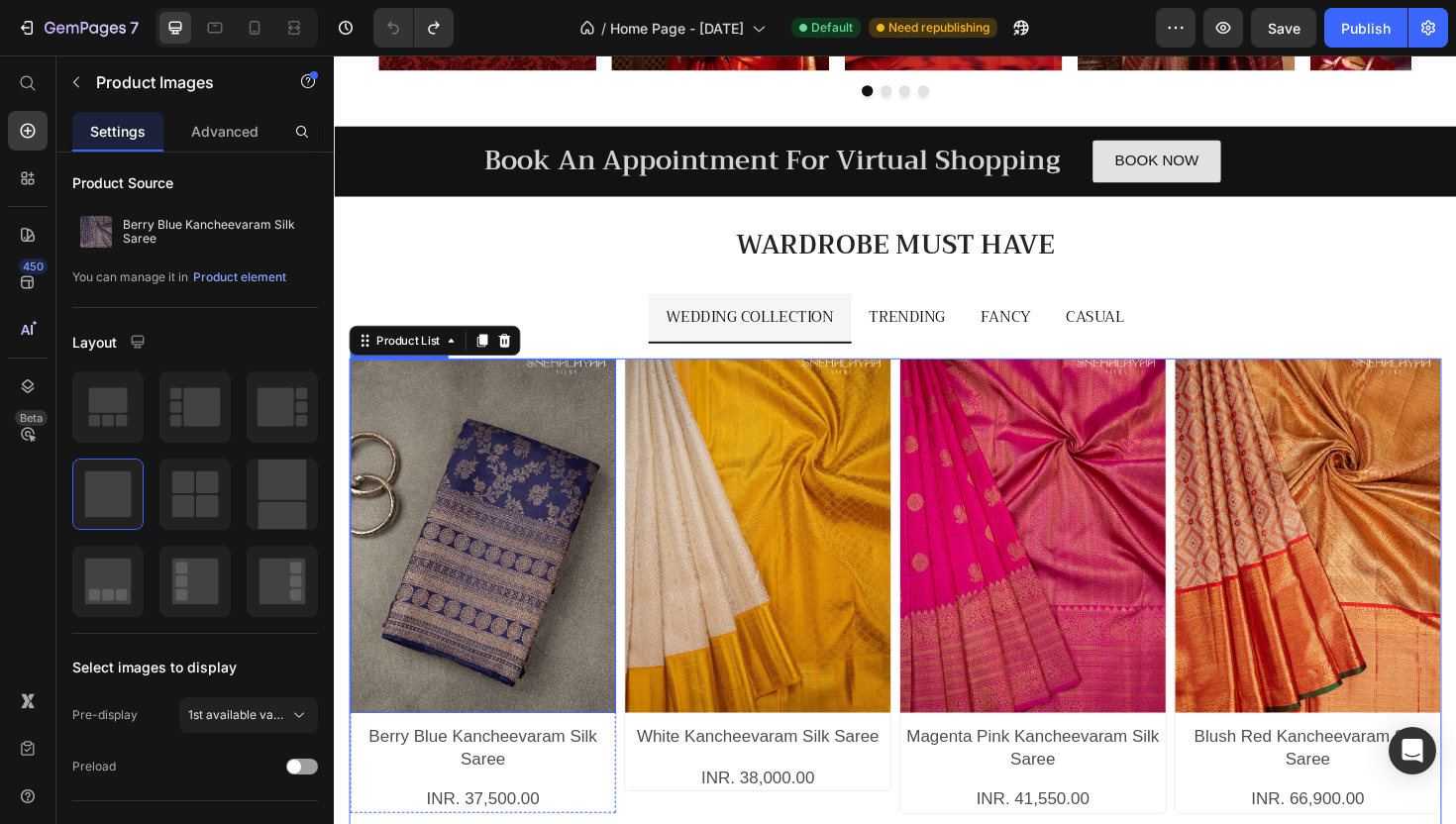 scroll, scrollTop: 0, scrollLeft: 0, axis: both 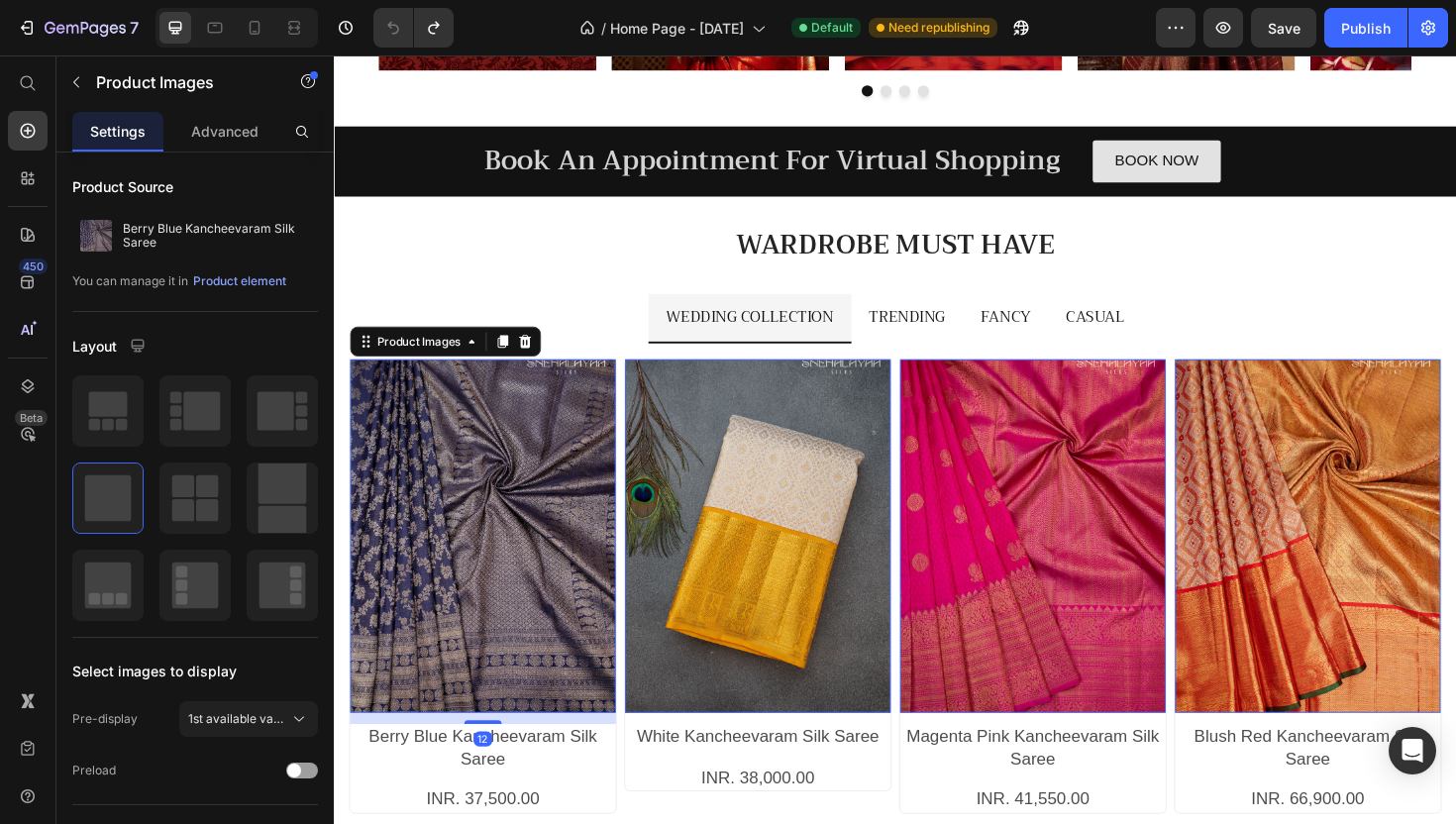 click at bounding box center (782, 565) 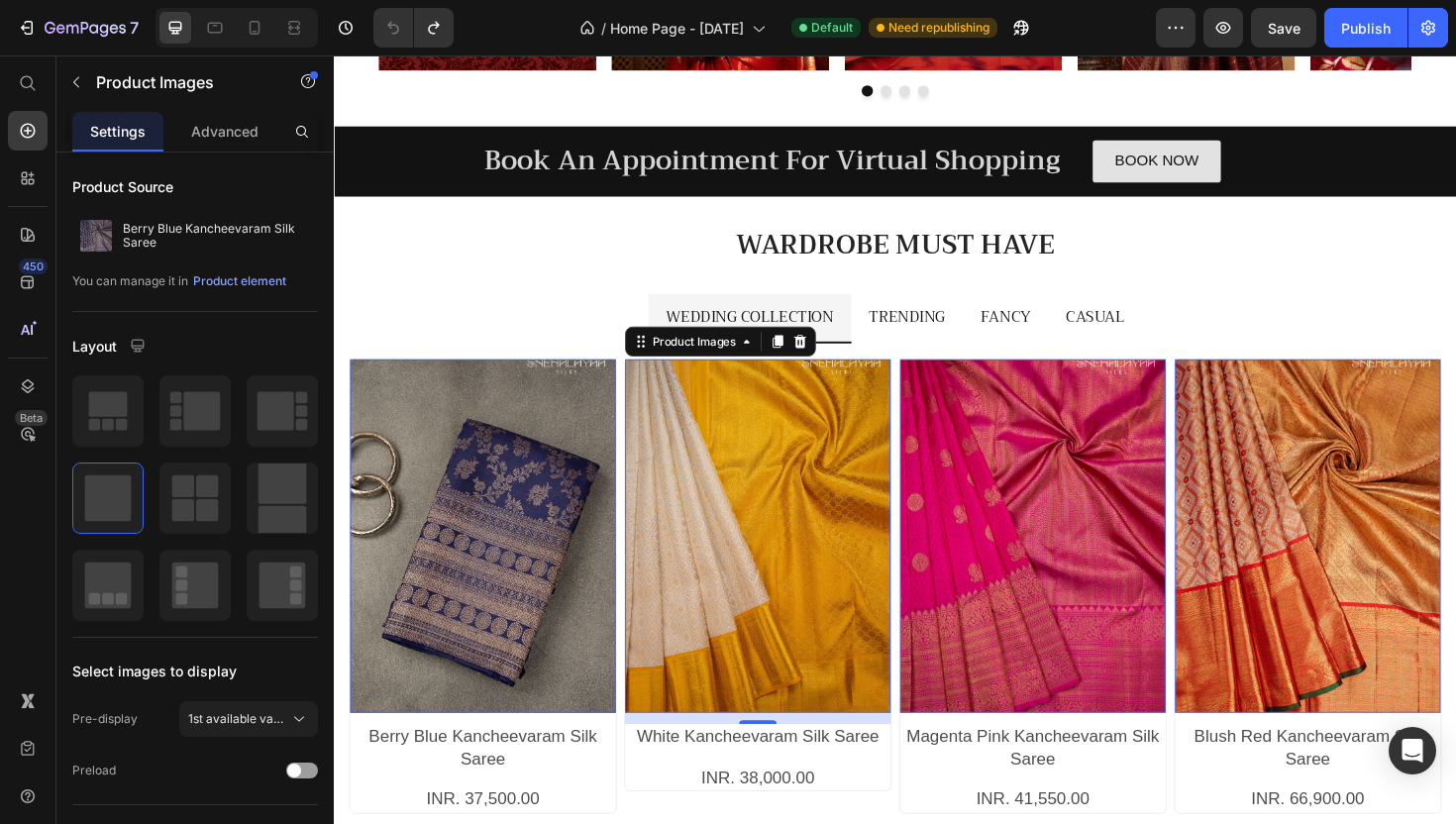 click at bounding box center [491, 565] 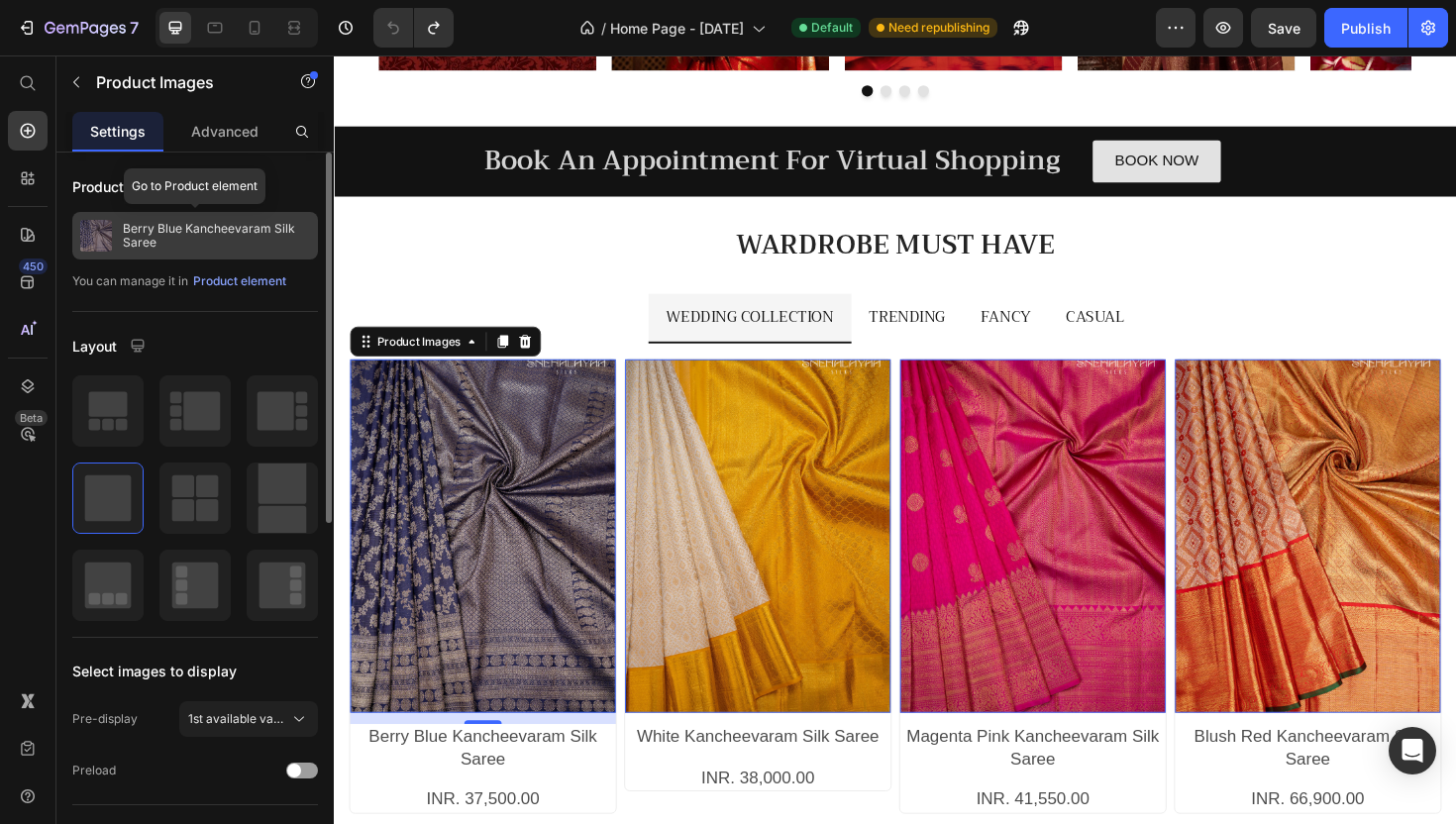 click on "Berry Blue Kancheevaram Silk Saree" at bounding box center [216, 236] 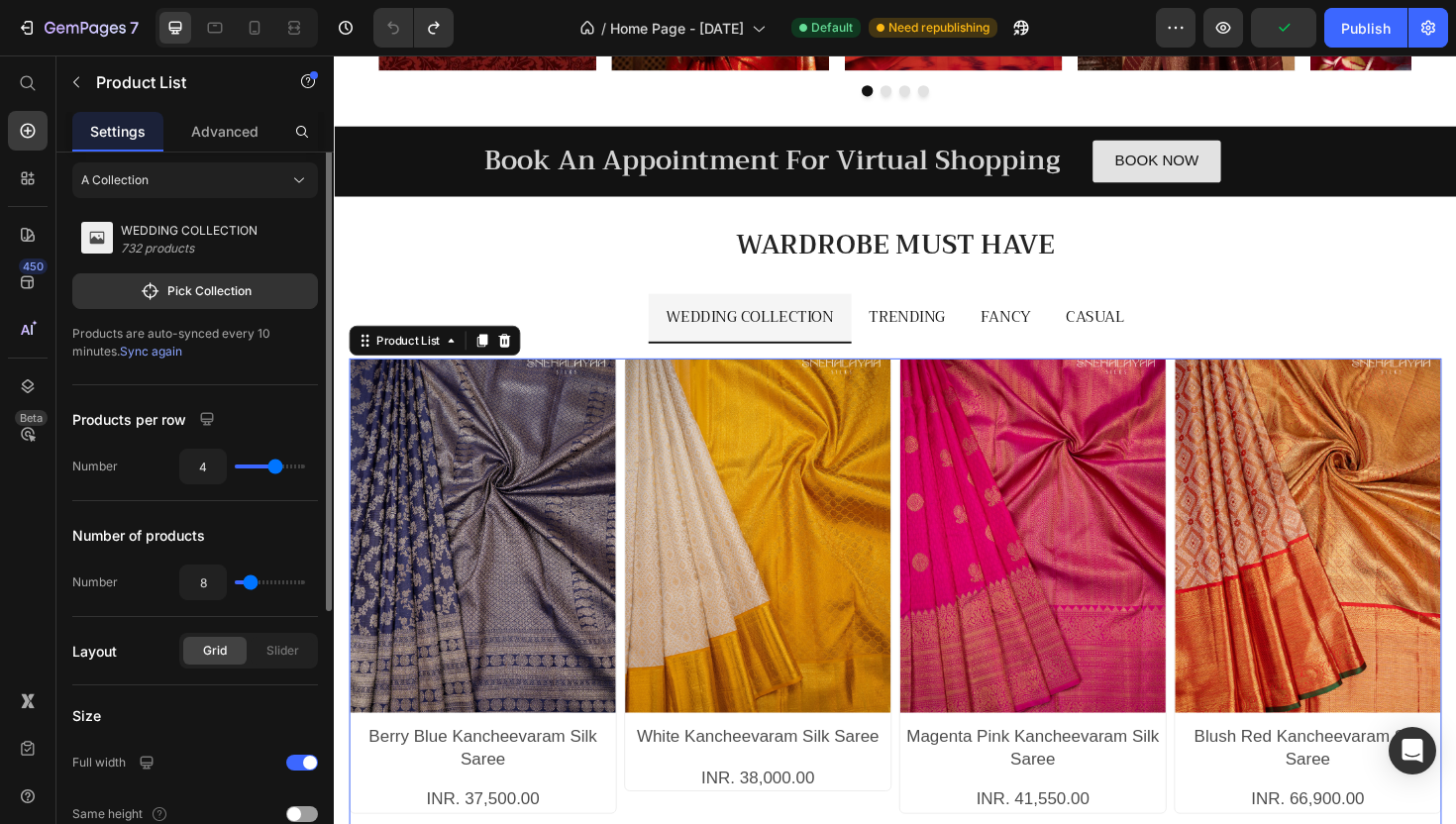 scroll, scrollTop: 0, scrollLeft: 0, axis: both 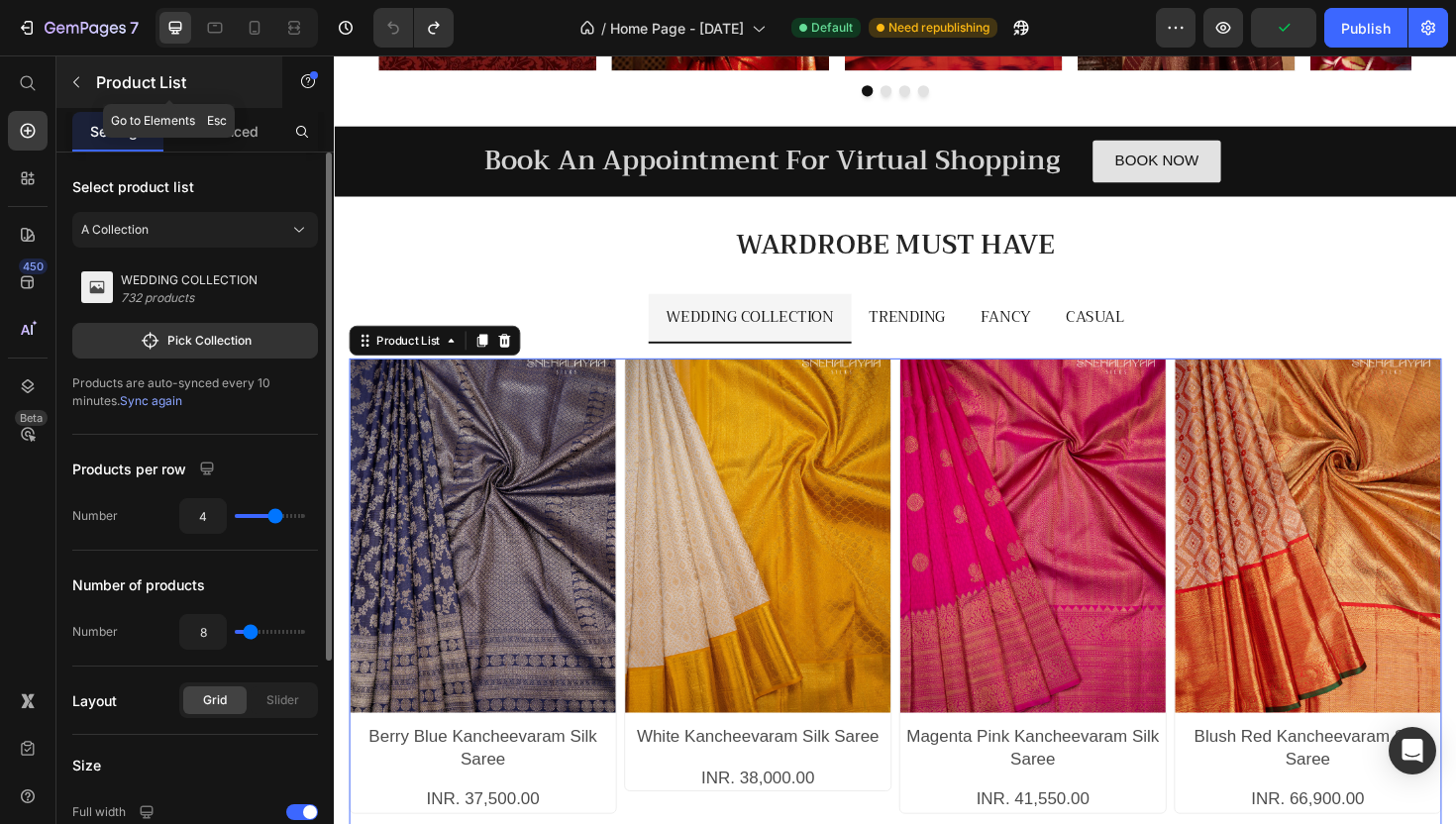 click on "Product List" at bounding box center (169, 82) 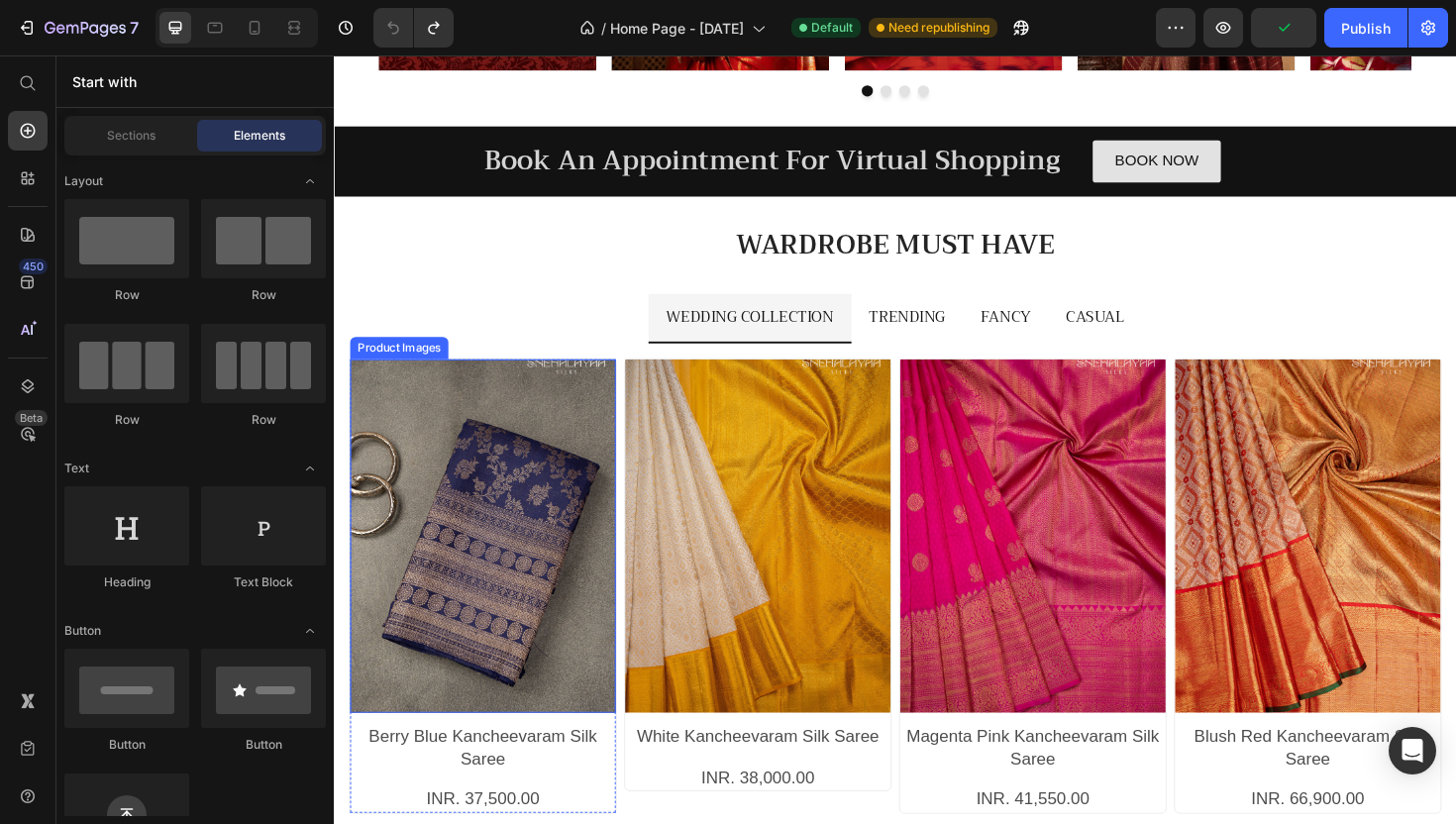click at bounding box center [491, 565] 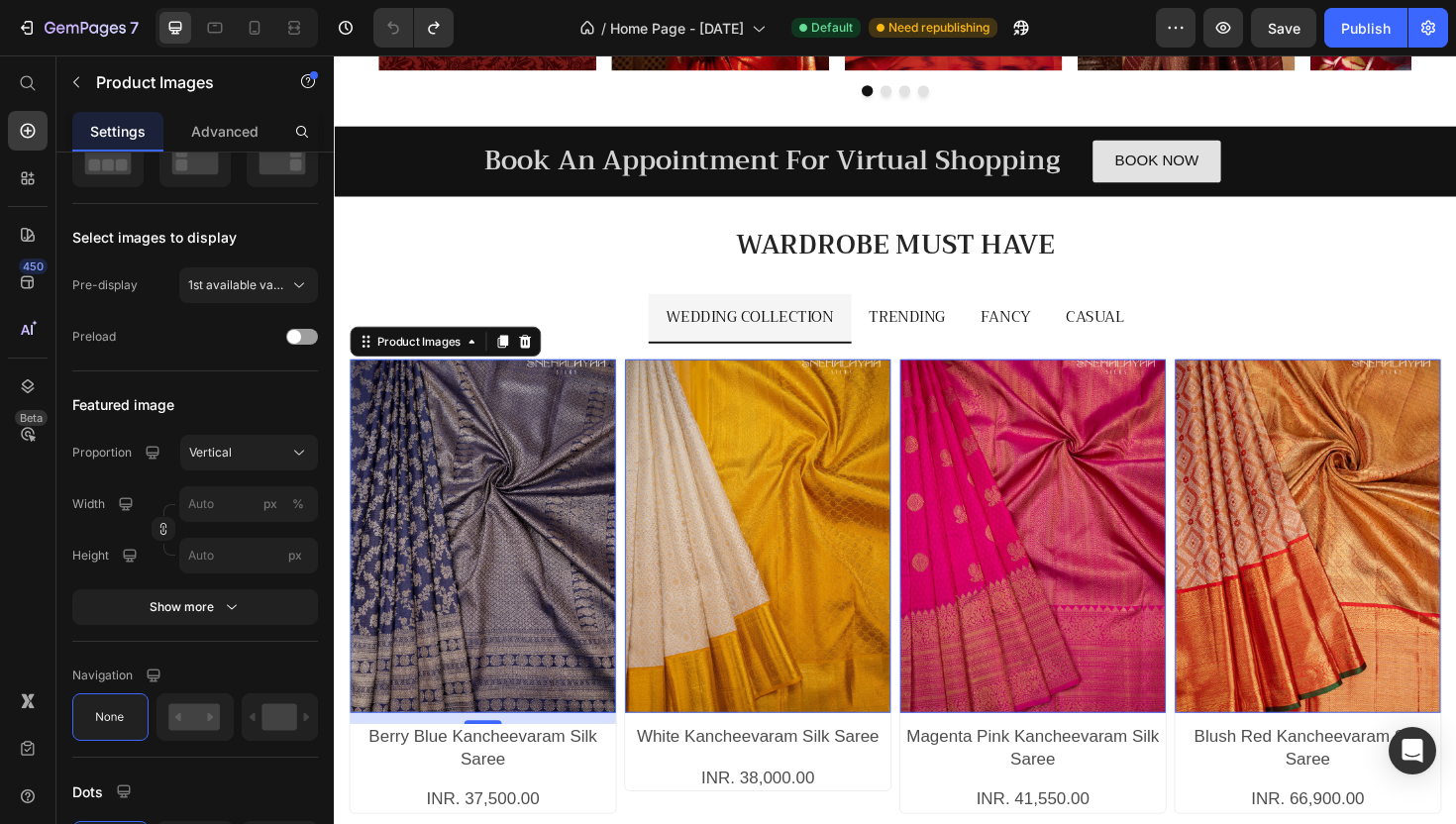 scroll, scrollTop: 0, scrollLeft: 0, axis: both 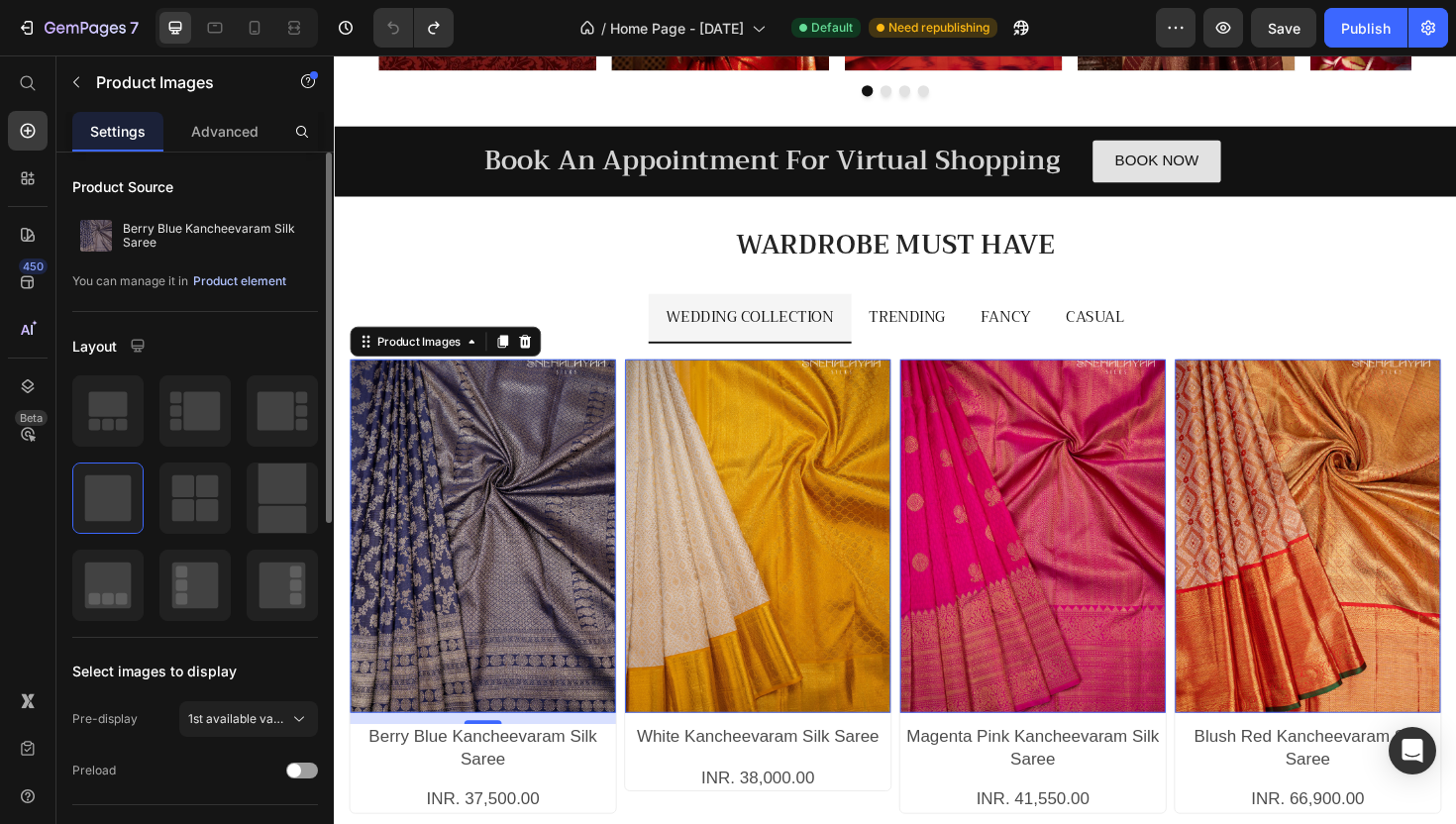 click on "Product element" at bounding box center (240, 281) 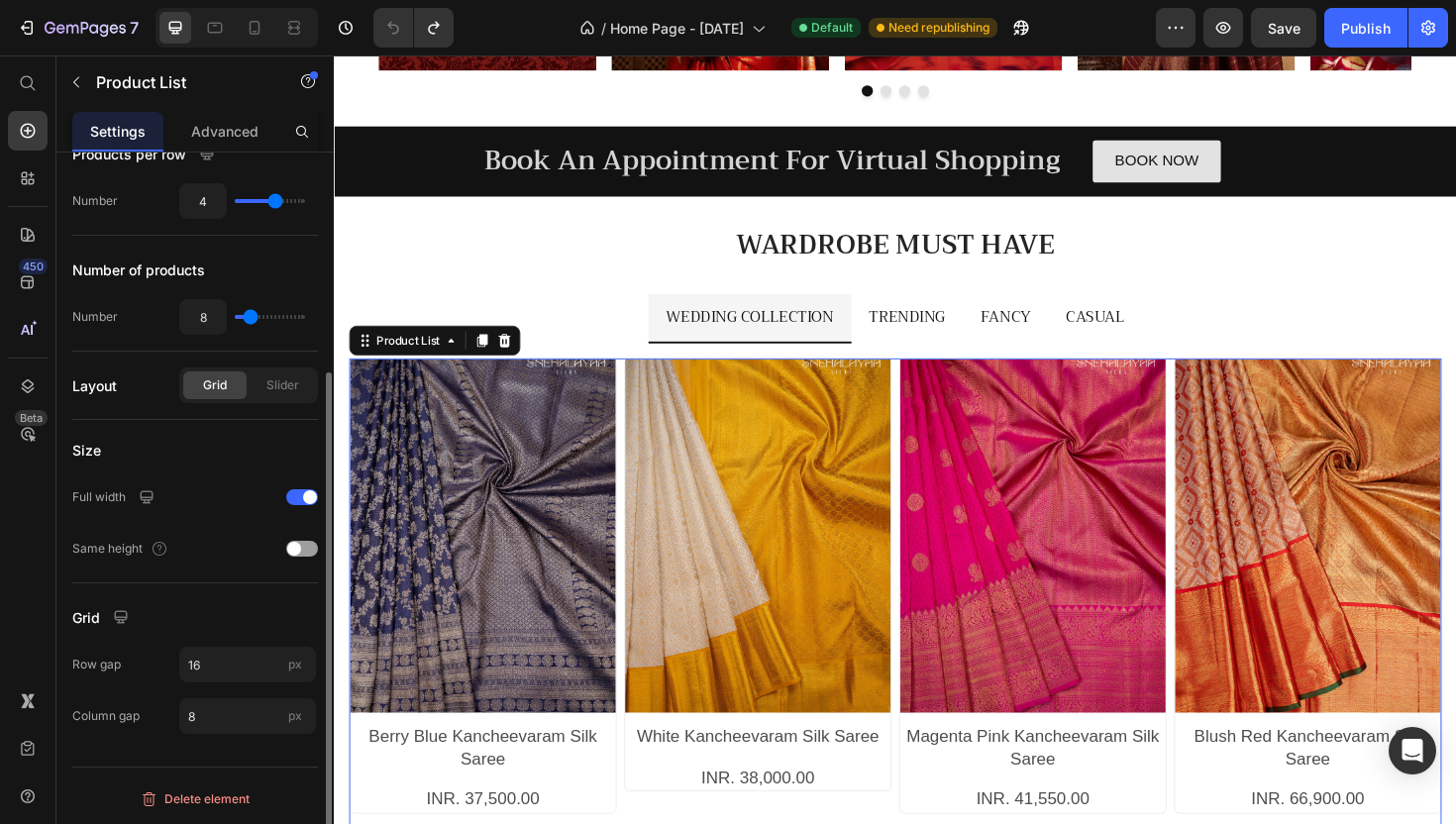 scroll, scrollTop: 0, scrollLeft: 0, axis: both 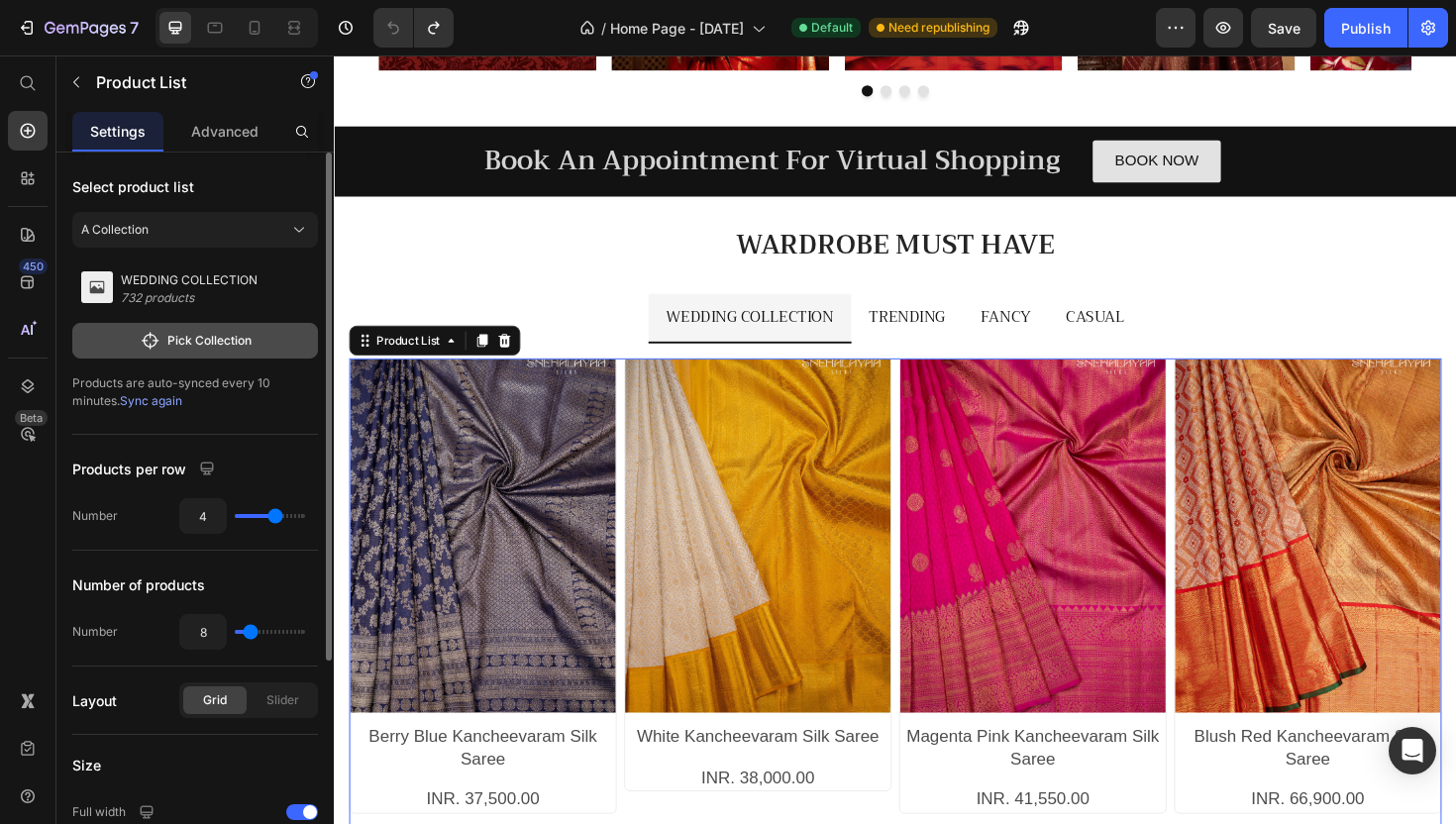 click on "Pick Collection" at bounding box center (195, 341) 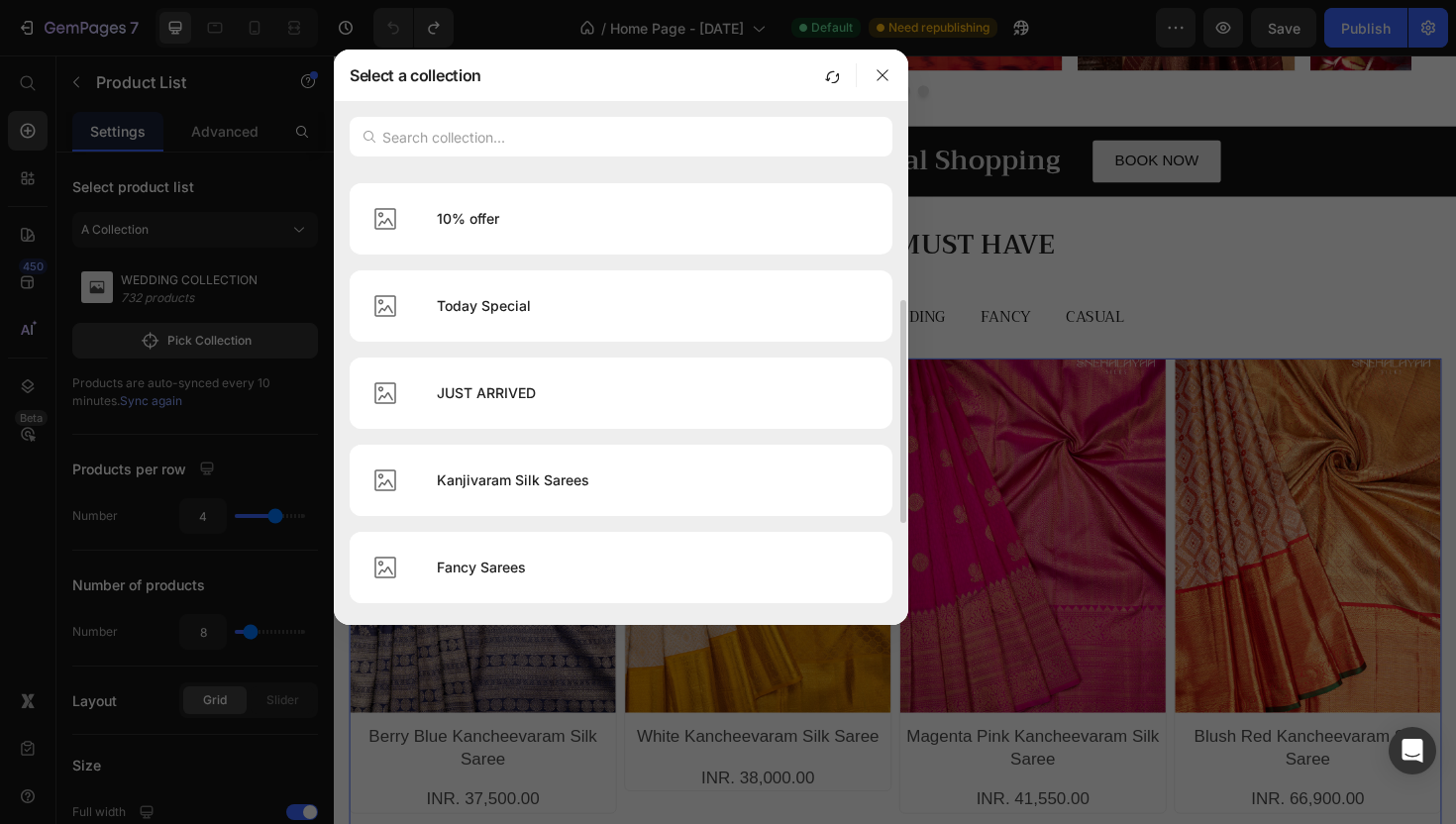 scroll, scrollTop: 0, scrollLeft: 0, axis: both 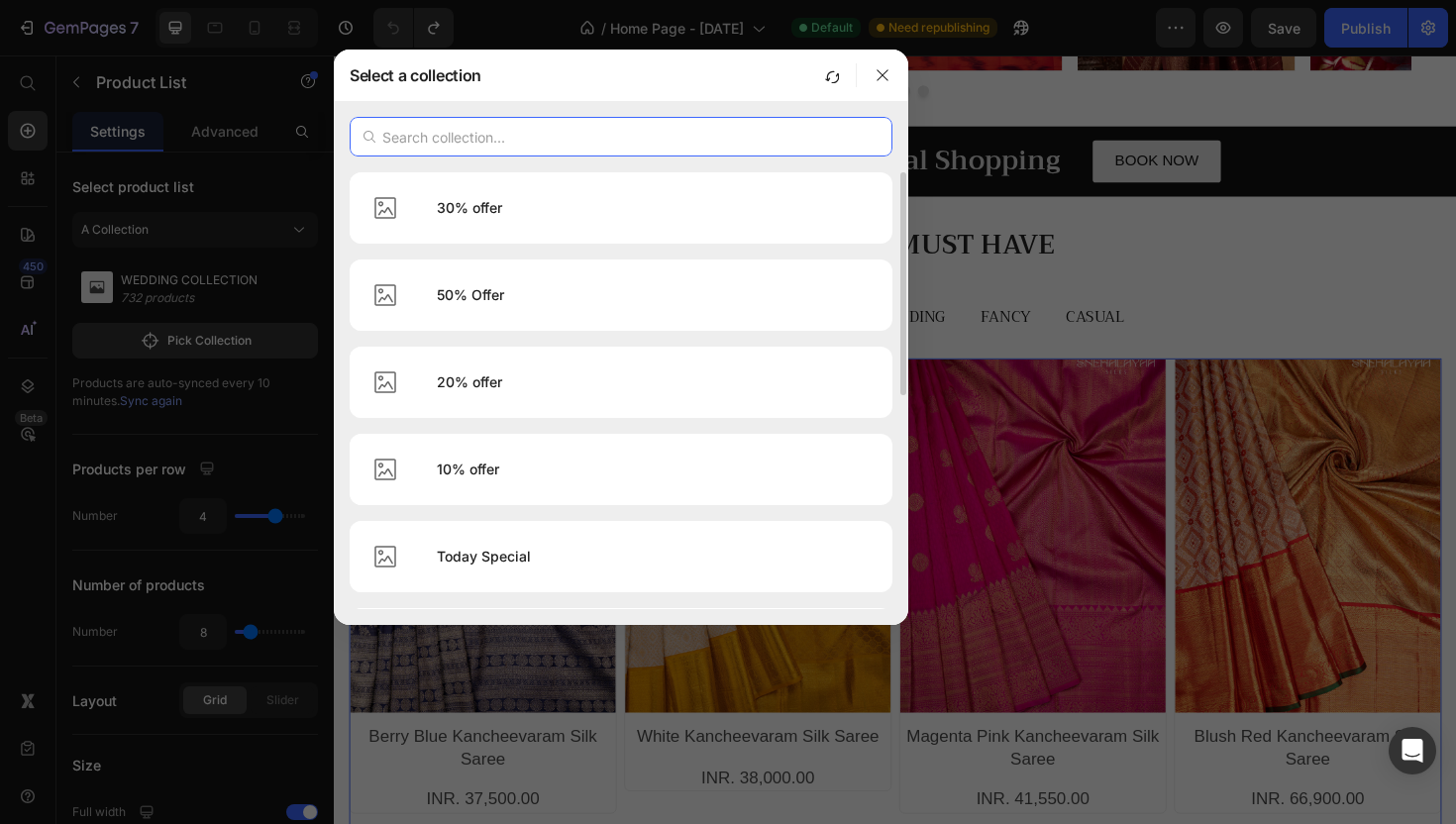 click at bounding box center (621, 137) 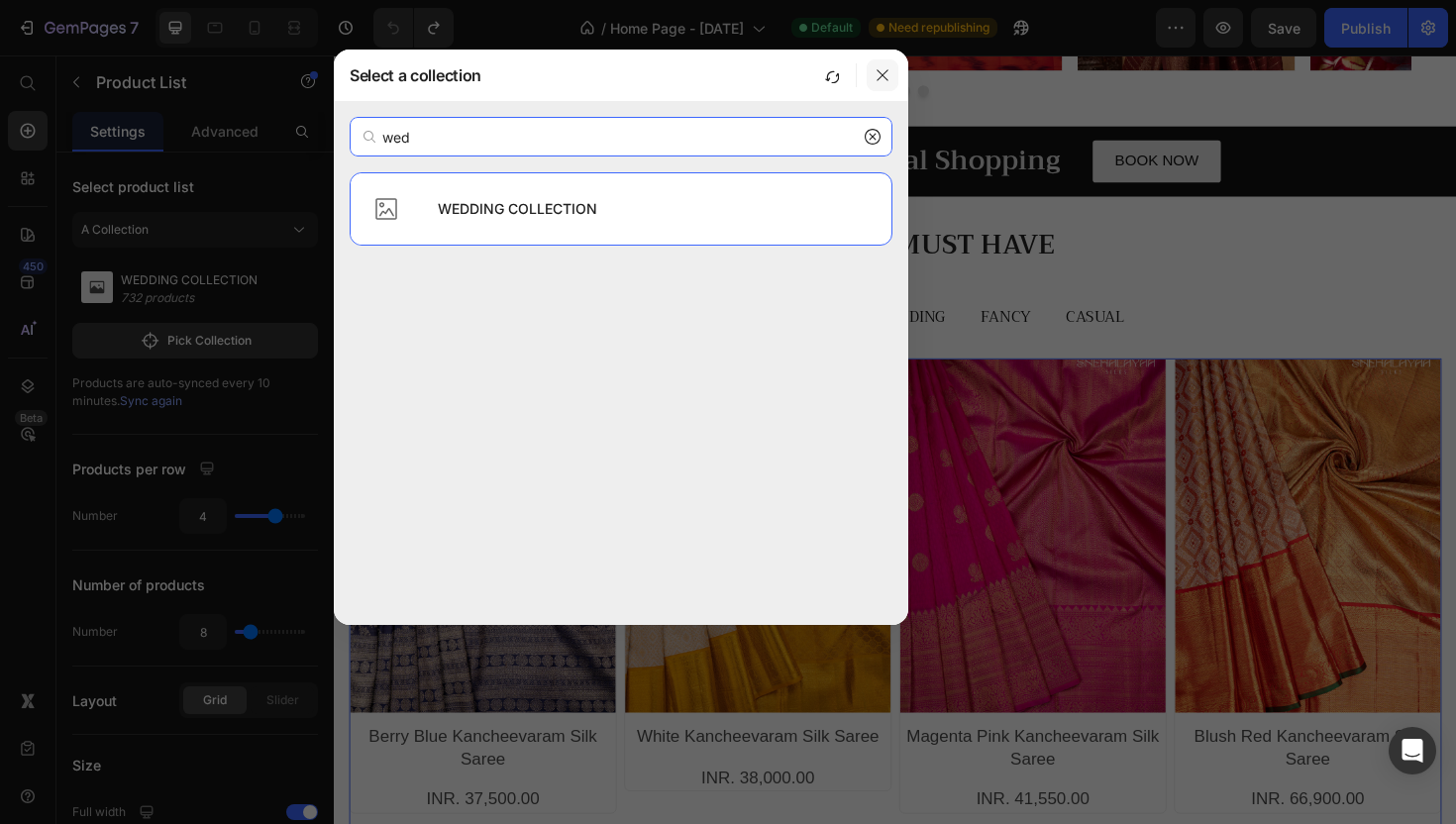 type on "wed" 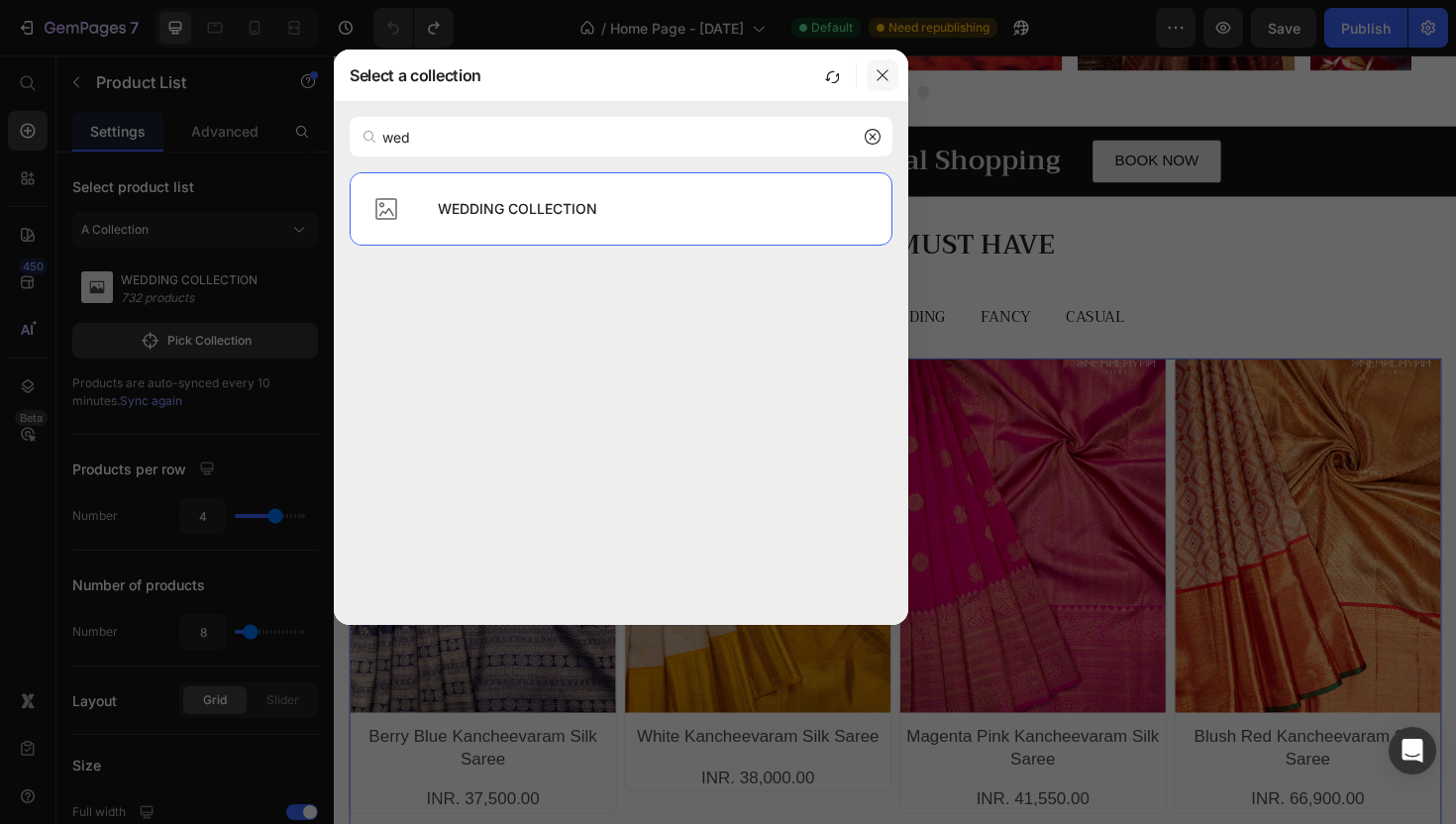 click 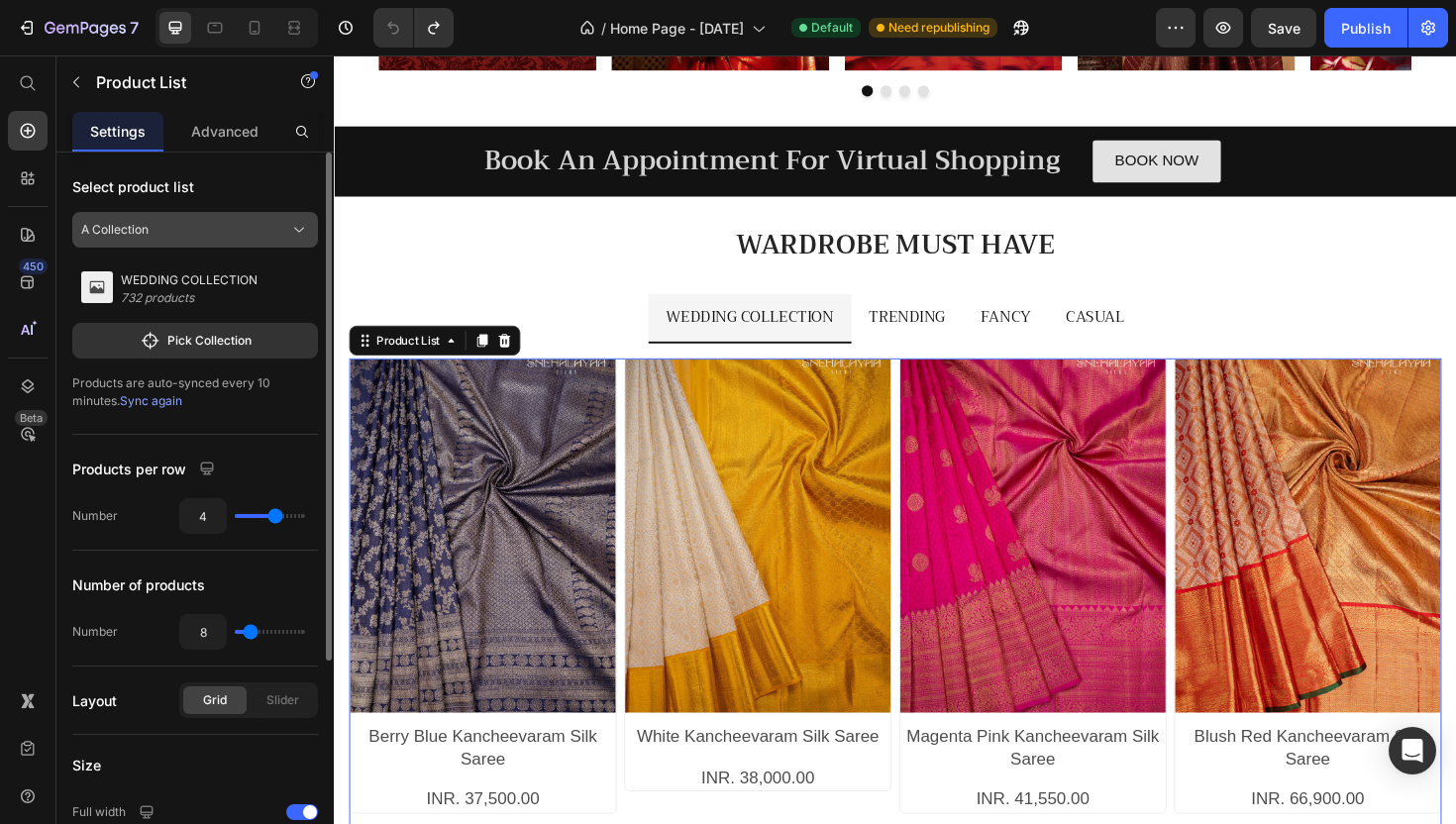 click on "A Collection" 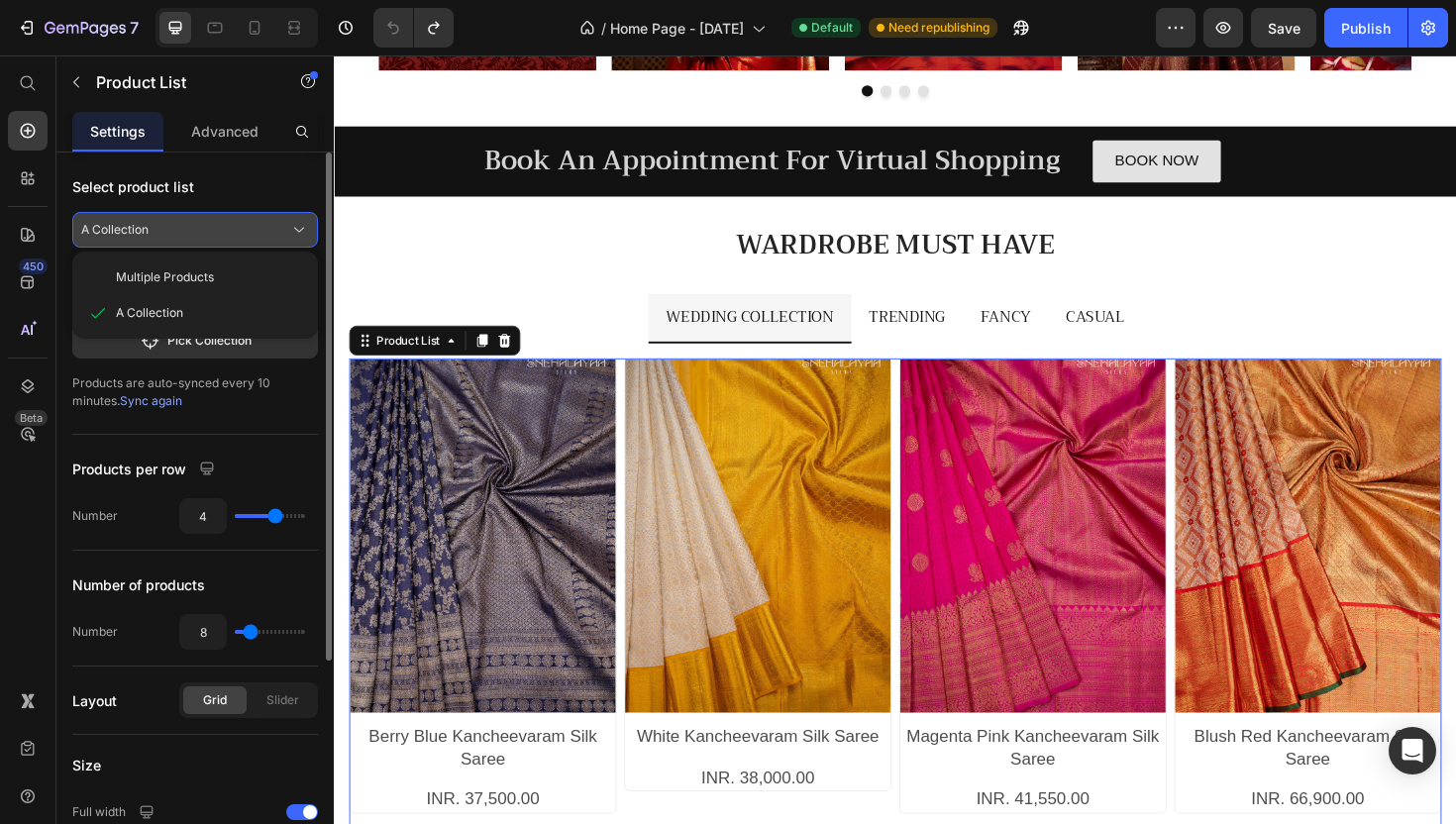 click on "A Collection" 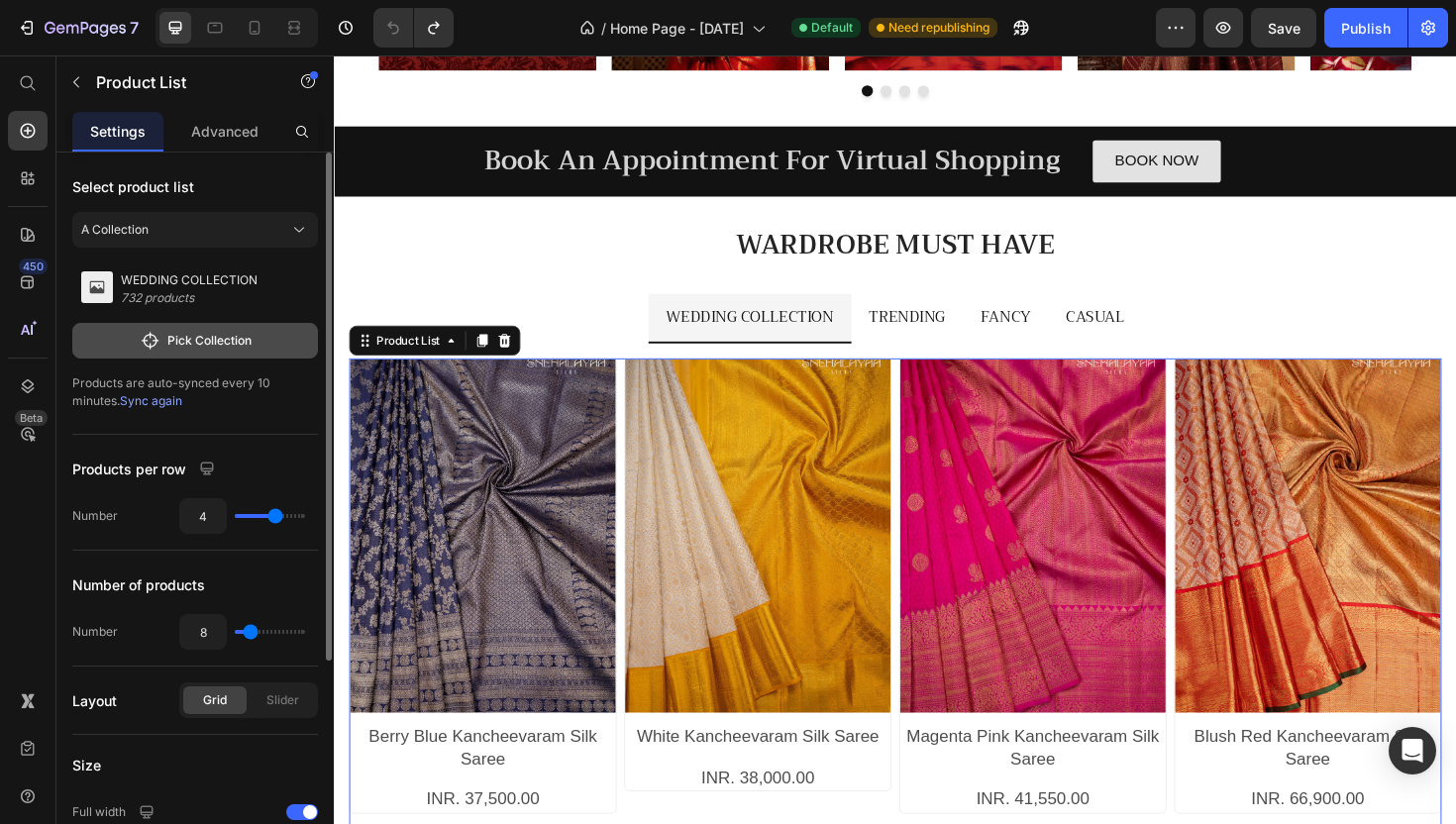 click on "Pick Collection" at bounding box center (195, 341) 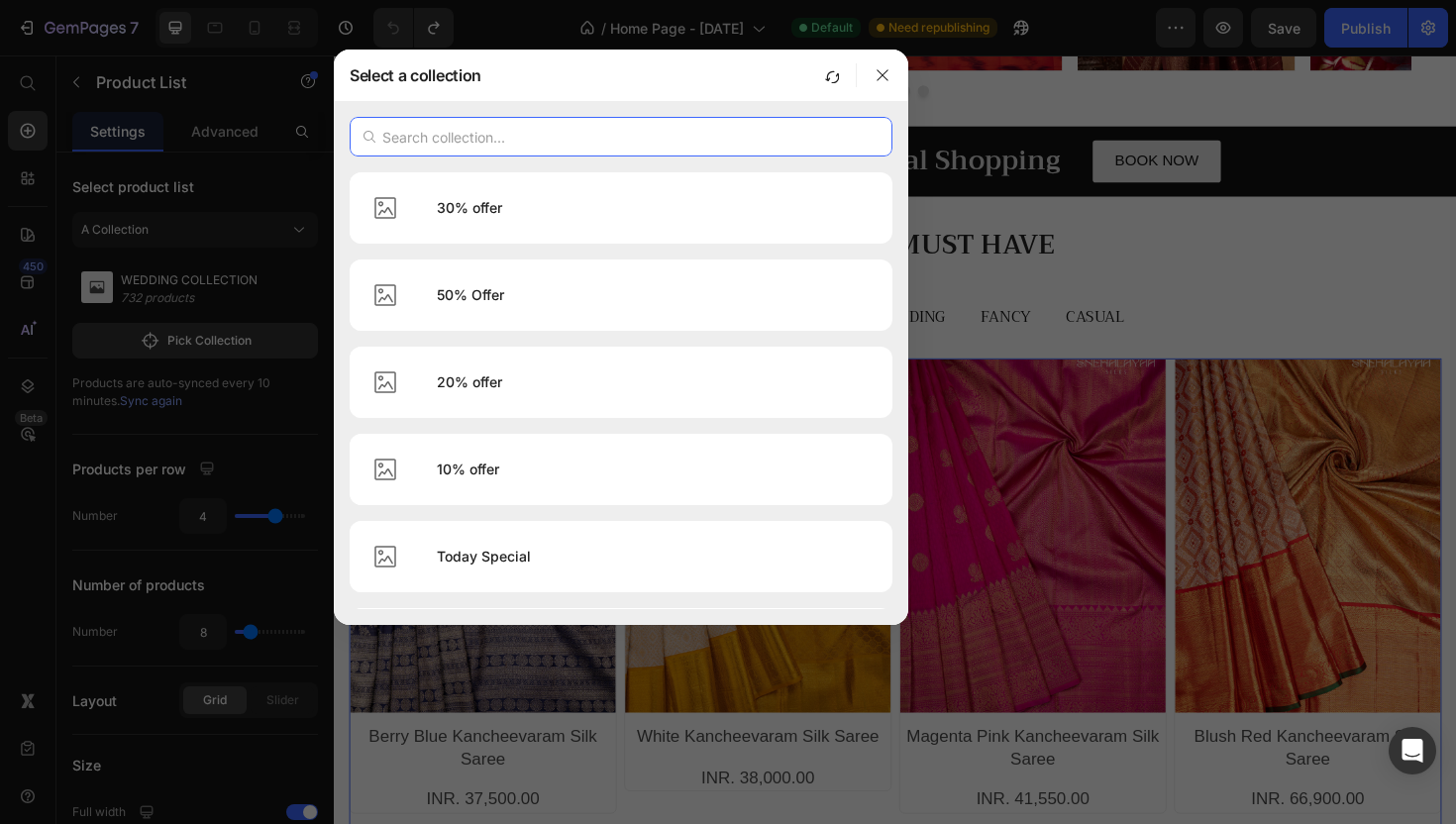 click at bounding box center [621, 137] 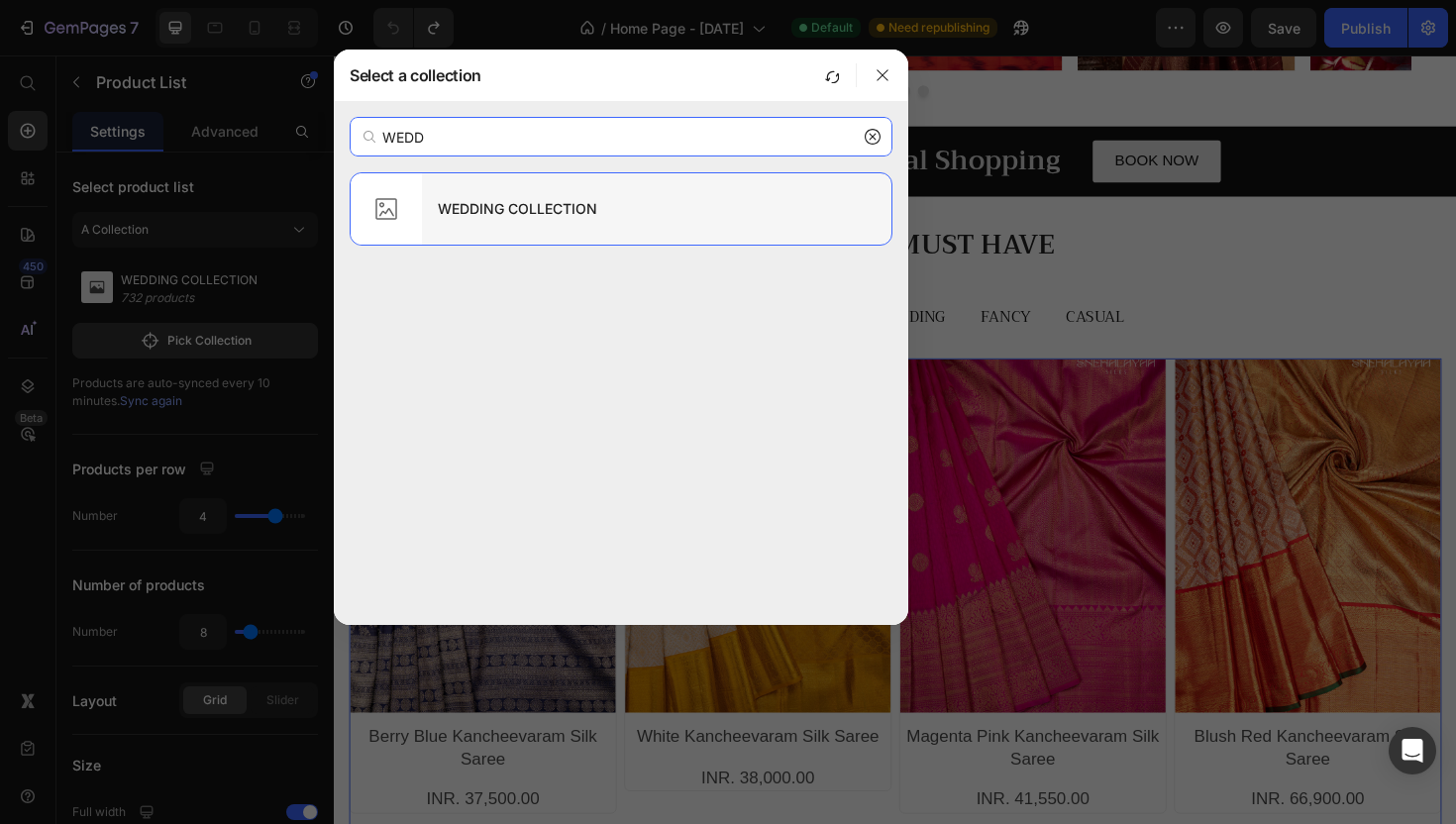 type on "WEDD" 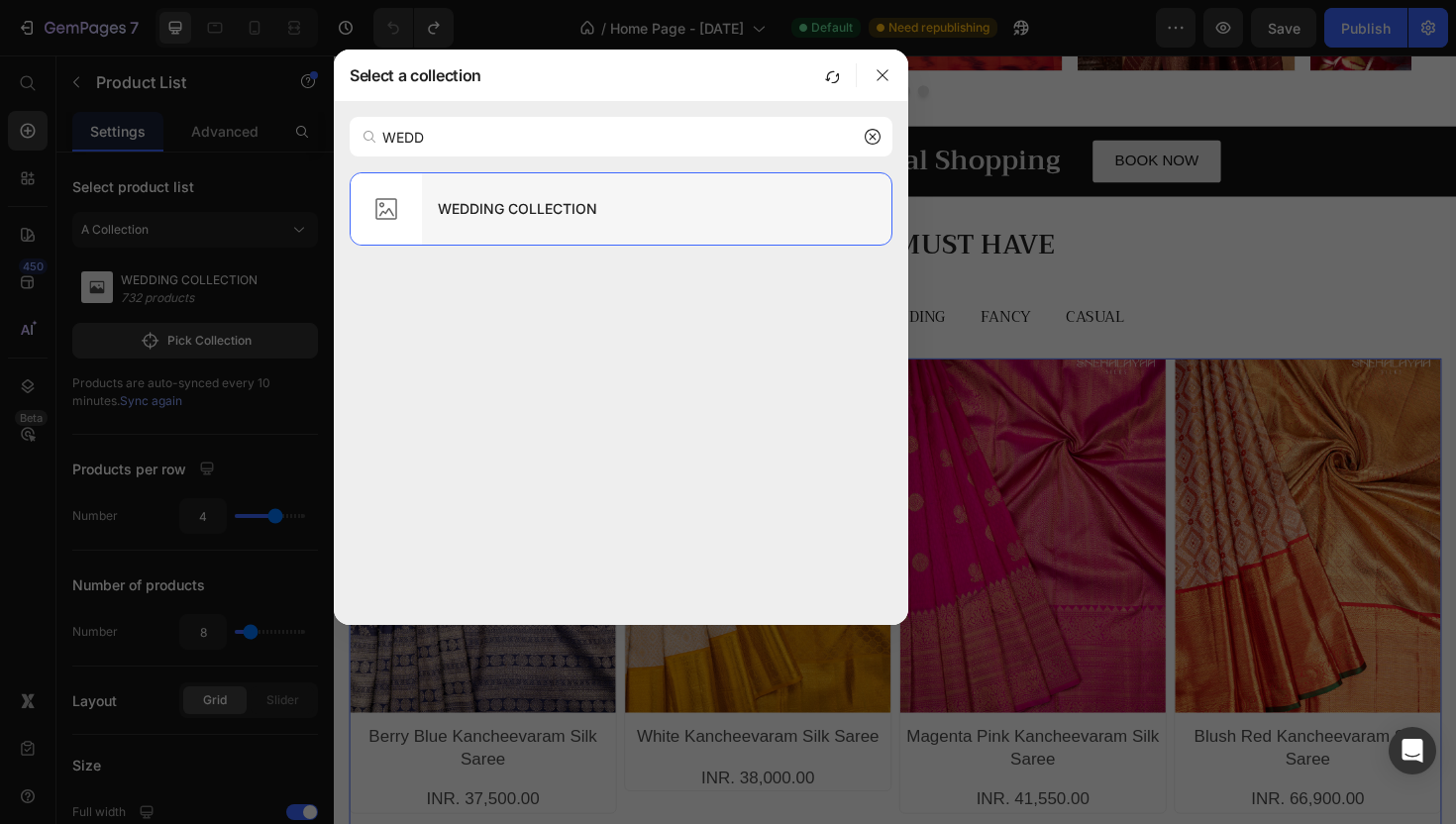 click on "WEDDING COLLECTION" at bounding box center [657, 209] 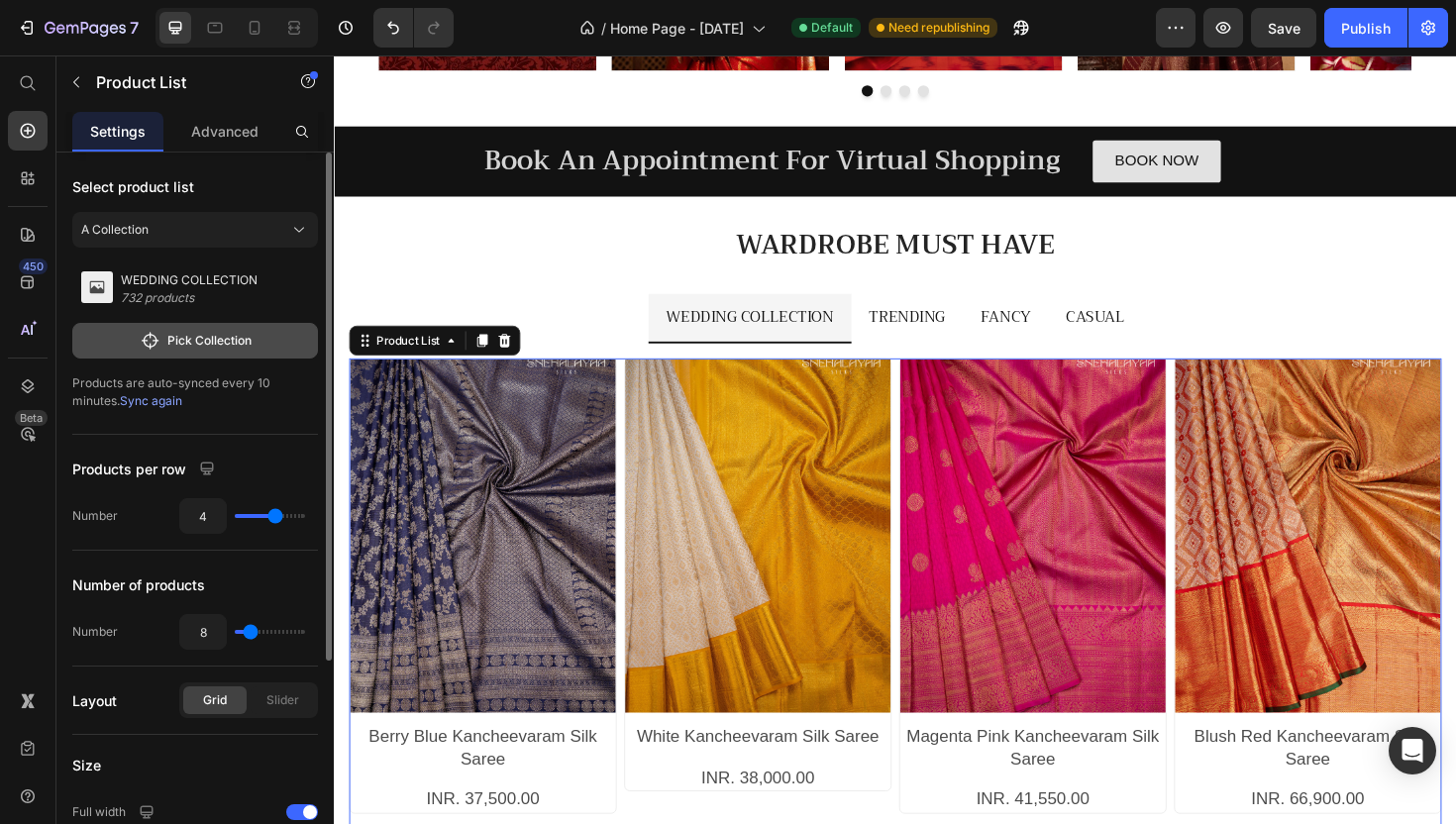 click on "Pick Collection" at bounding box center [195, 341] 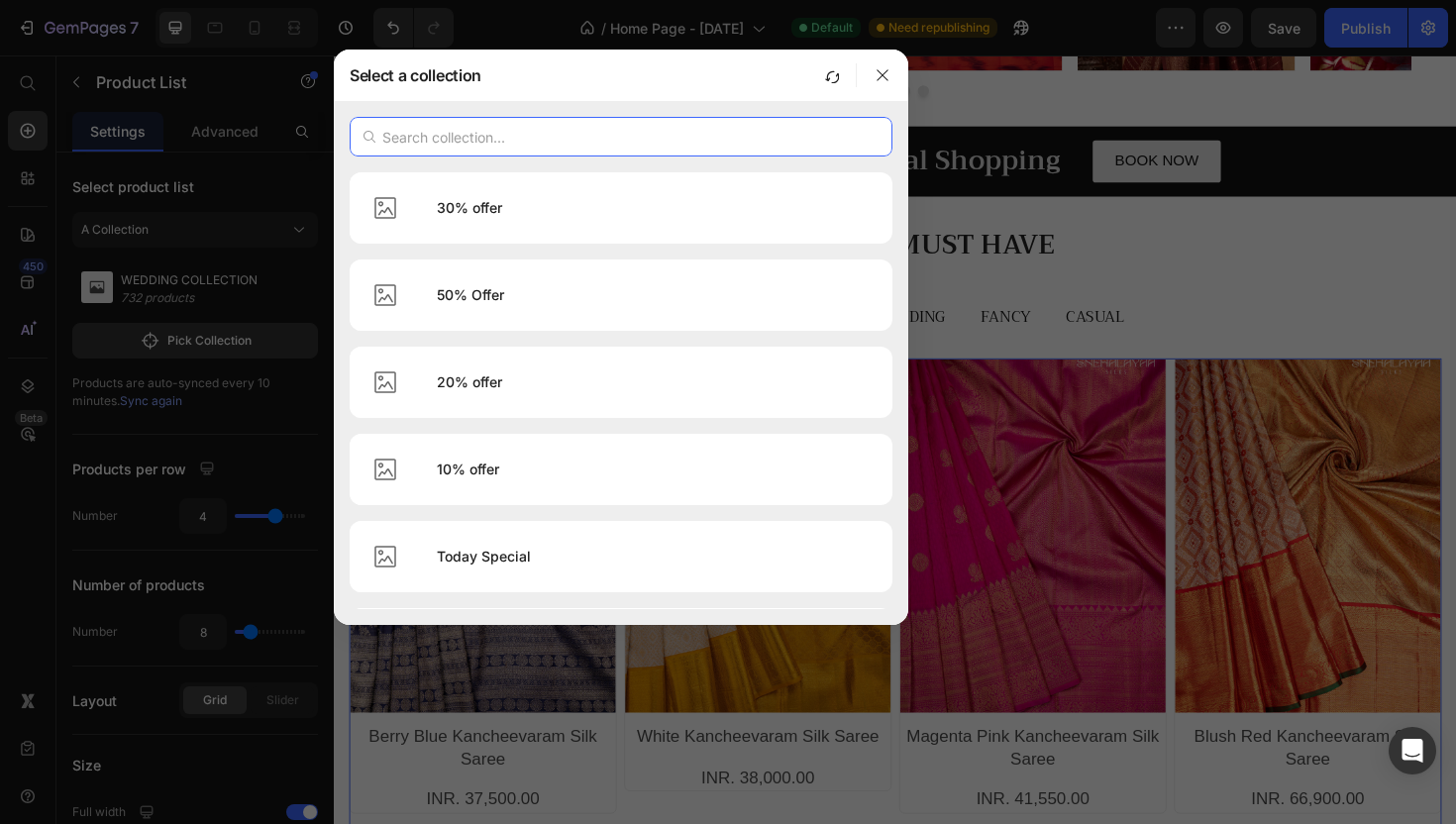 click at bounding box center (621, 137) 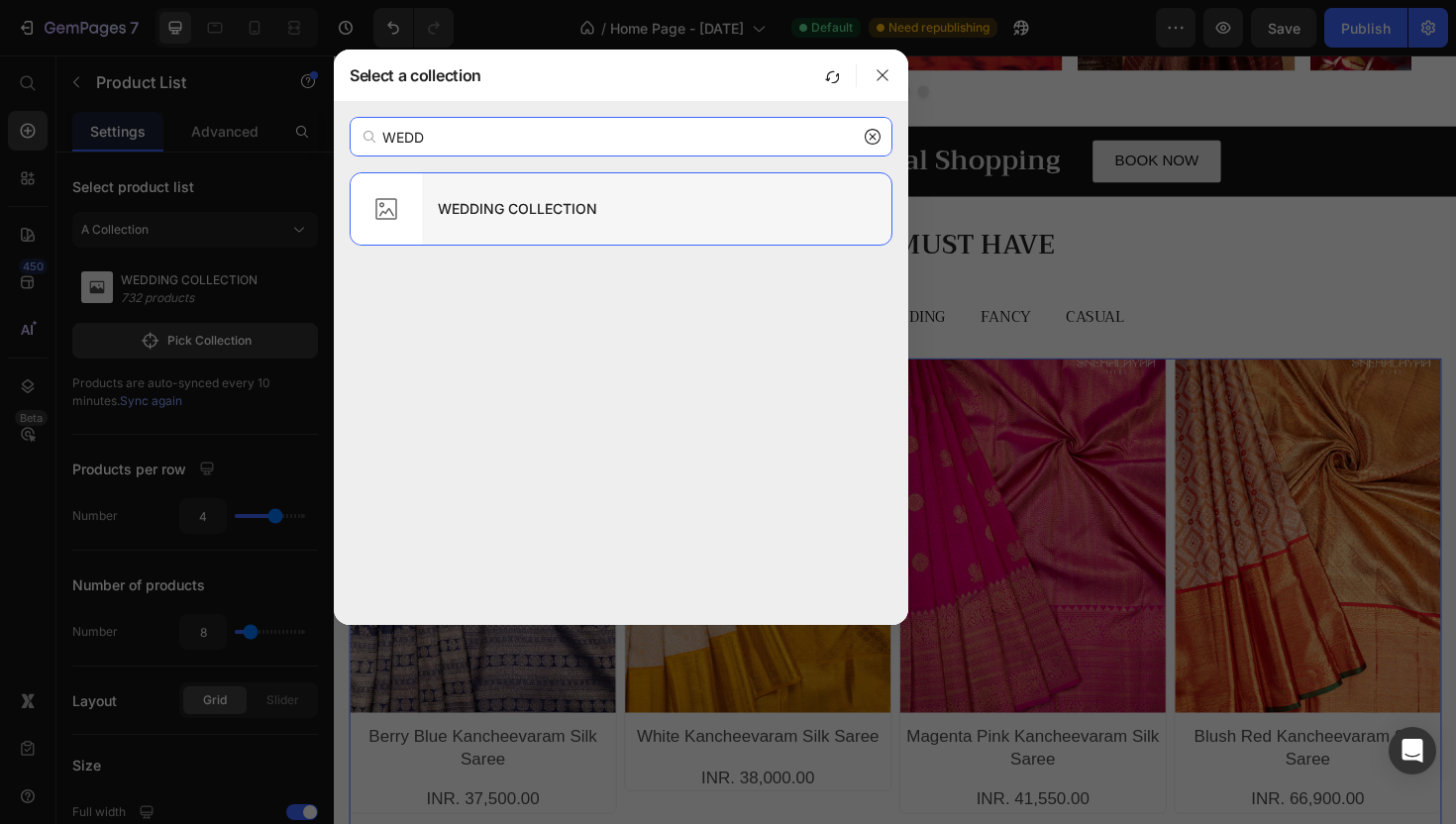 type on "WEDD" 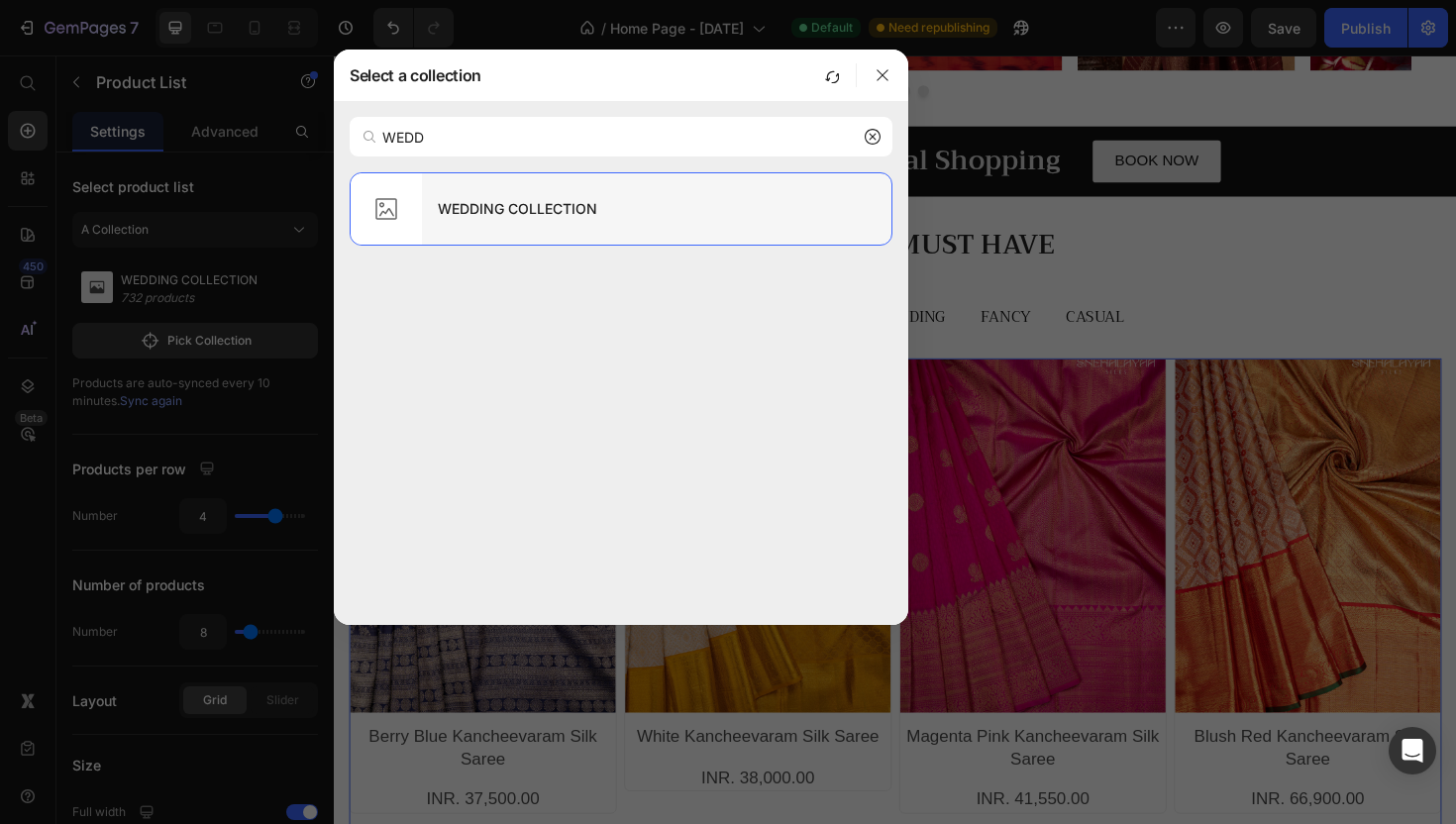 click on "WEDDING COLLECTION" at bounding box center (657, 209) 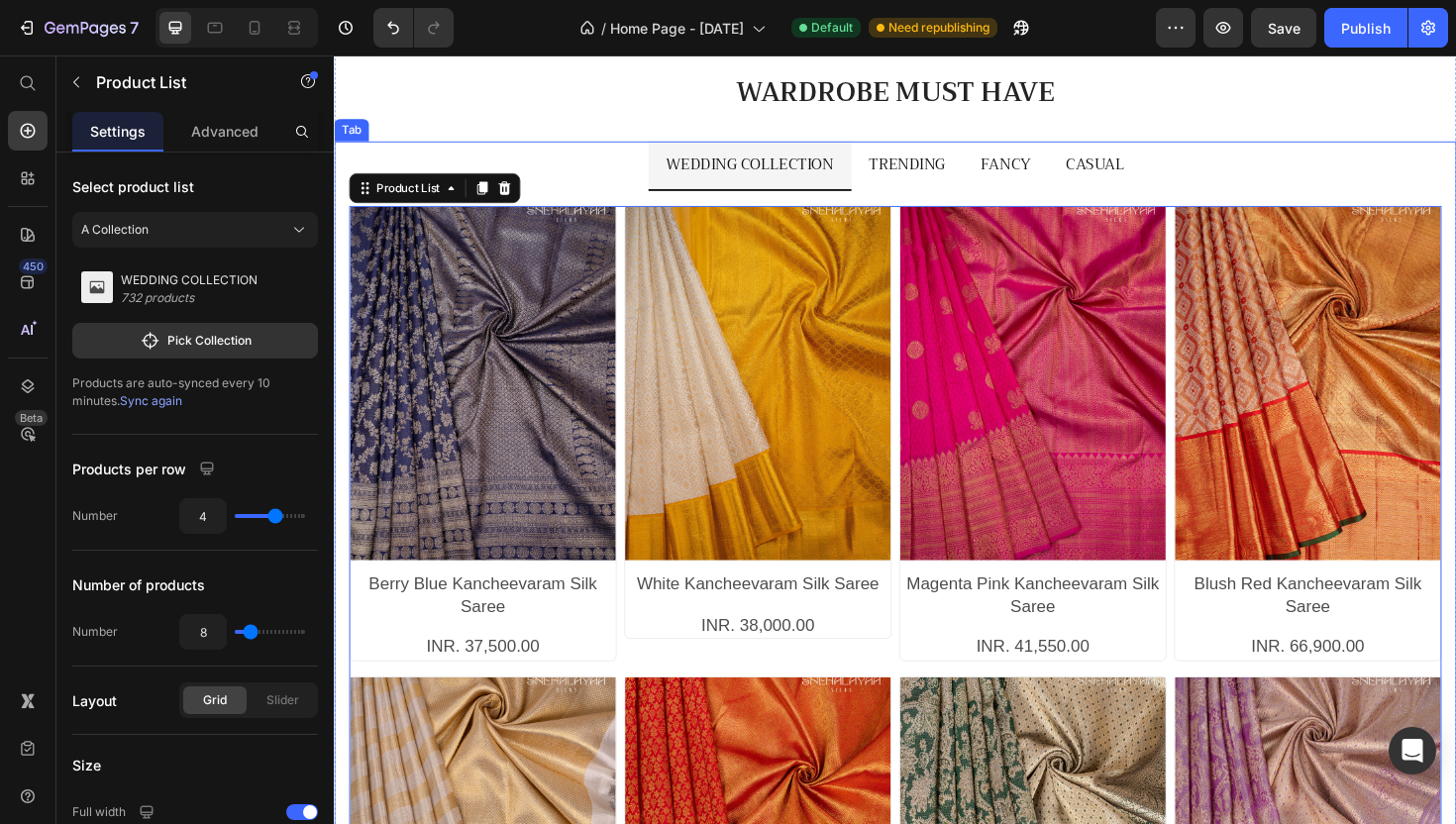 scroll, scrollTop: 1258, scrollLeft: 0, axis: vertical 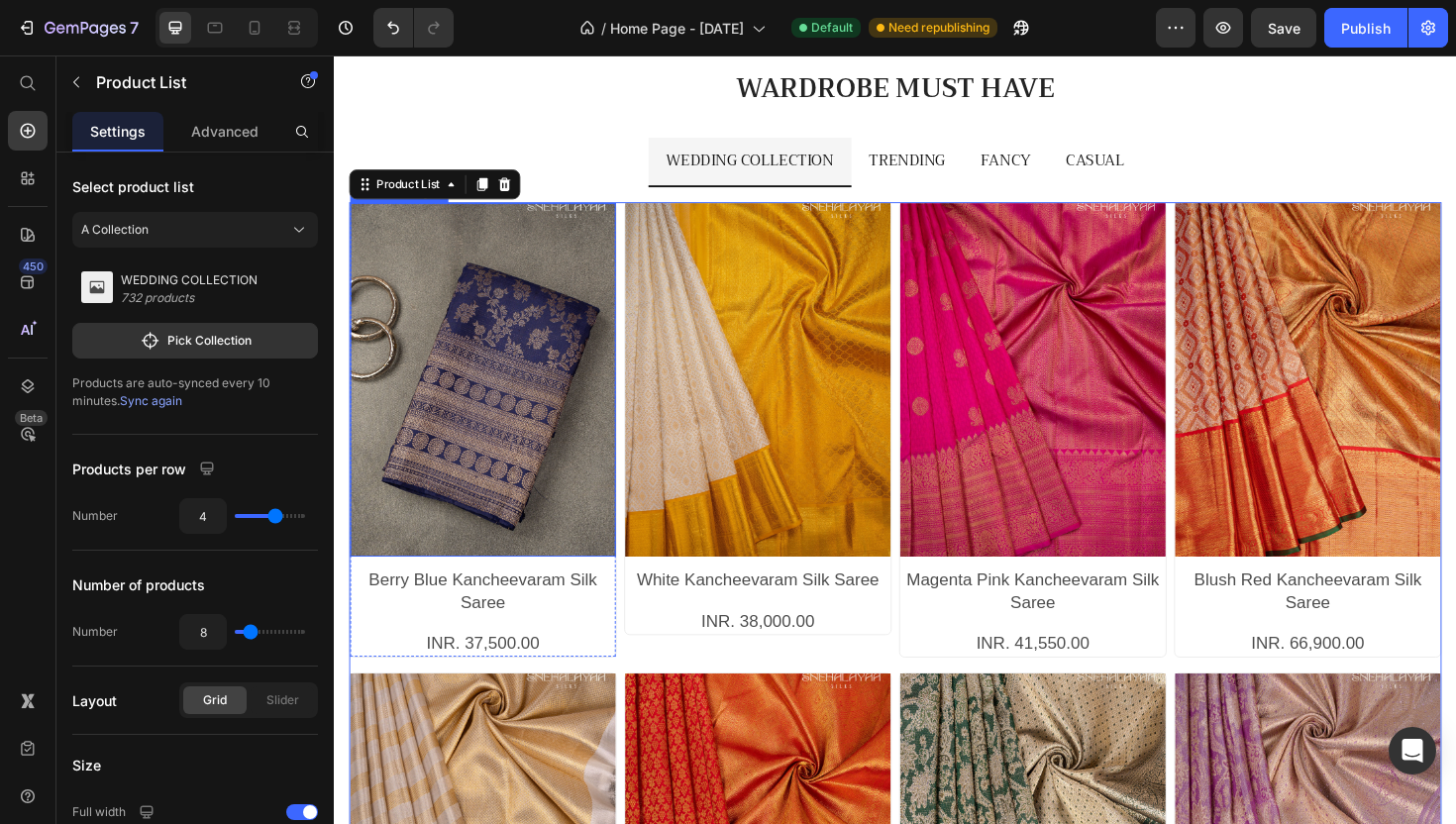 click at bounding box center [491, 399] 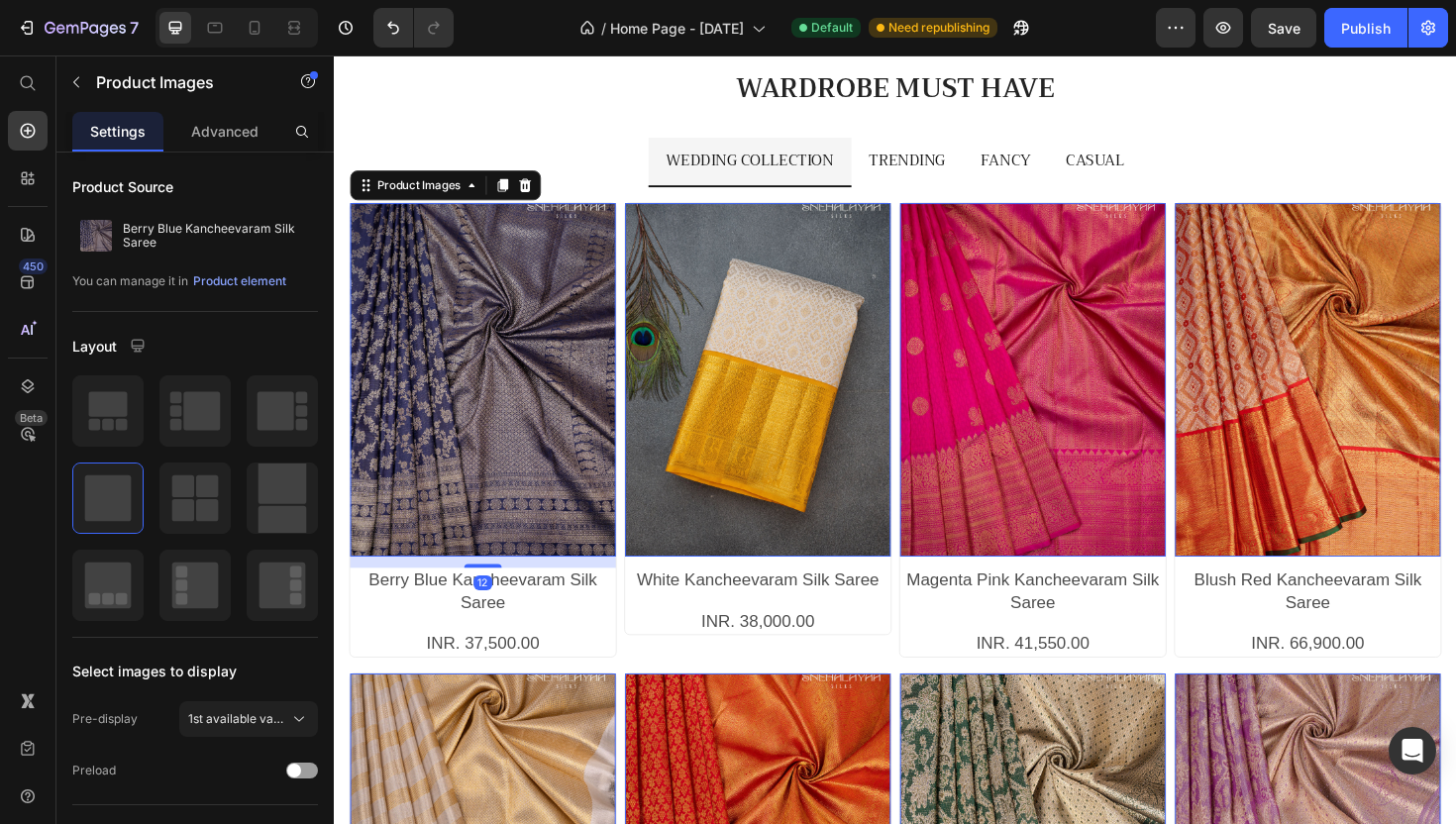 click at bounding box center [782, 399] 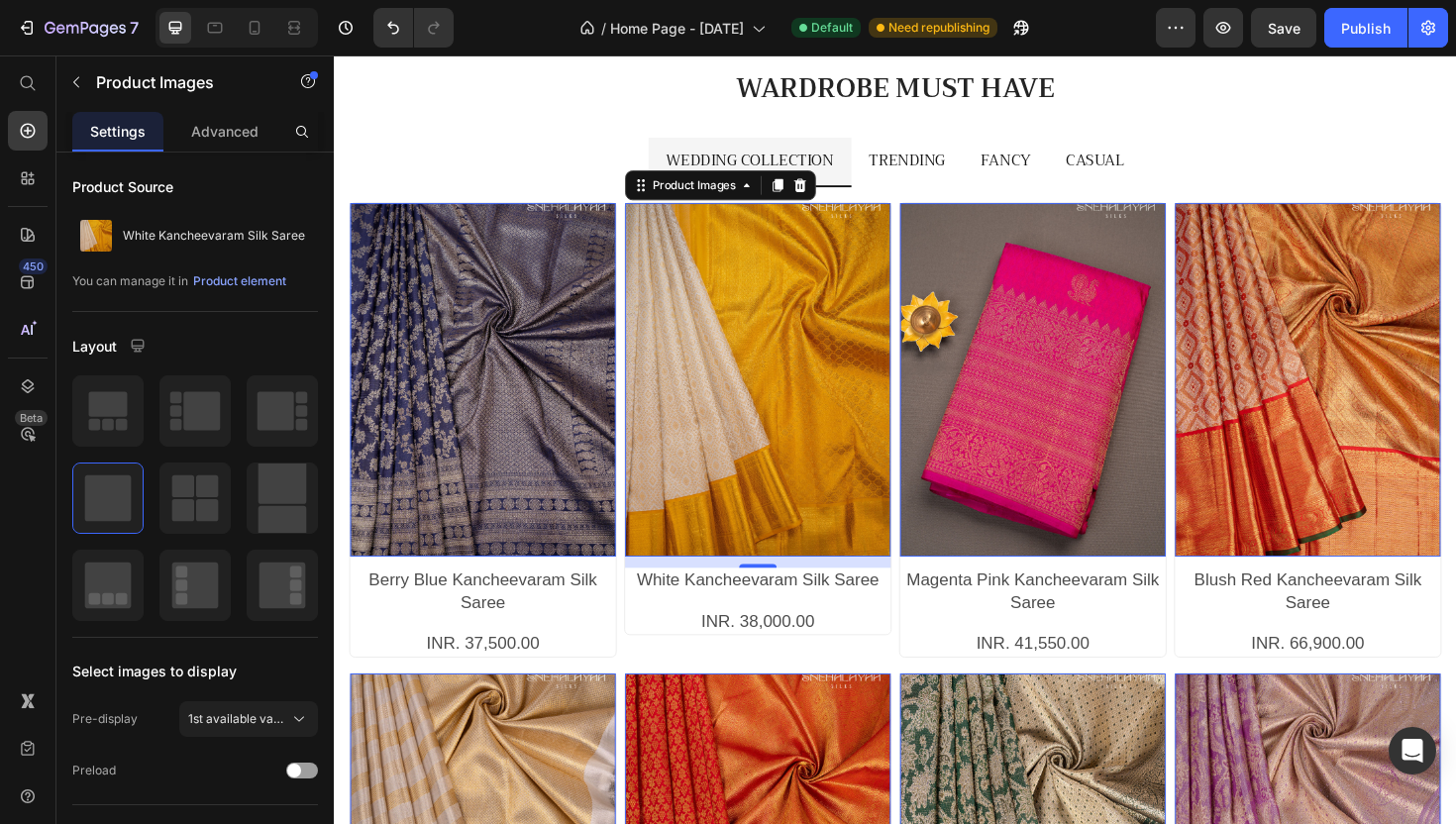 click at bounding box center (1074, 399) 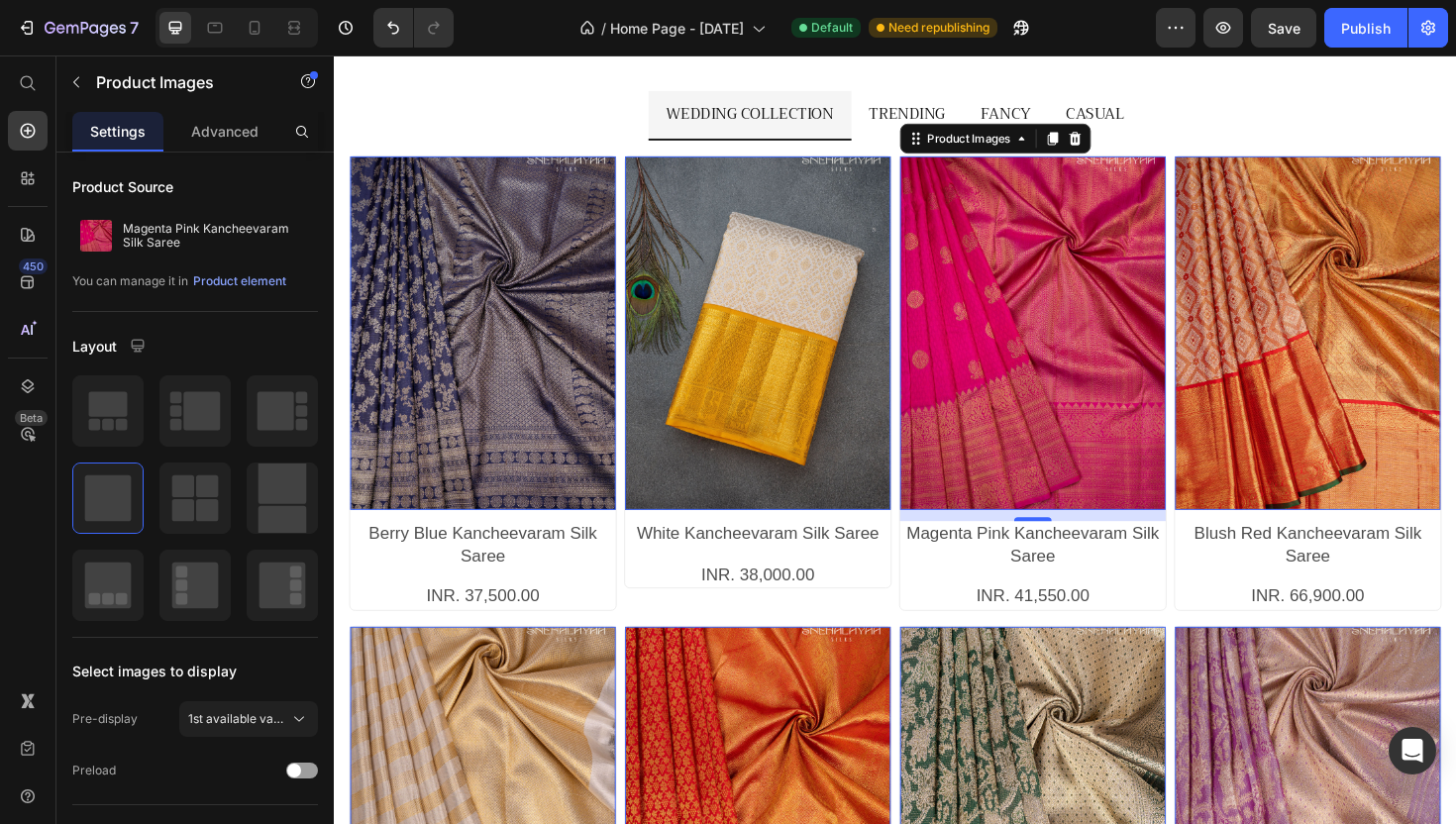 scroll, scrollTop: 1339, scrollLeft: 0, axis: vertical 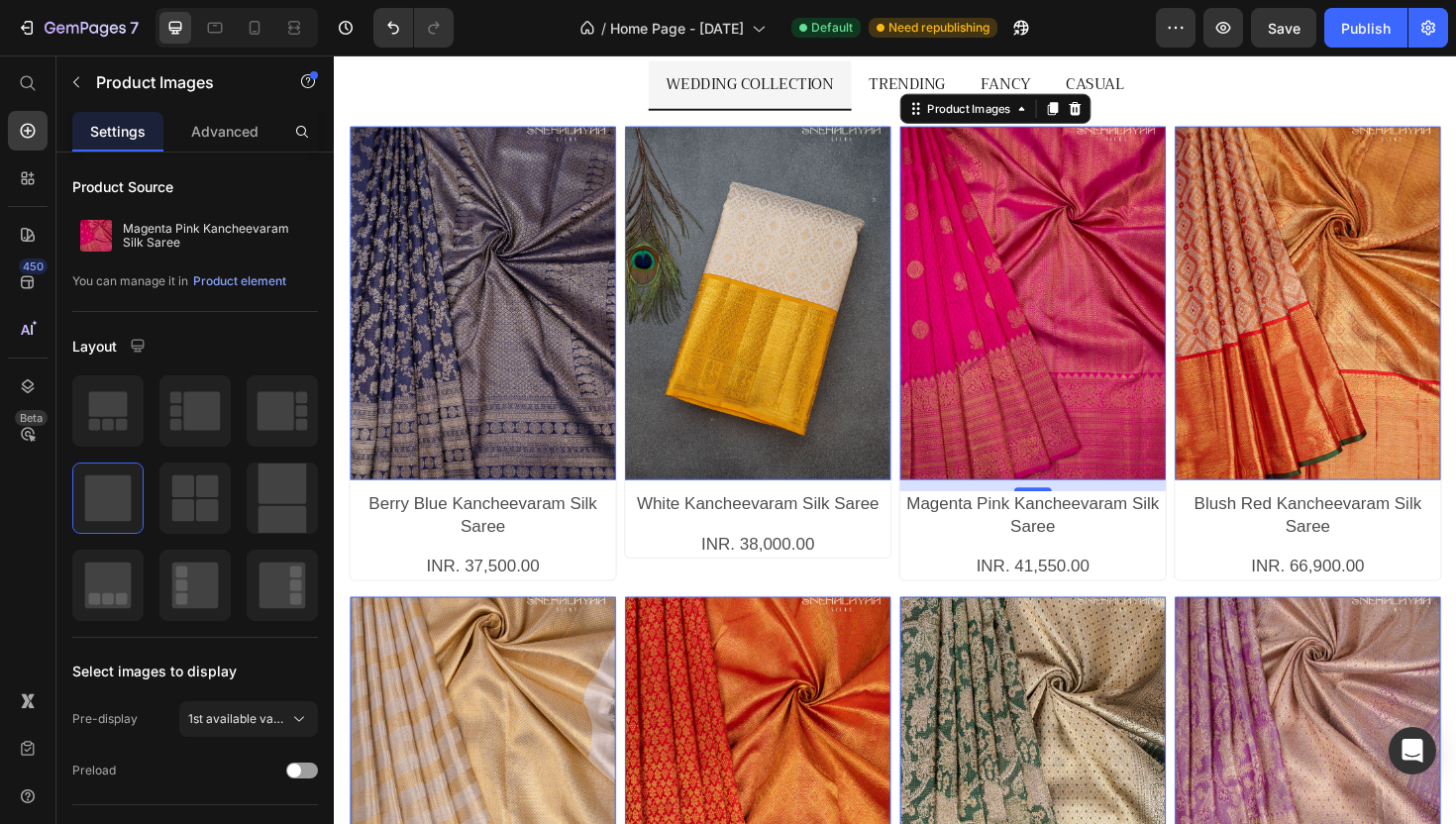 click at bounding box center (782, 318) 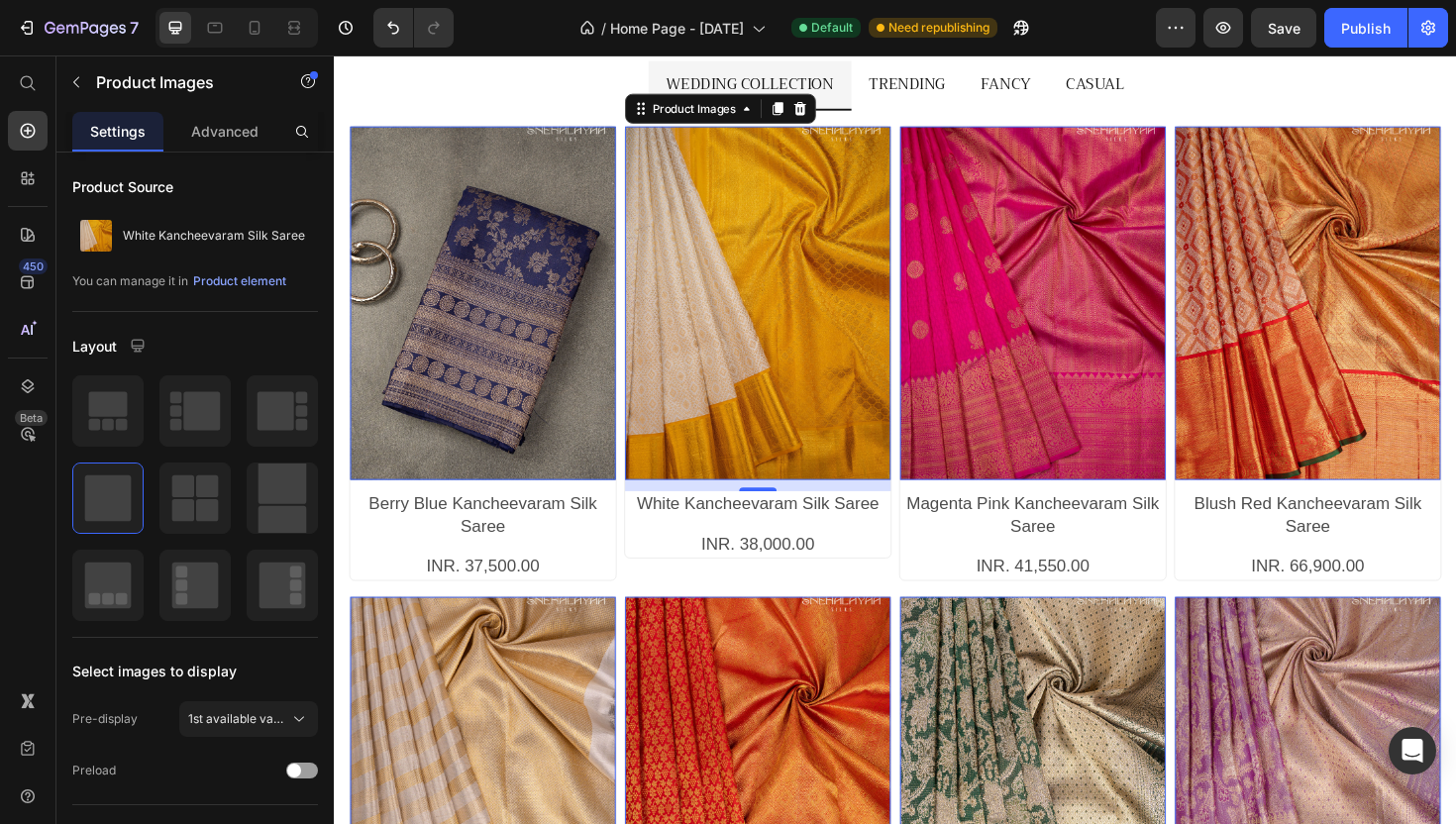 click at bounding box center [491, 318] 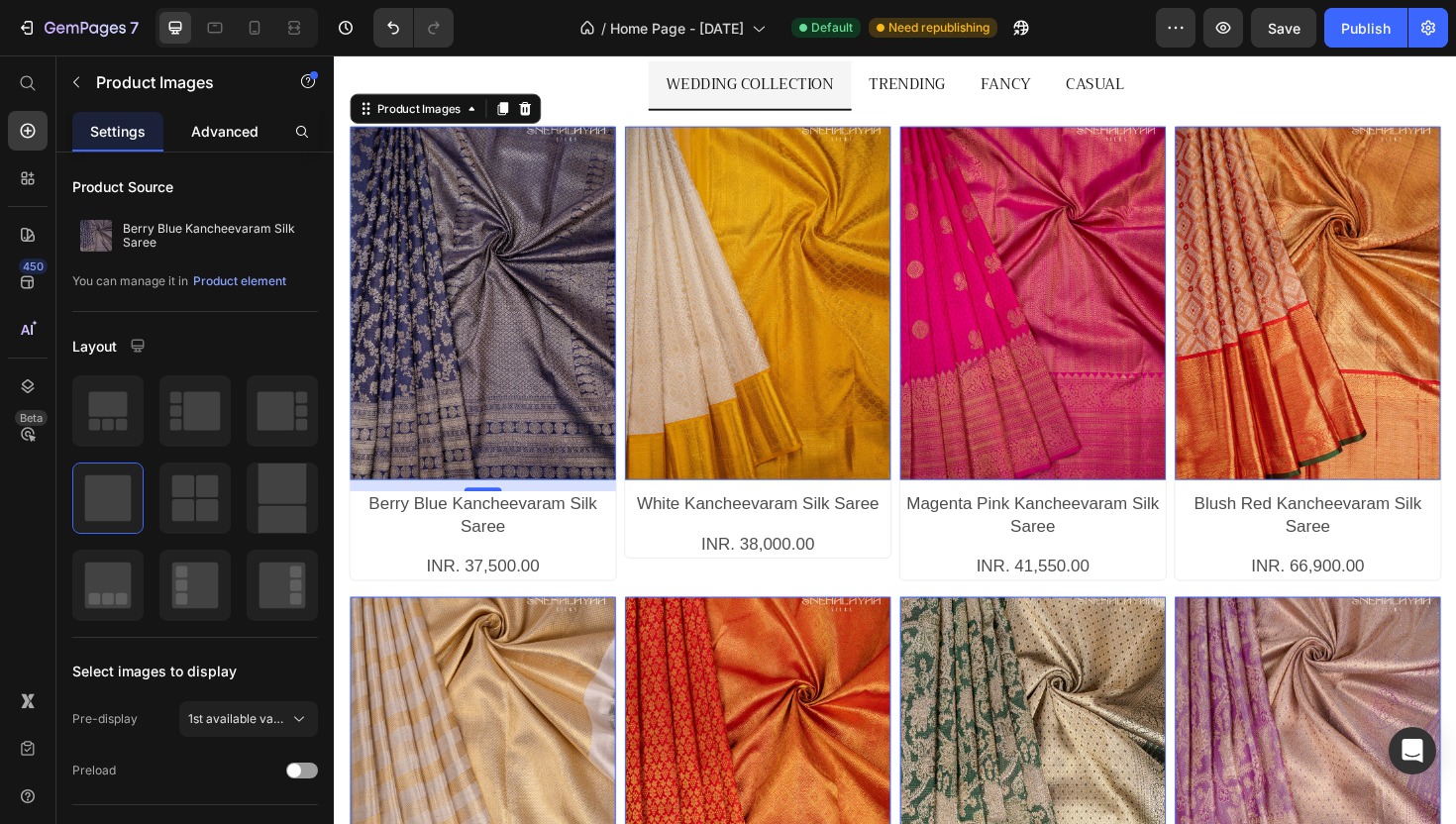 click on "Advanced" at bounding box center [225, 131] 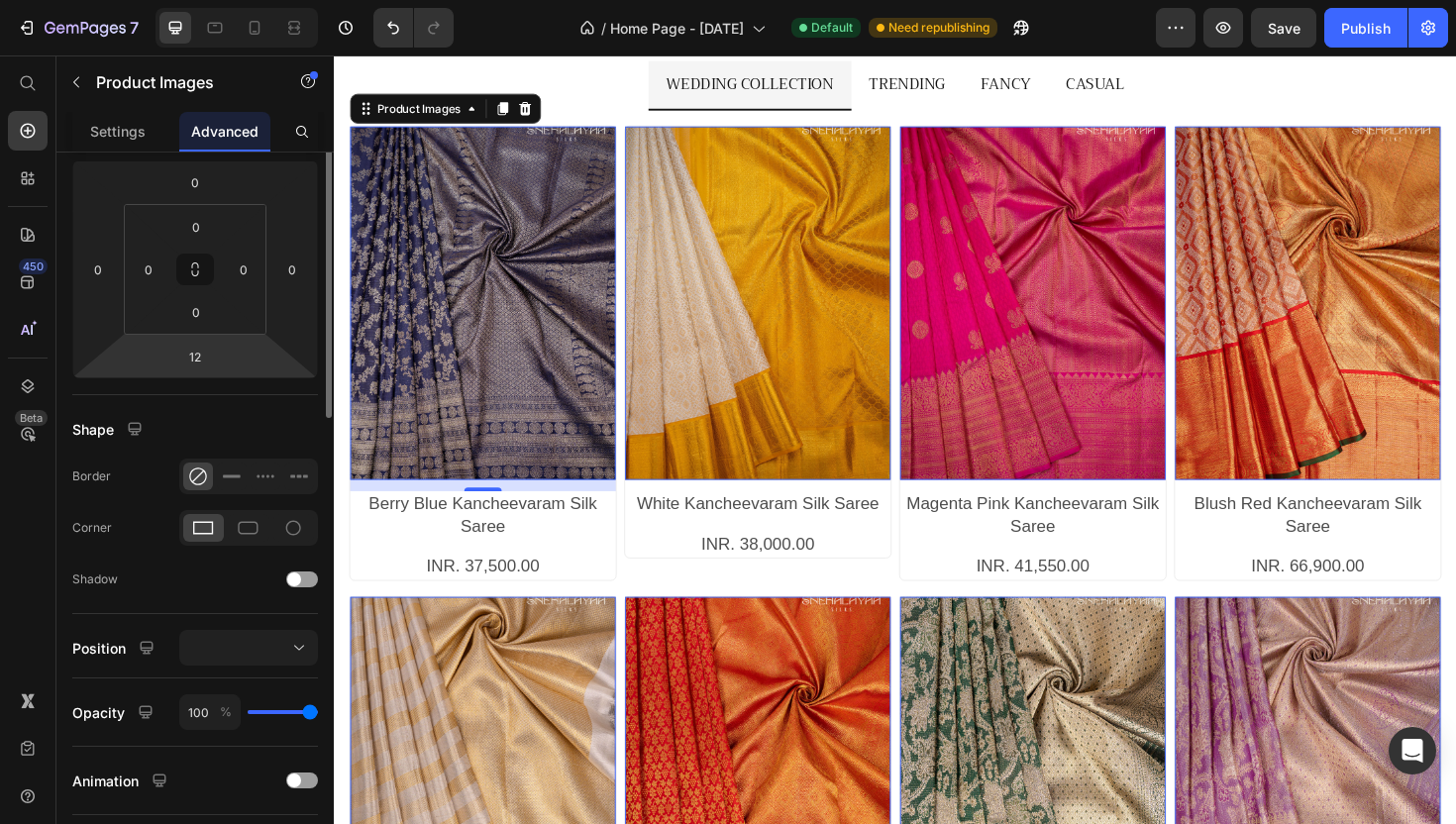 scroll, scrollTop: 0, scrollLeft: 0, axis: both 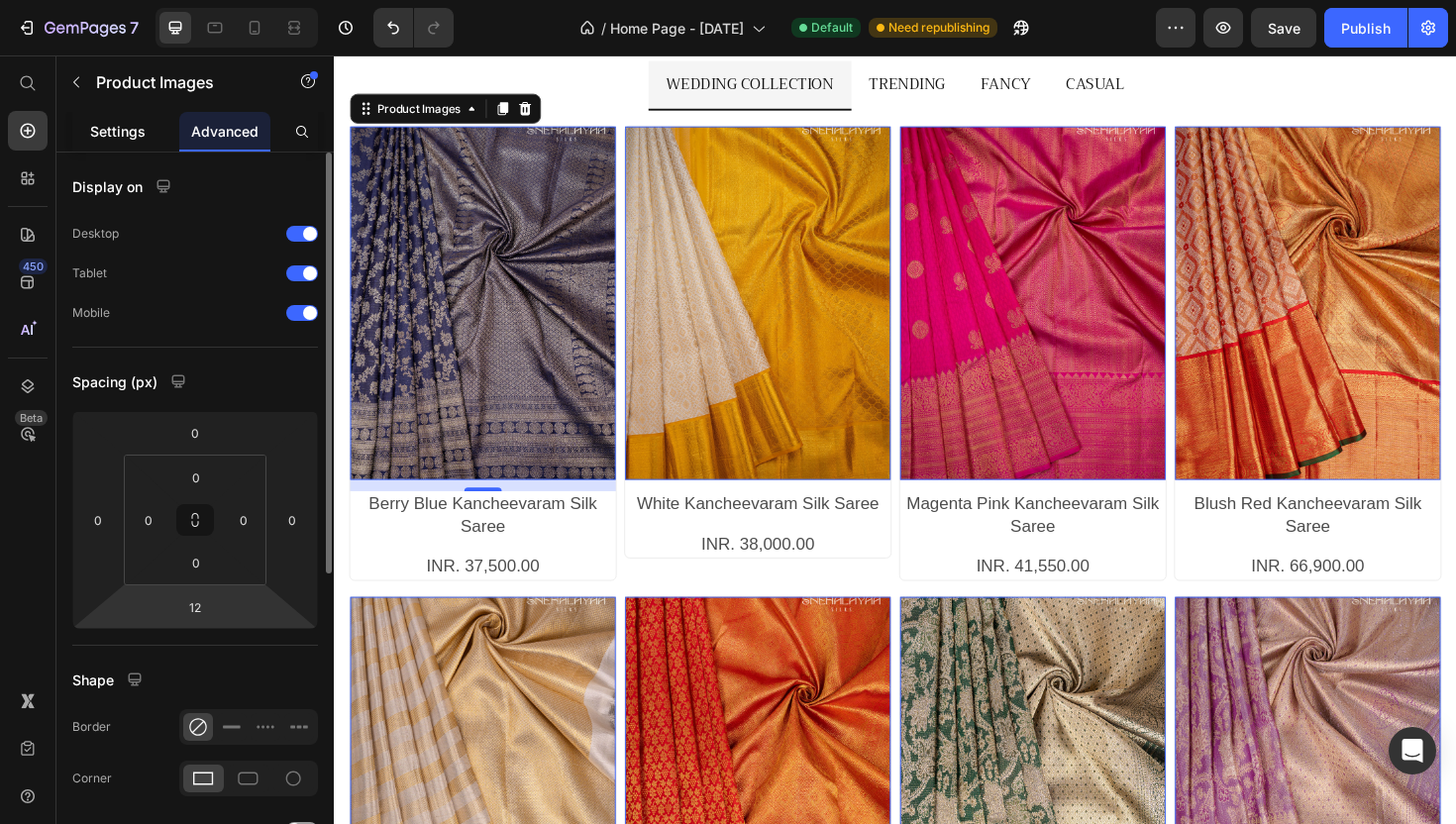 click on "Settings" at bounding box center (118, 131) 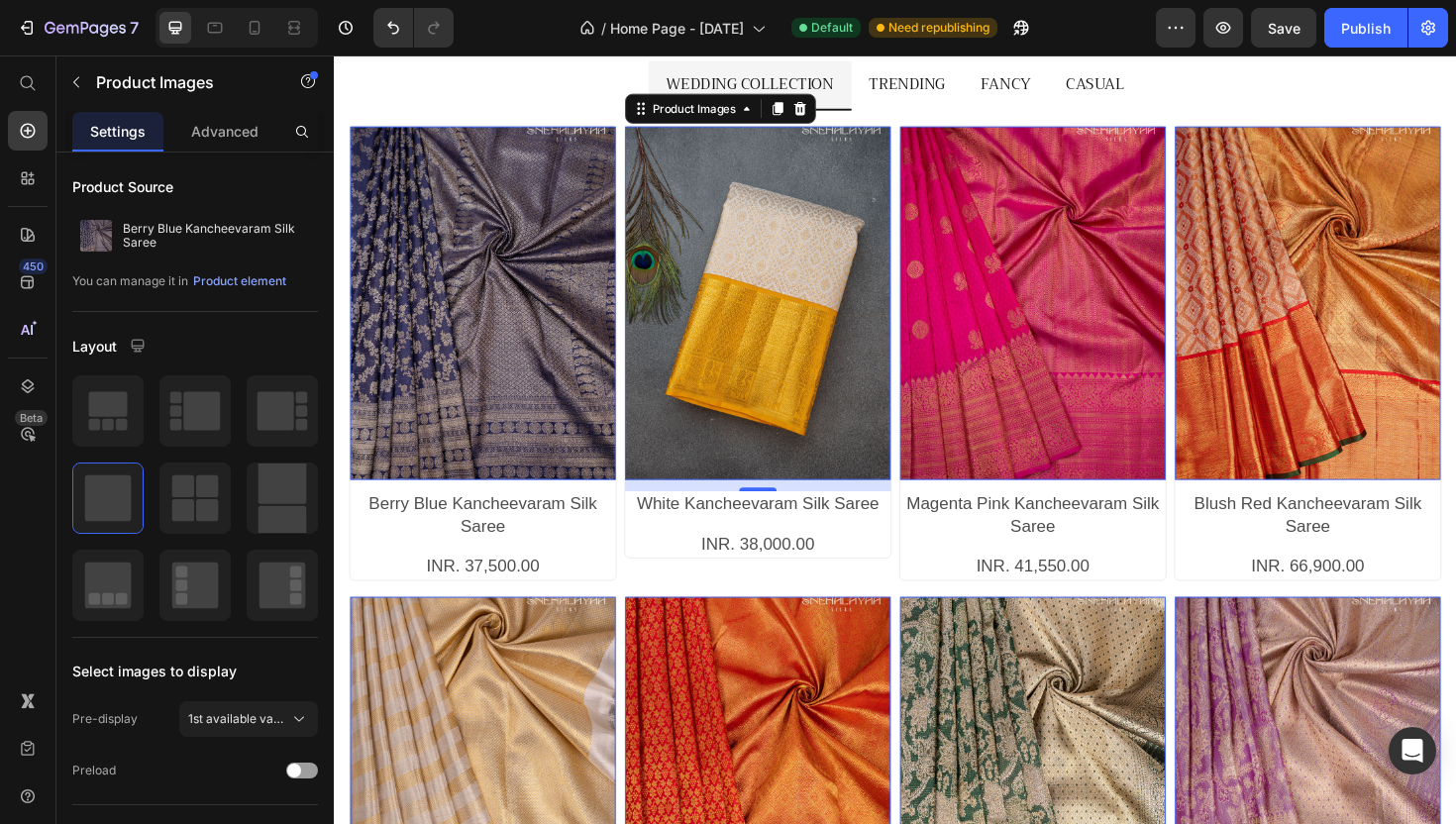 click at bounding box center (782, 318) 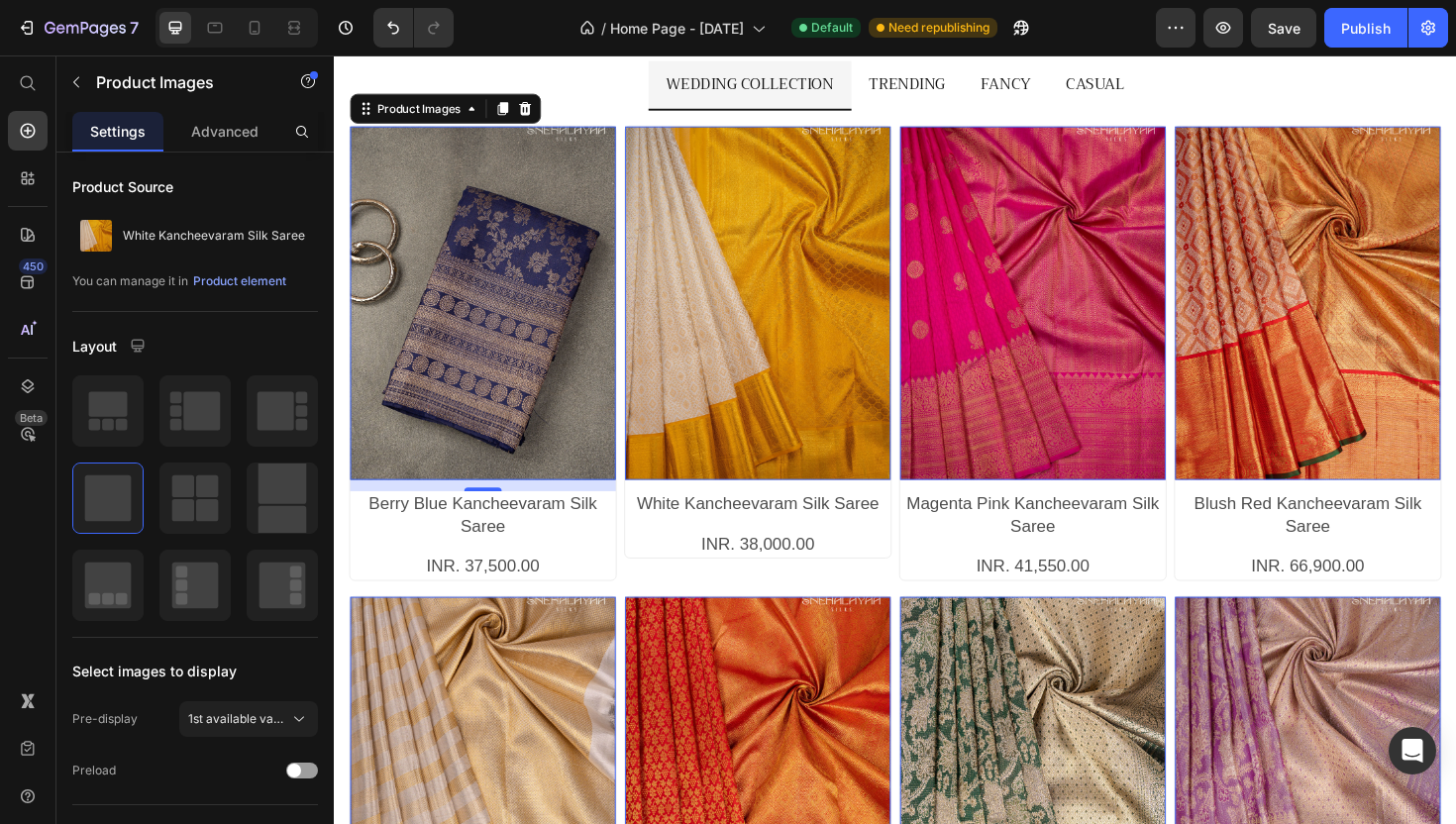 click at bounding box center (491, 318) 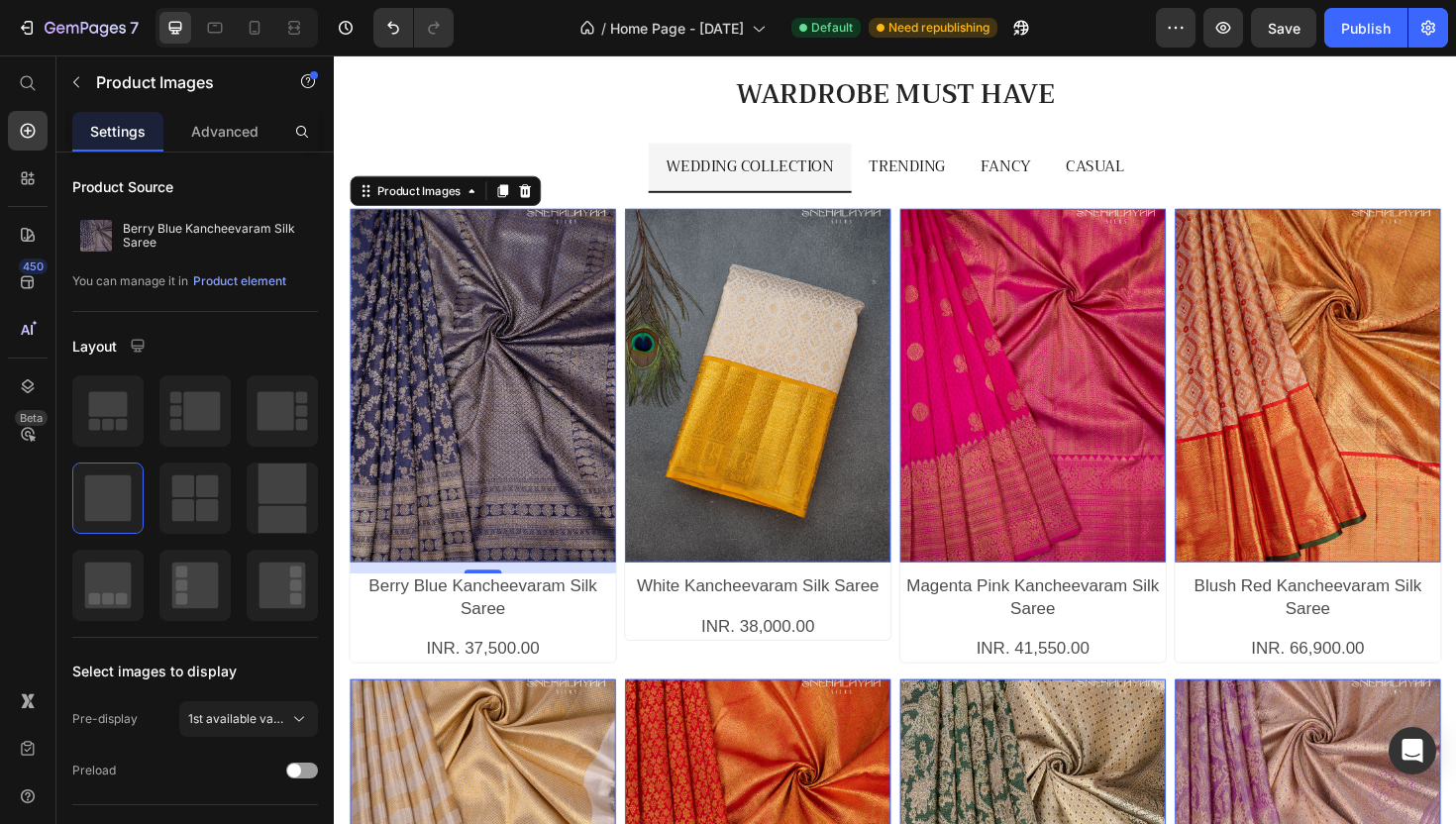 scroll, scrollTop: 1249, scrollLeft: 0, axis: vertical 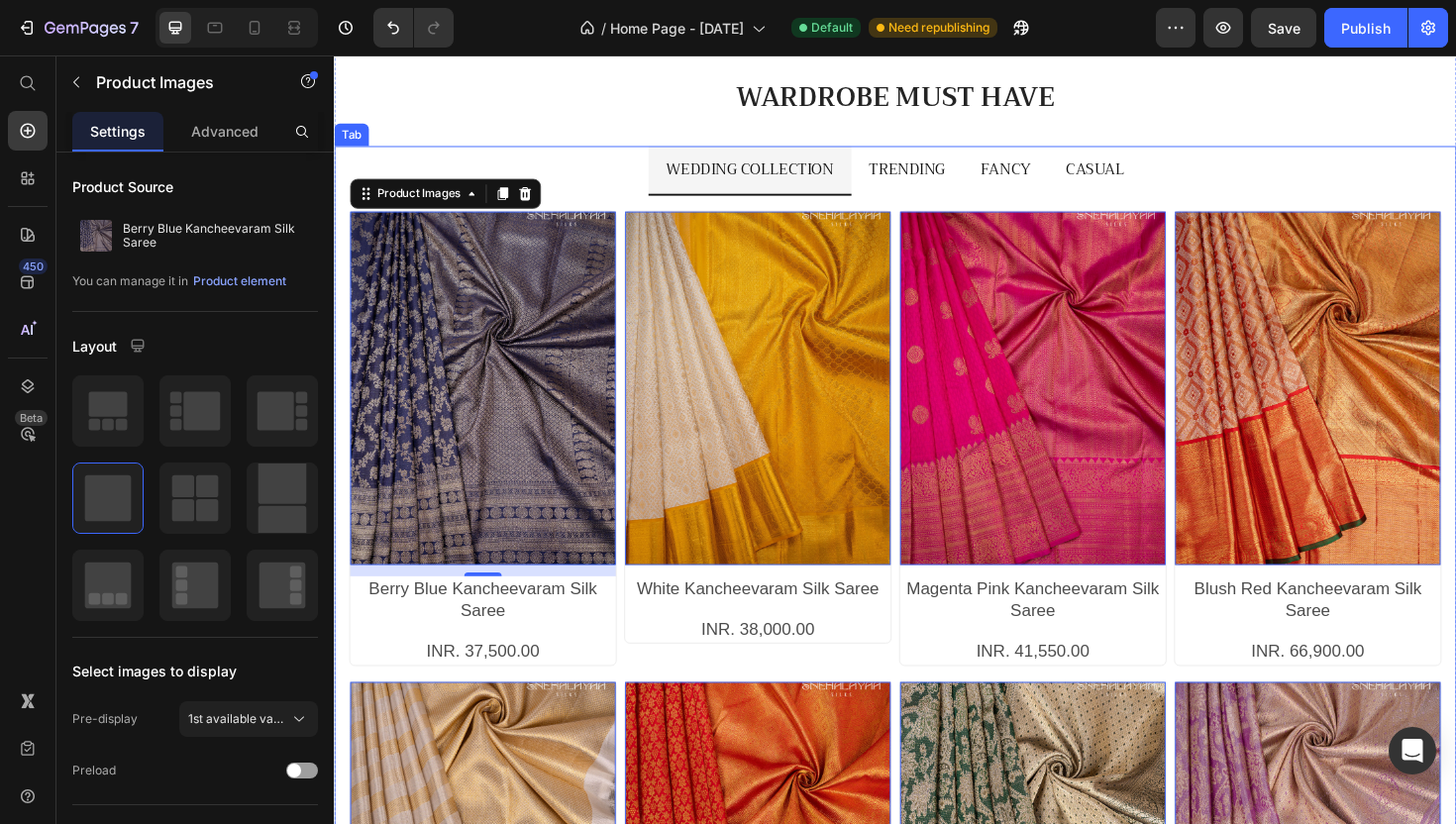 click on "Product Images   12 Berry Blue Kancheevaram Silk Saree Product Title INR. 37,500.00 Product Price Row Row Product Images   0 White Kancheevaram Silk Saree Product Title INR. 38,000.00 Product Price Row Row Product Images   0 Magenta Pink Kancheevaram Silk Saree Product Title INR. 41,550.00 Product Price Row Row Product Images   0 Blush Red Kancheevaram Silk Saree Product Title INR. 66,900.00 Product Price Row Row Product Images   0 Cream Kancheevaram Silk Saree Product Title INR. 52,000.00 Product Price Row Row Product Images   0 Red Kancheevaram Silk Saree Product Title INR. 65,000.00 Product Price Row Row Product Images   0 Pine Green Kancheevaram Silk Saree Product Title INR. 52,000.00 Product Price Row Row Product Images   0 Lavender Kancheevaram Silk Saree Product Title INR. 52,000.00 Product Price Row Row Product List View More Button Product Images Ruby Red Bengal Silk Cotton Saree Product Title INR. 1,750.00 Product Price Row Row Product Images Mustard Yellow Bengal Silk Cotton Saree Product Title Row" at bounding box center [928, 732] 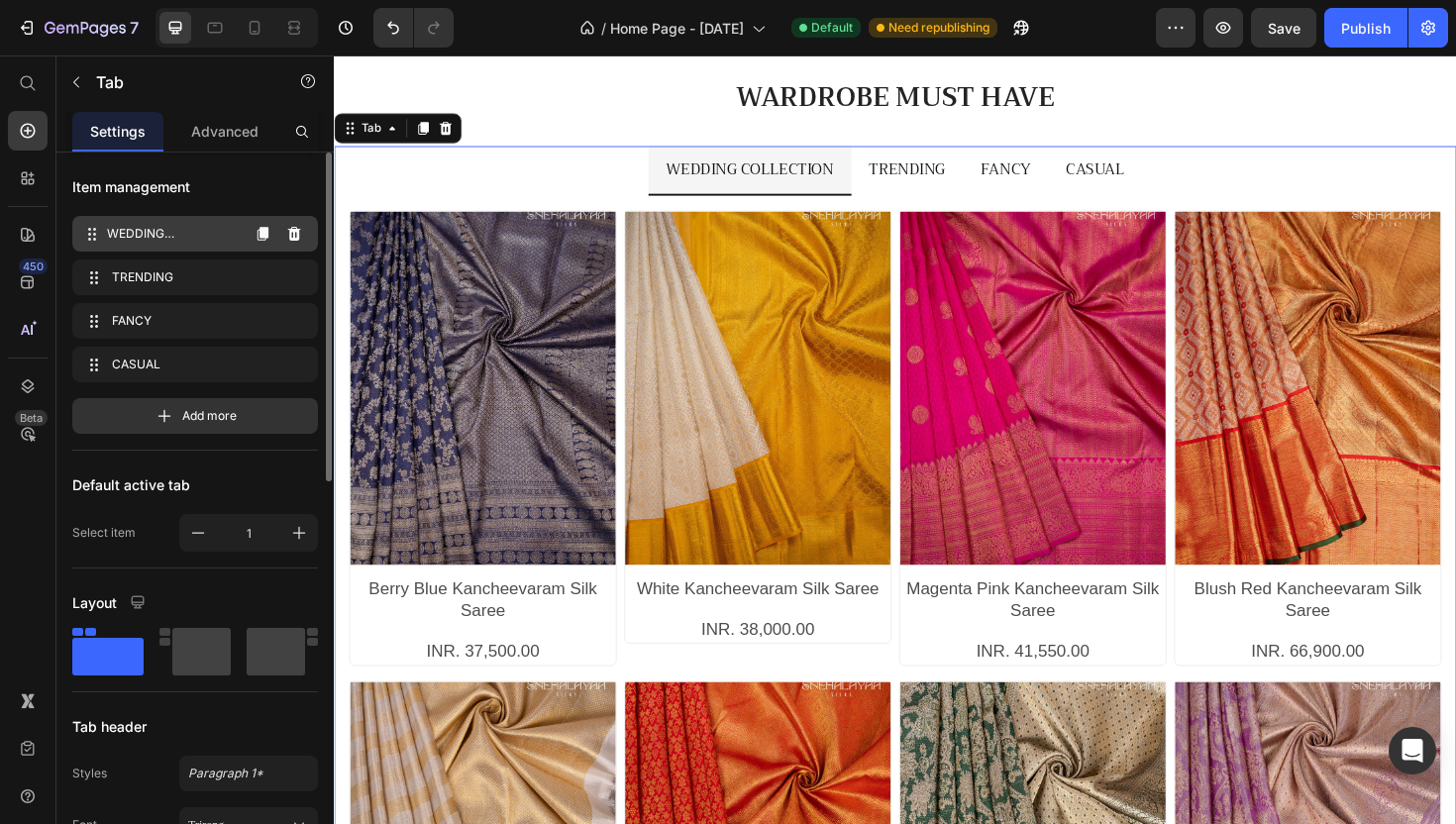 click on "WEDDING COLLECTION" at bounding box center (172, 234) 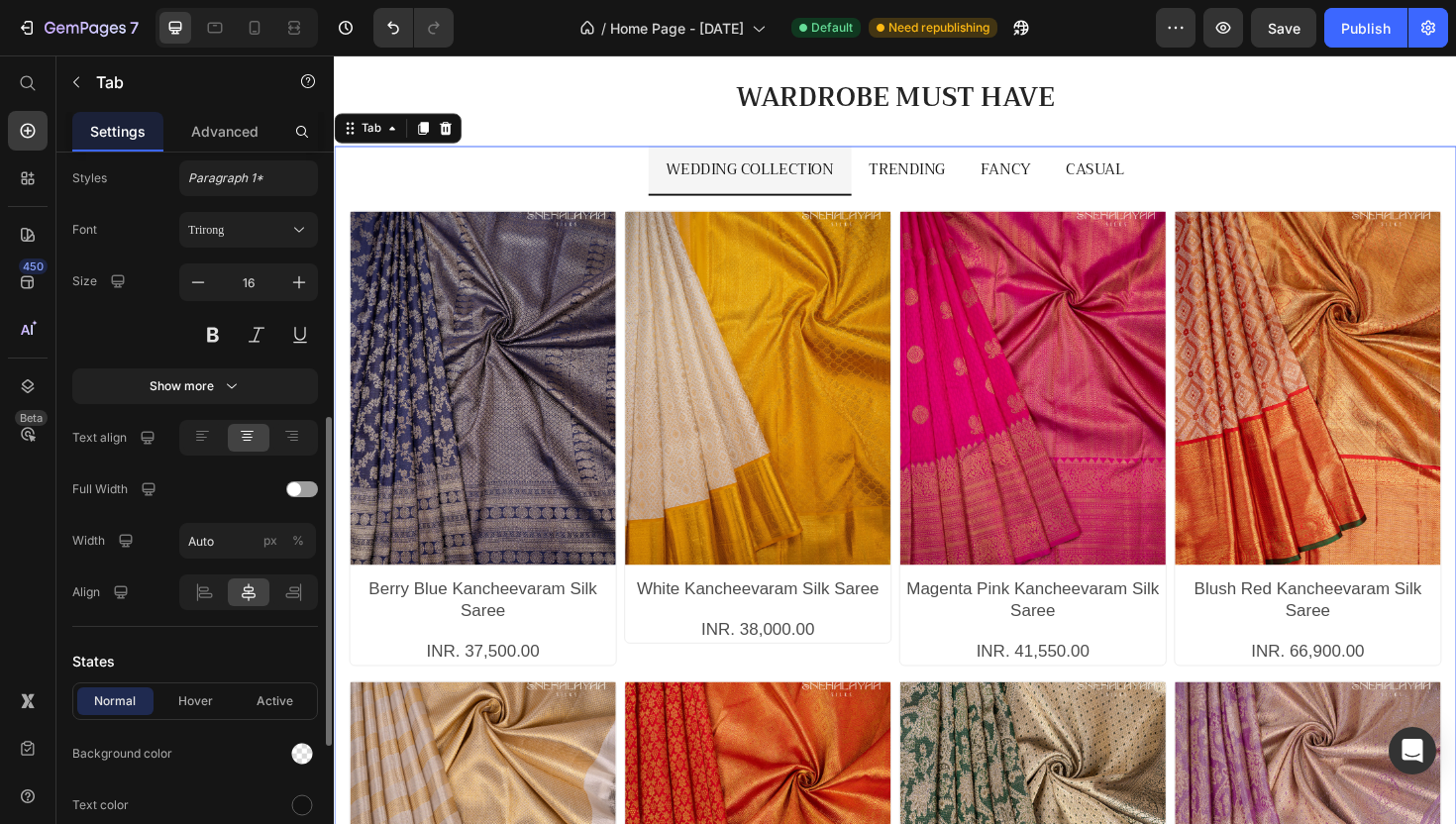 scroll, scrollTop: 603, scrollLeft: 0, axis: vertical 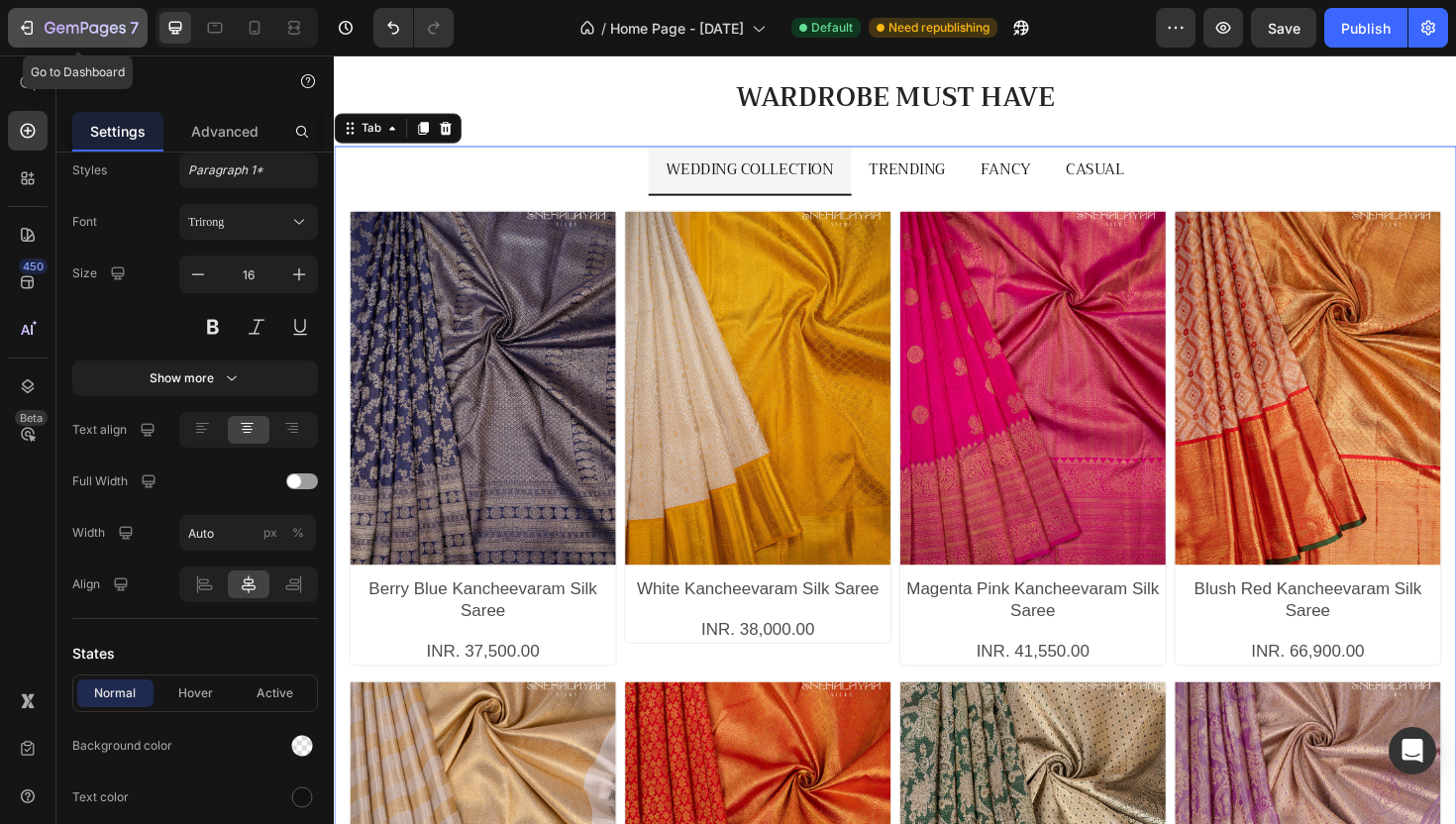 click 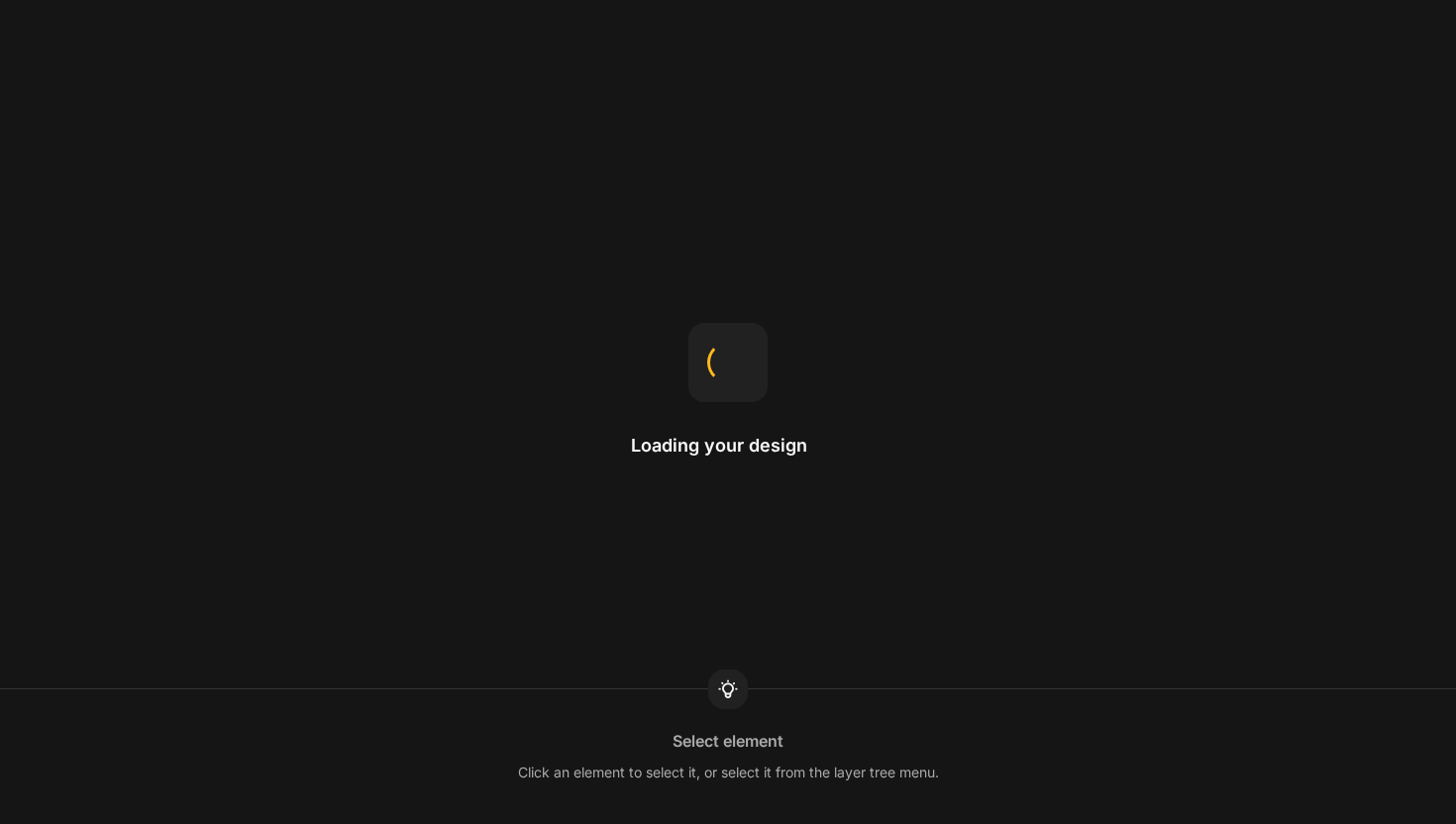 scroll, scrollTop: 0, scrollLeft: 0, axis: both 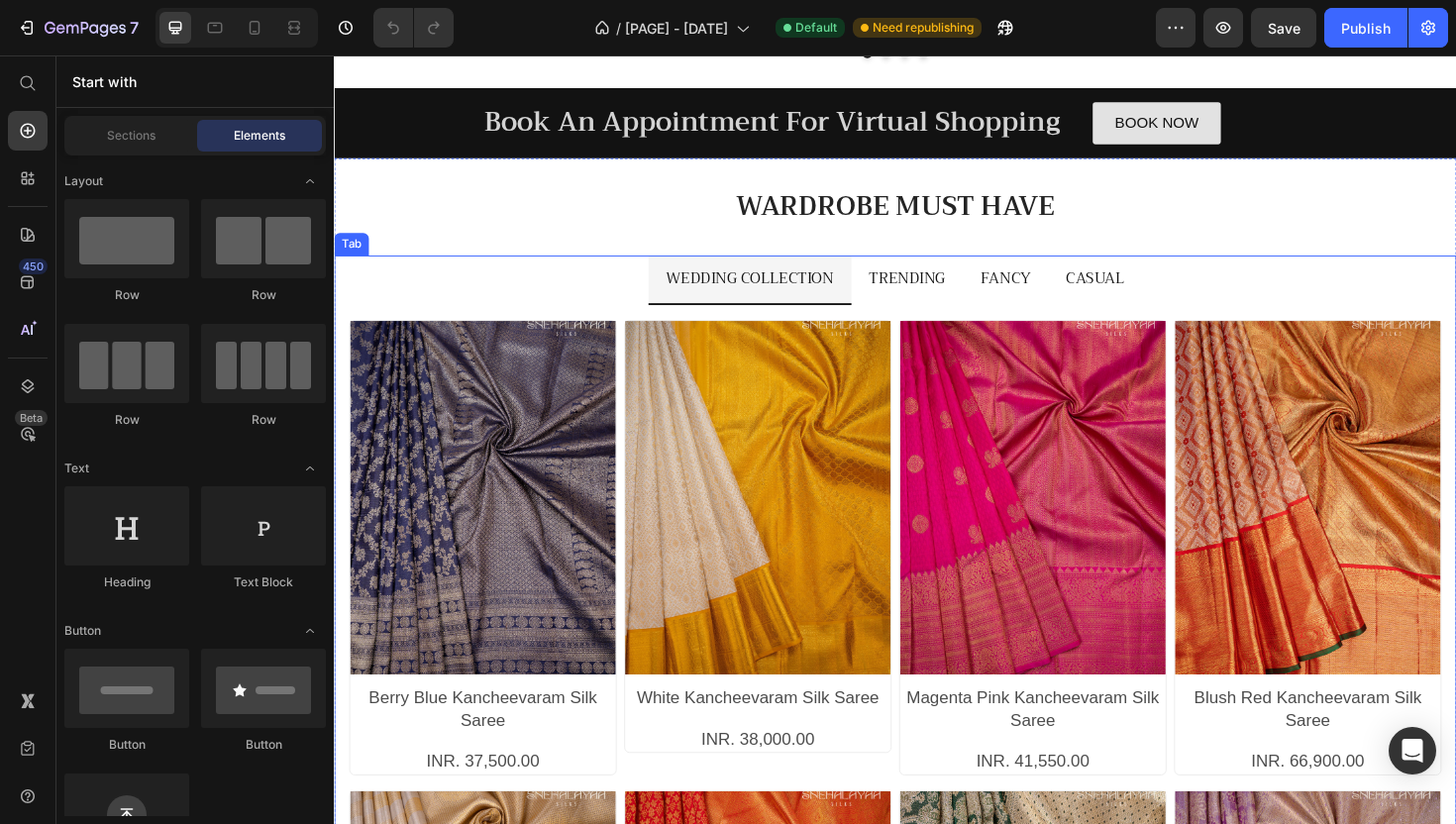 click on "TRENDING" at bounding box center (941, 292) 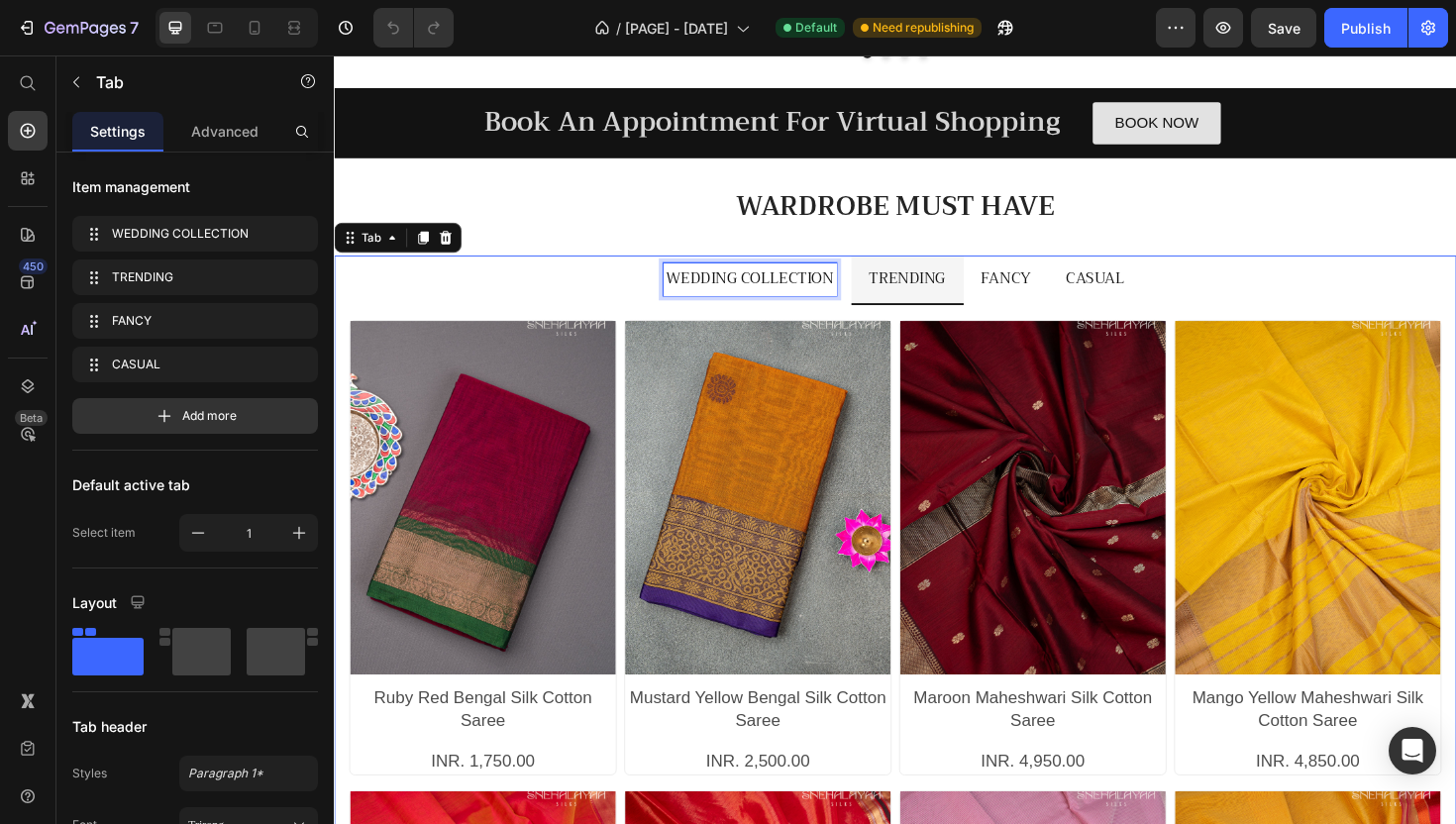 click on "WEDDING COLLECTION" at bounding box center (774, 292) 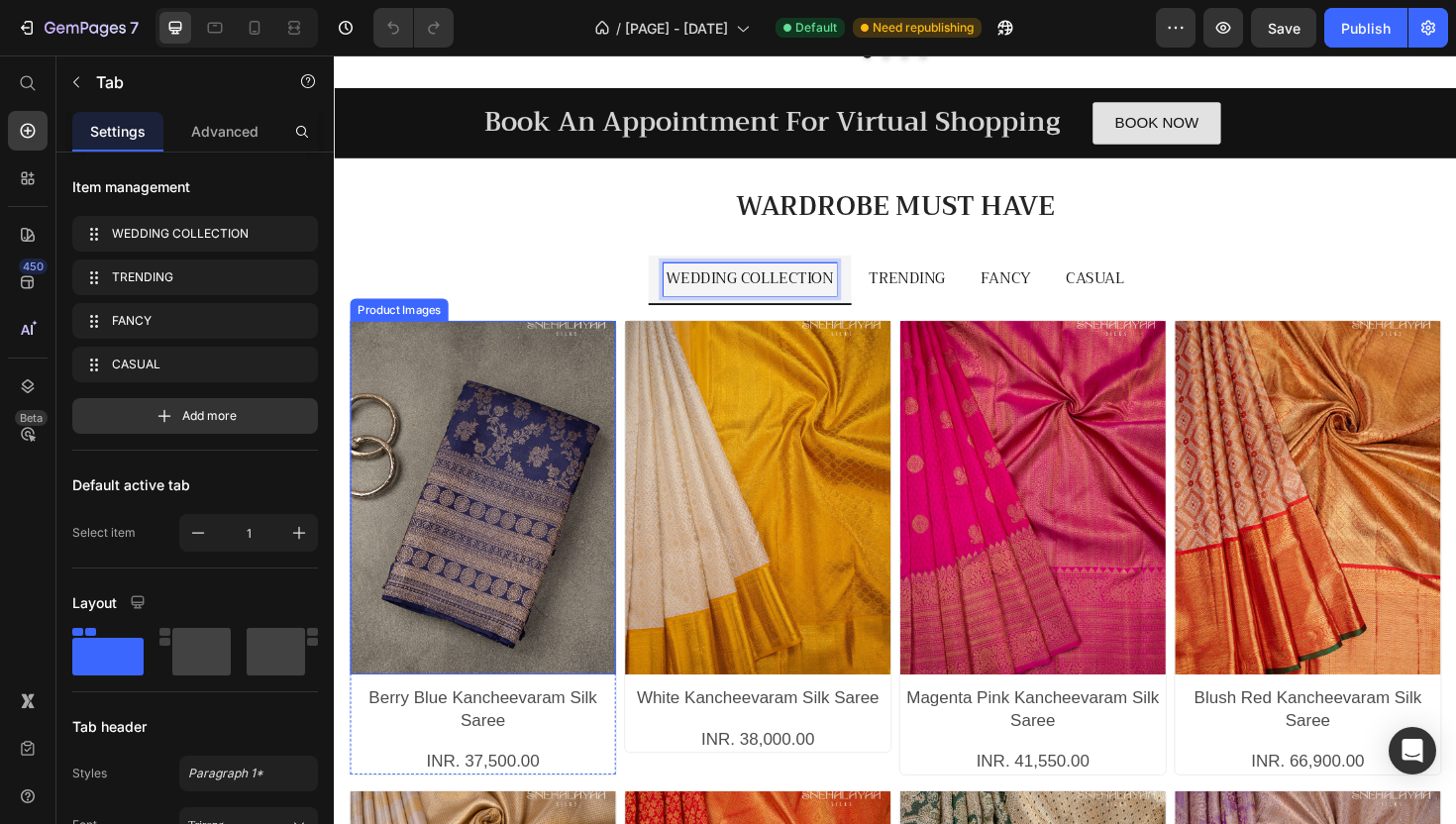 click at bounding box center [491, 524] 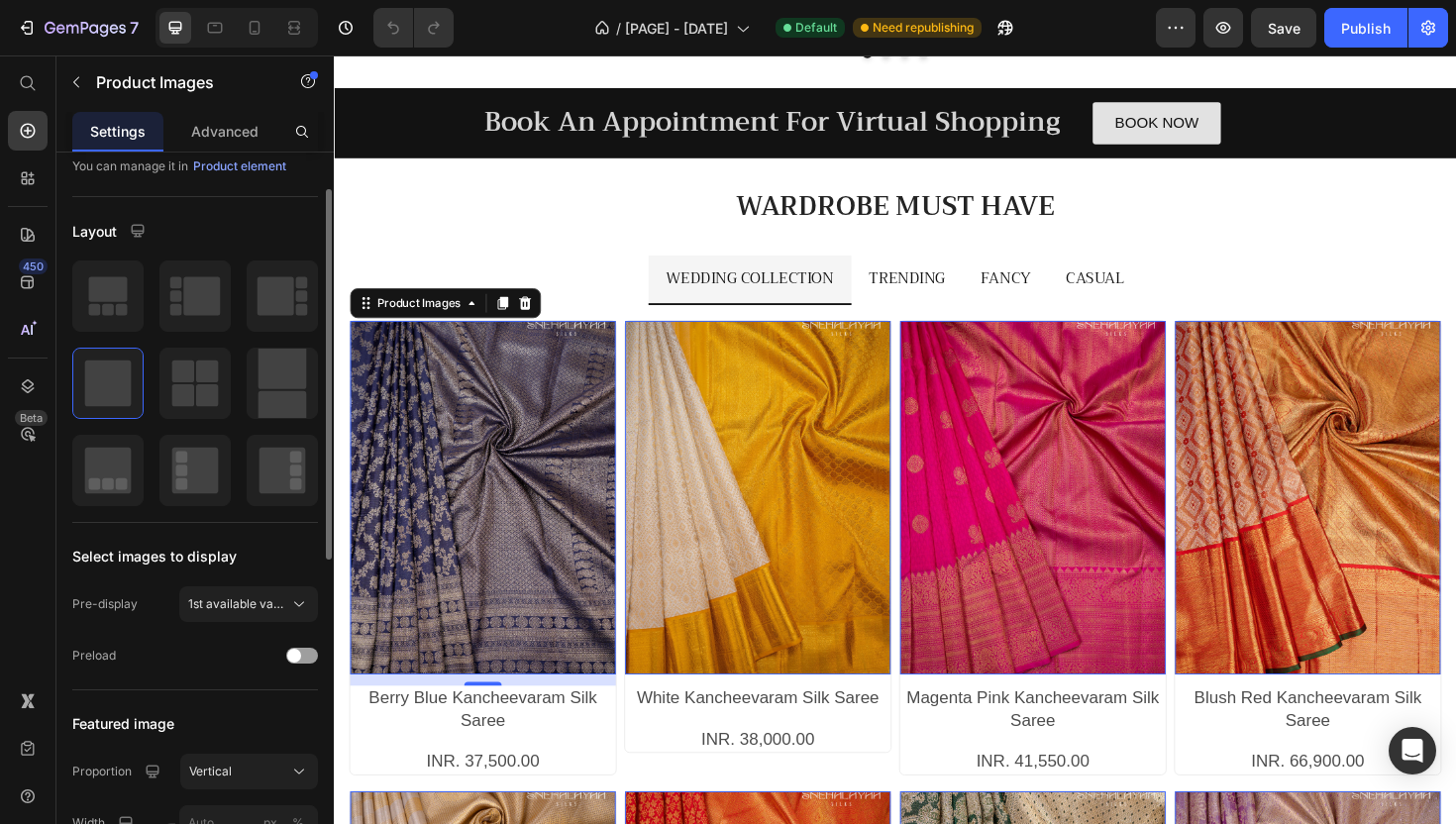 scroll, scrollTop: 0, scrollLeft: 0, axis: both 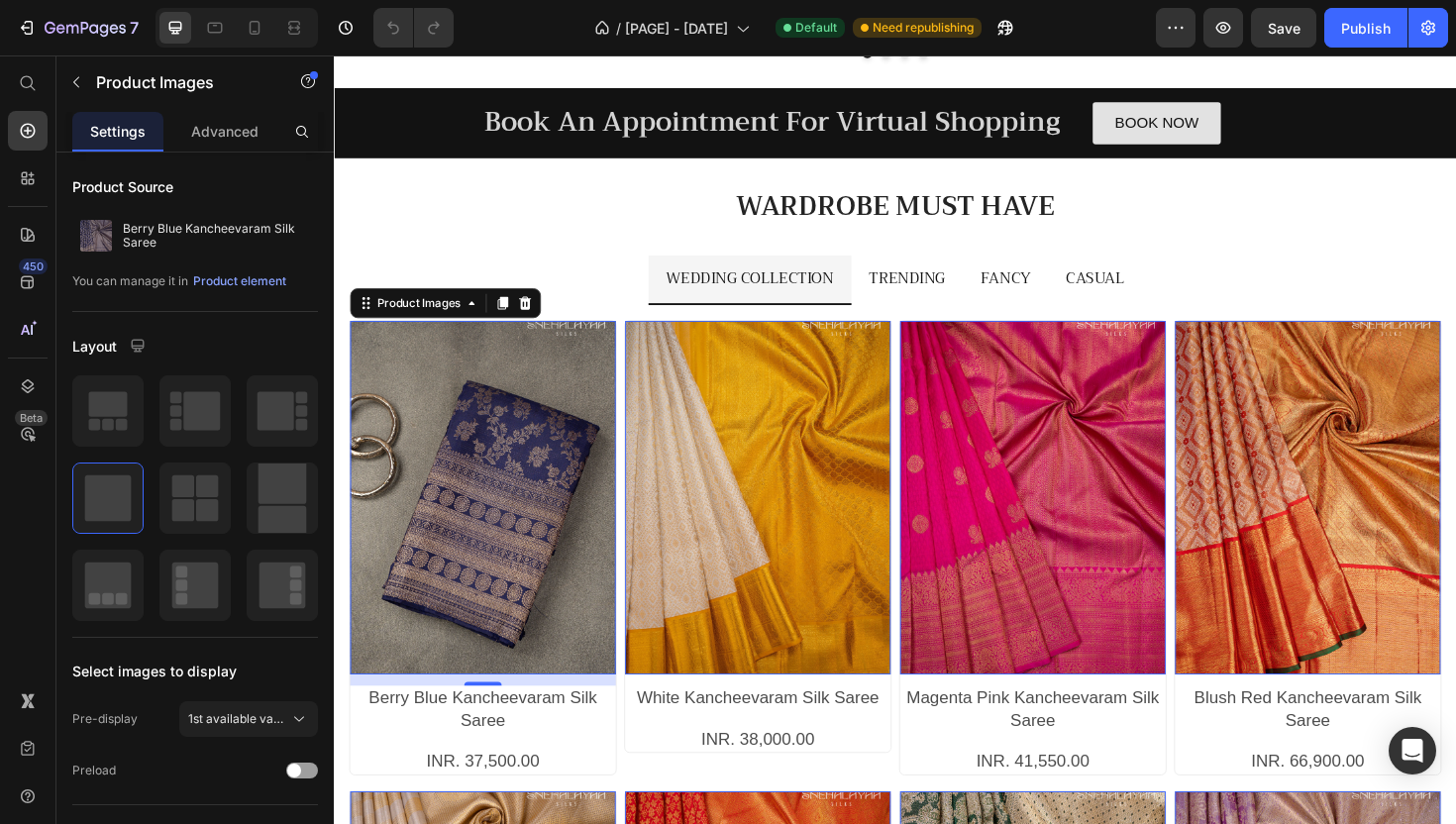 click at bounding box center (491, 524) 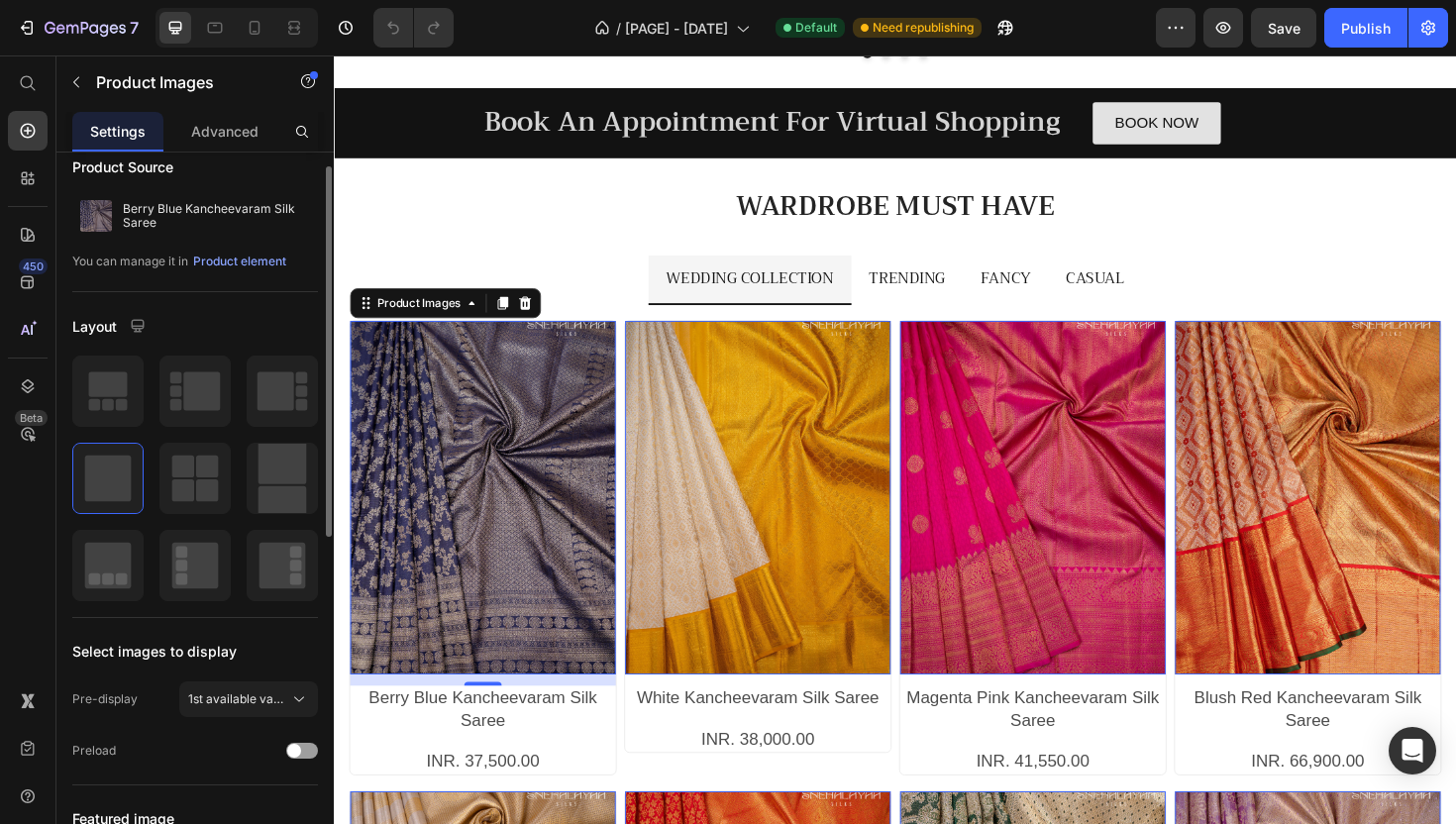 scroll, scrollTop: 0, scrollLeft: 0, axis: both 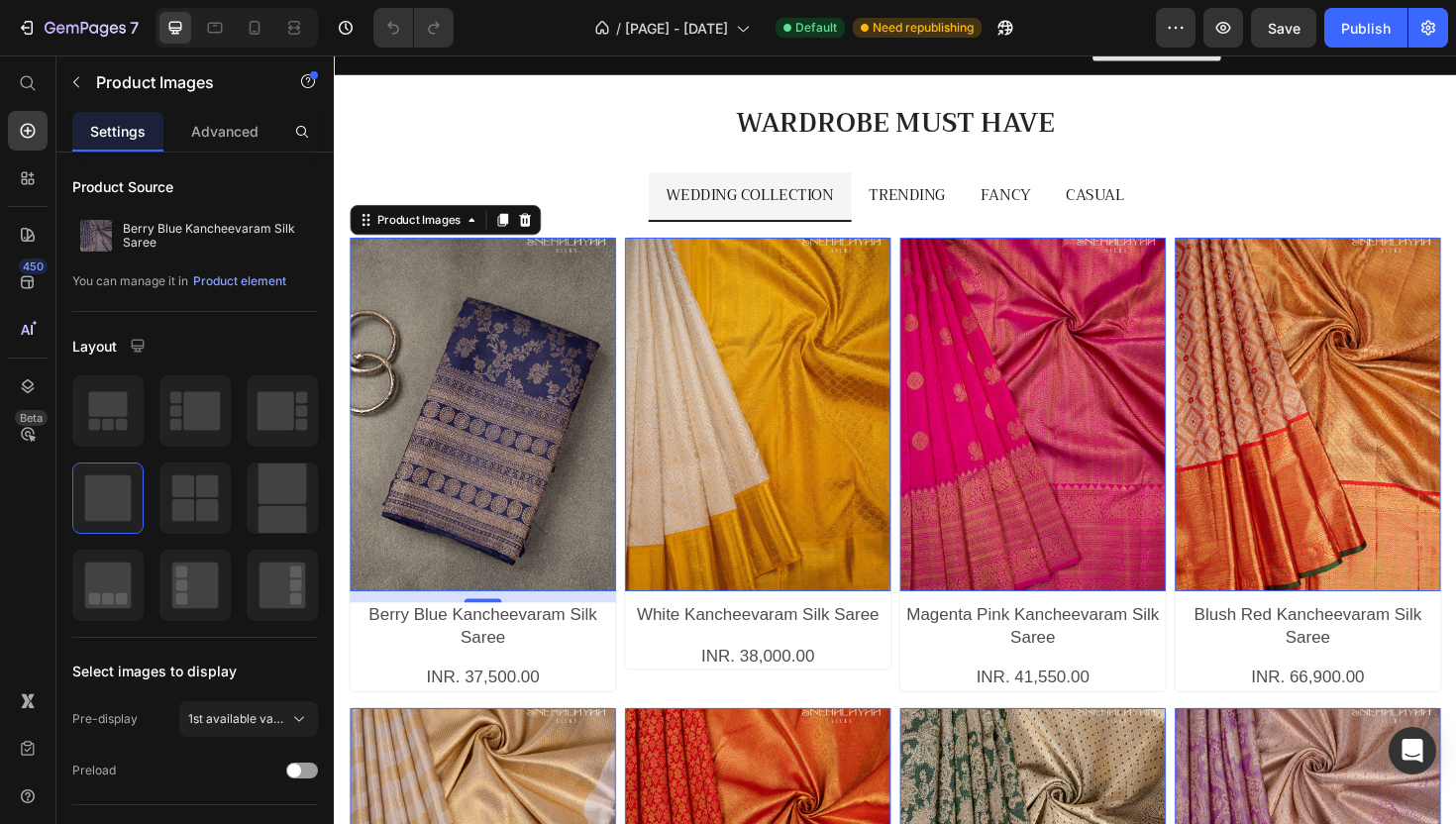 click at bounding box center (491, 436) 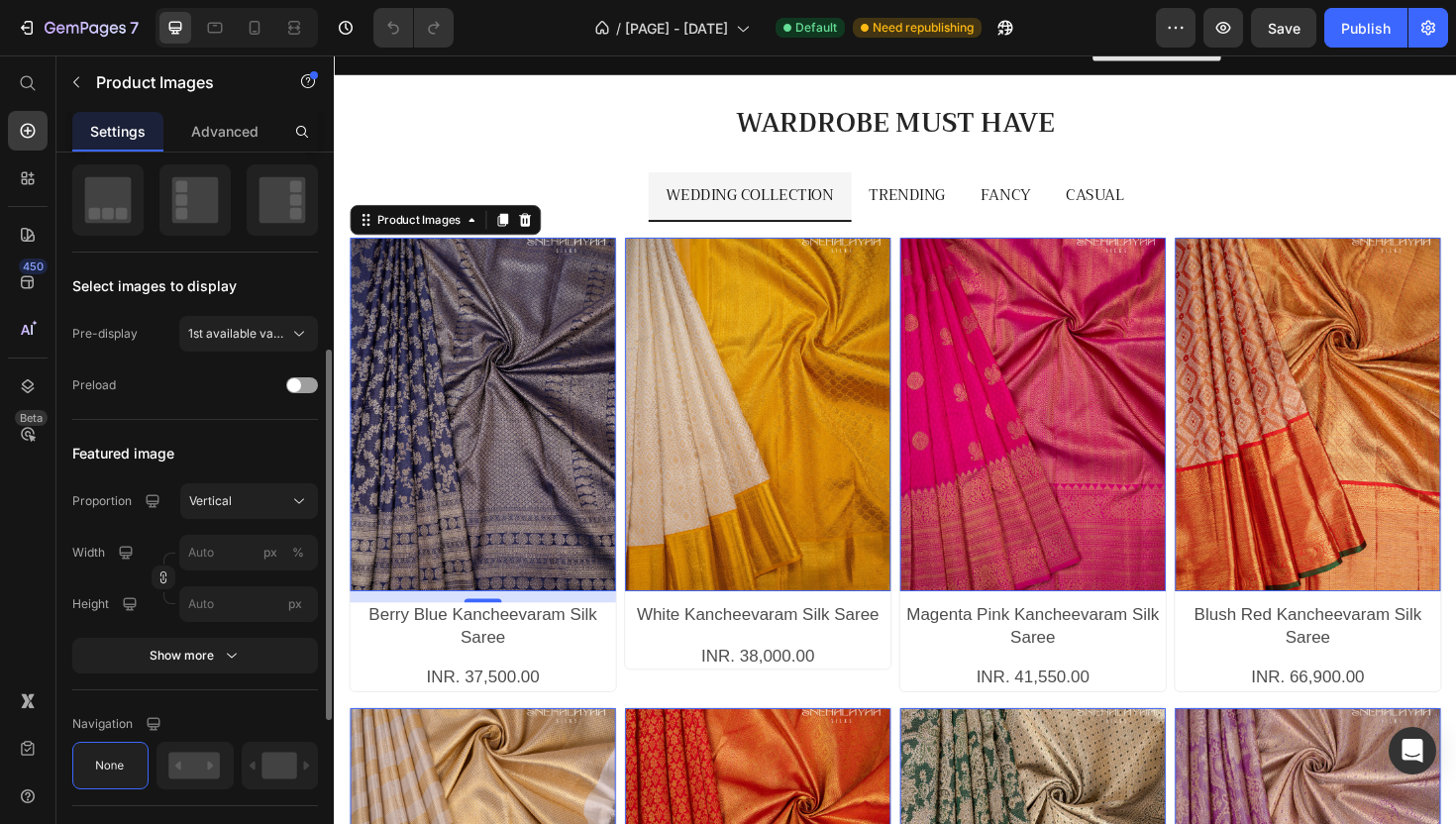 scroll, scrollTop: 386, scrollLeft: 0, axis: vertical 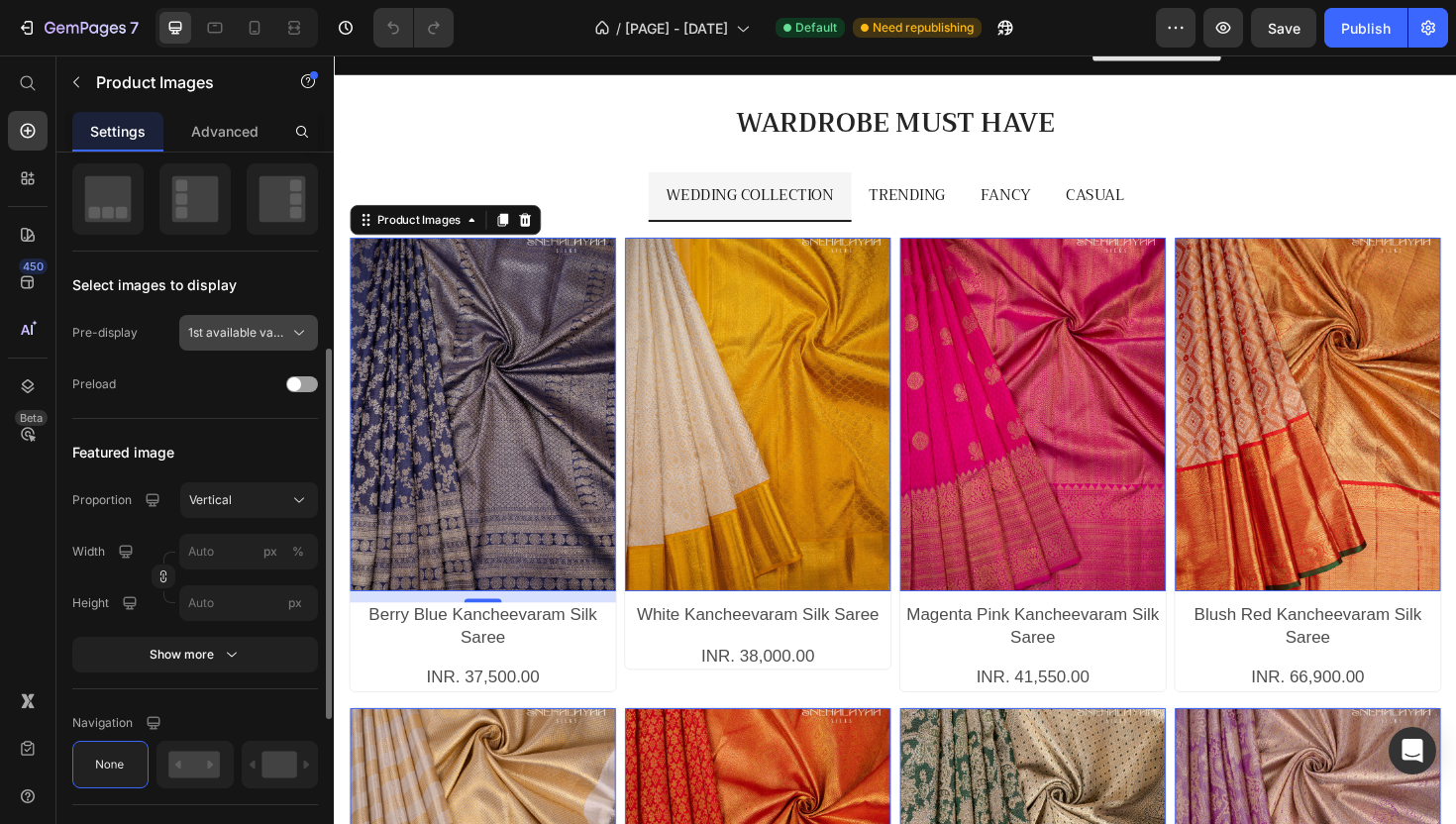 click on "1st available variant" at bounding box center (237, 333) 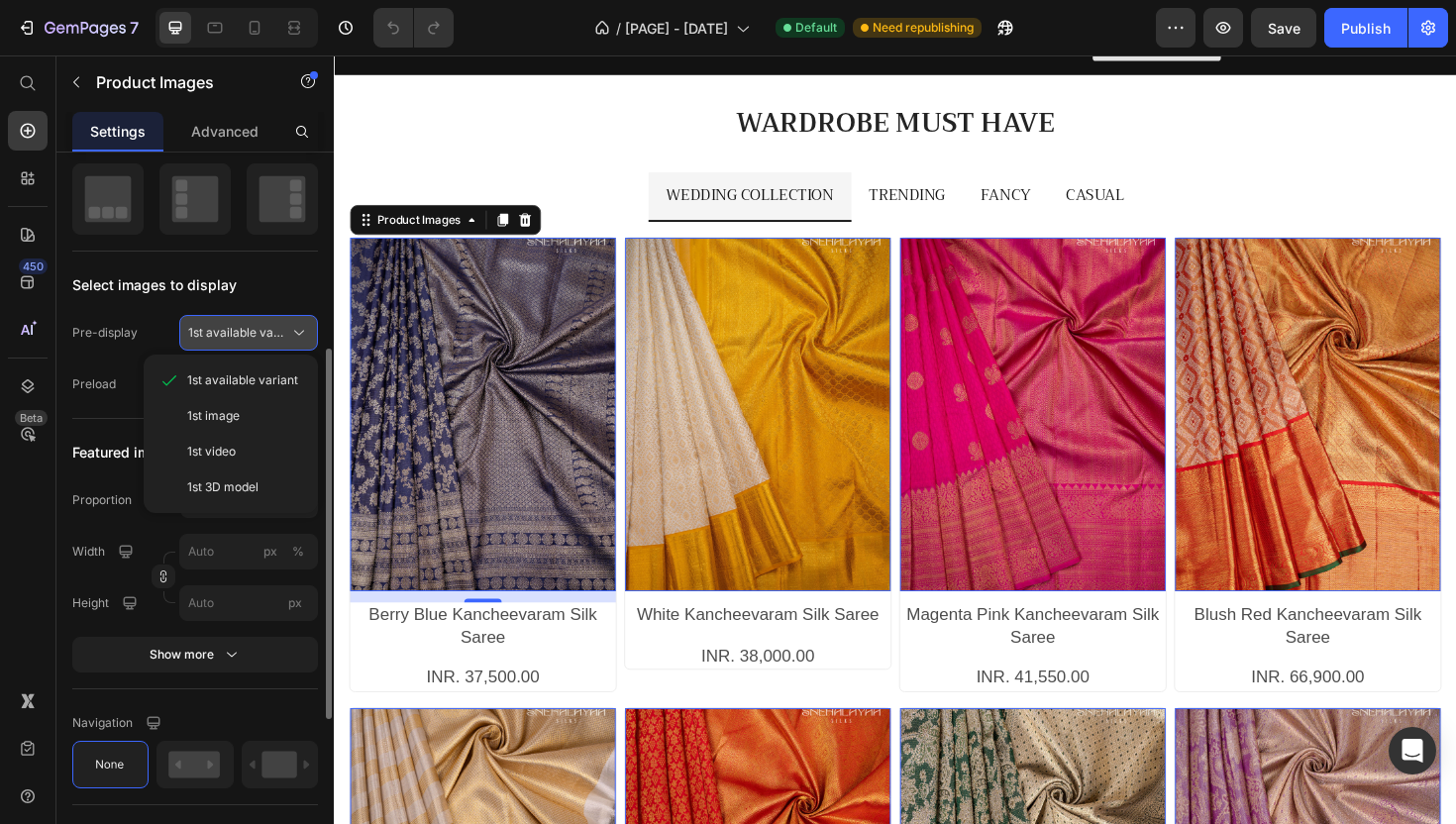 click on "1st available variant" at bounding box center [237, 333] 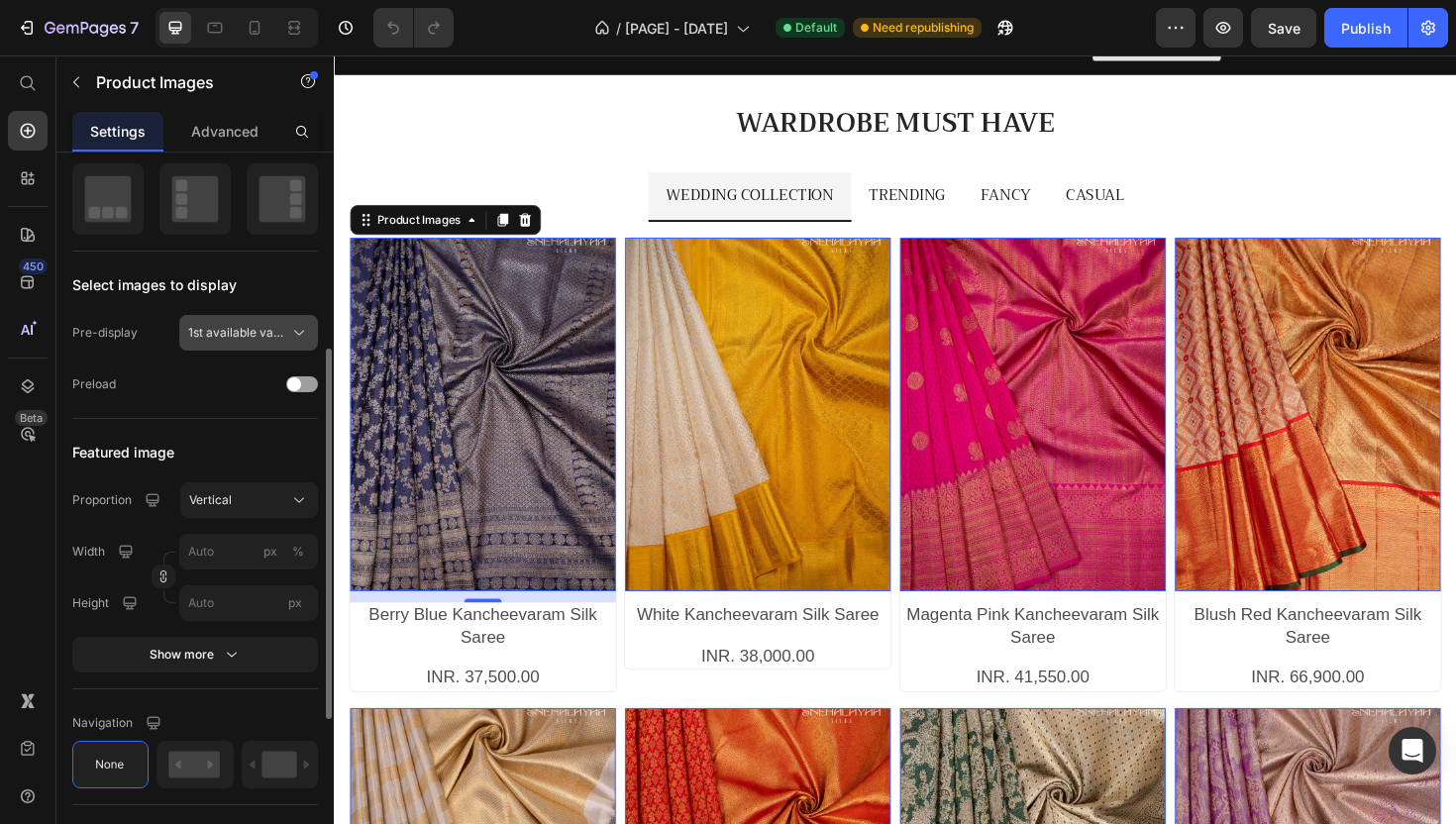 click on "1st available variant" at bounding box center [237, 333] 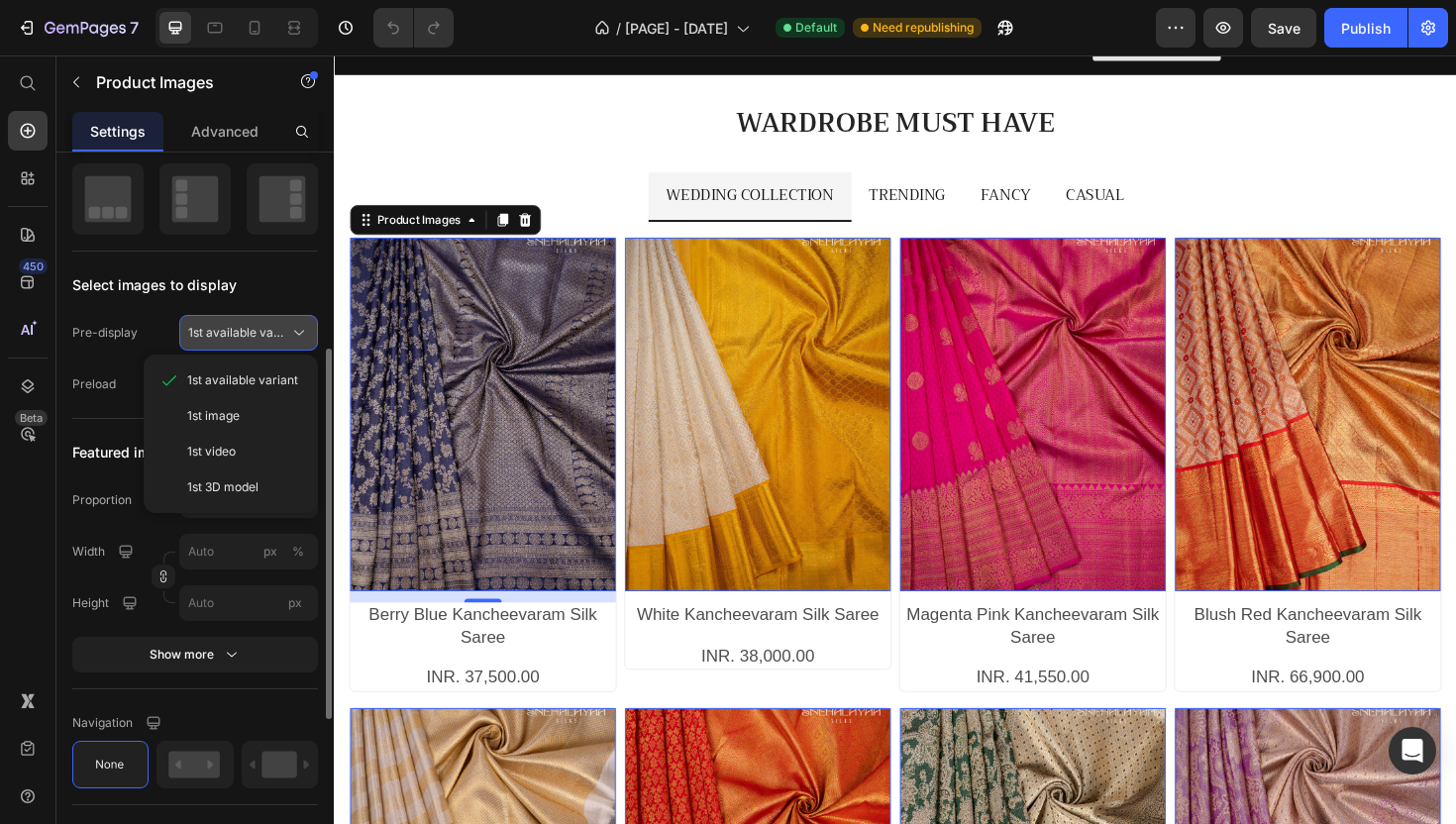 click on "1st available variant" at bounding box center [237, 333] 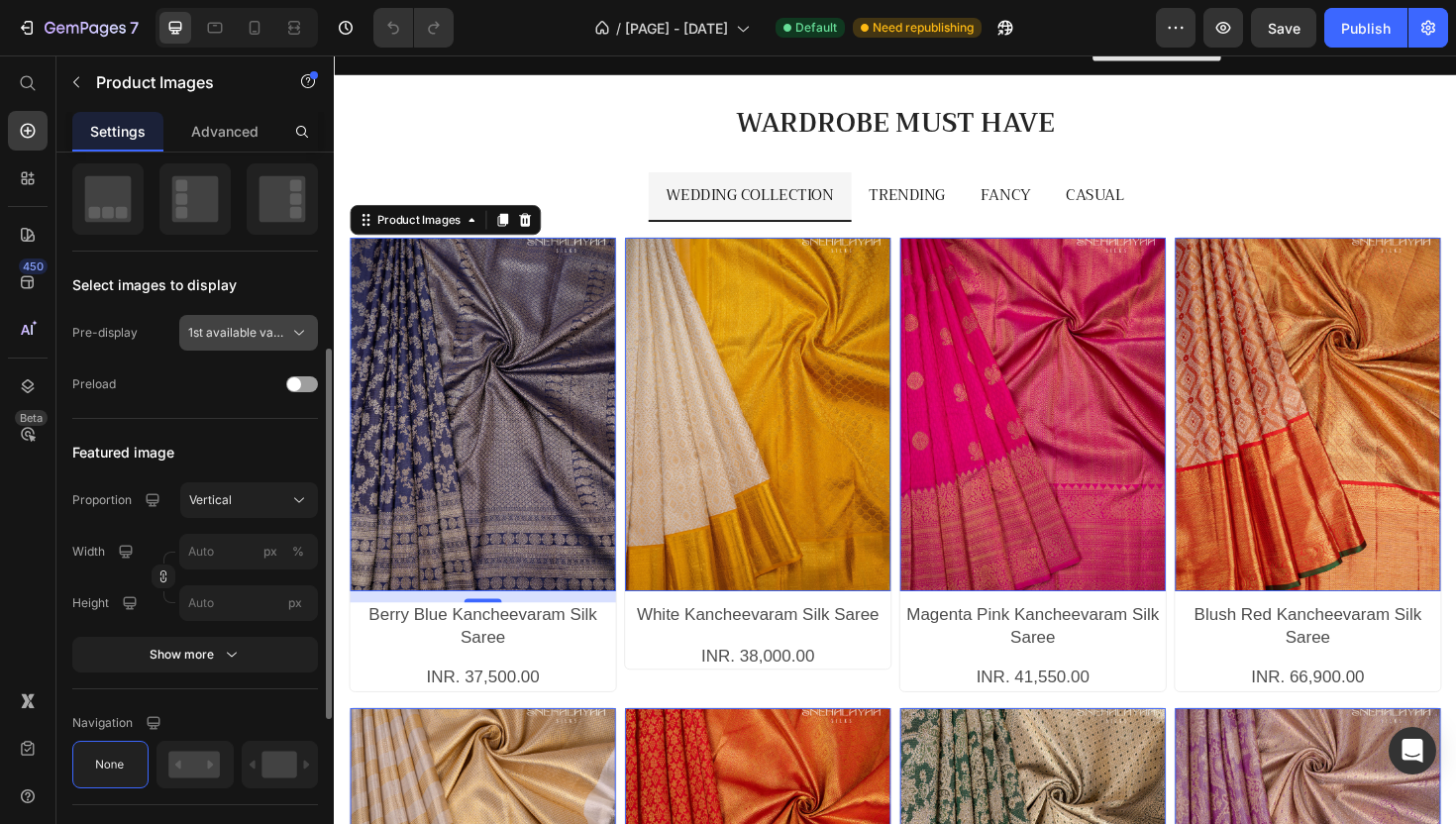 click on "1st available variant" at bounding box center [237, 333] 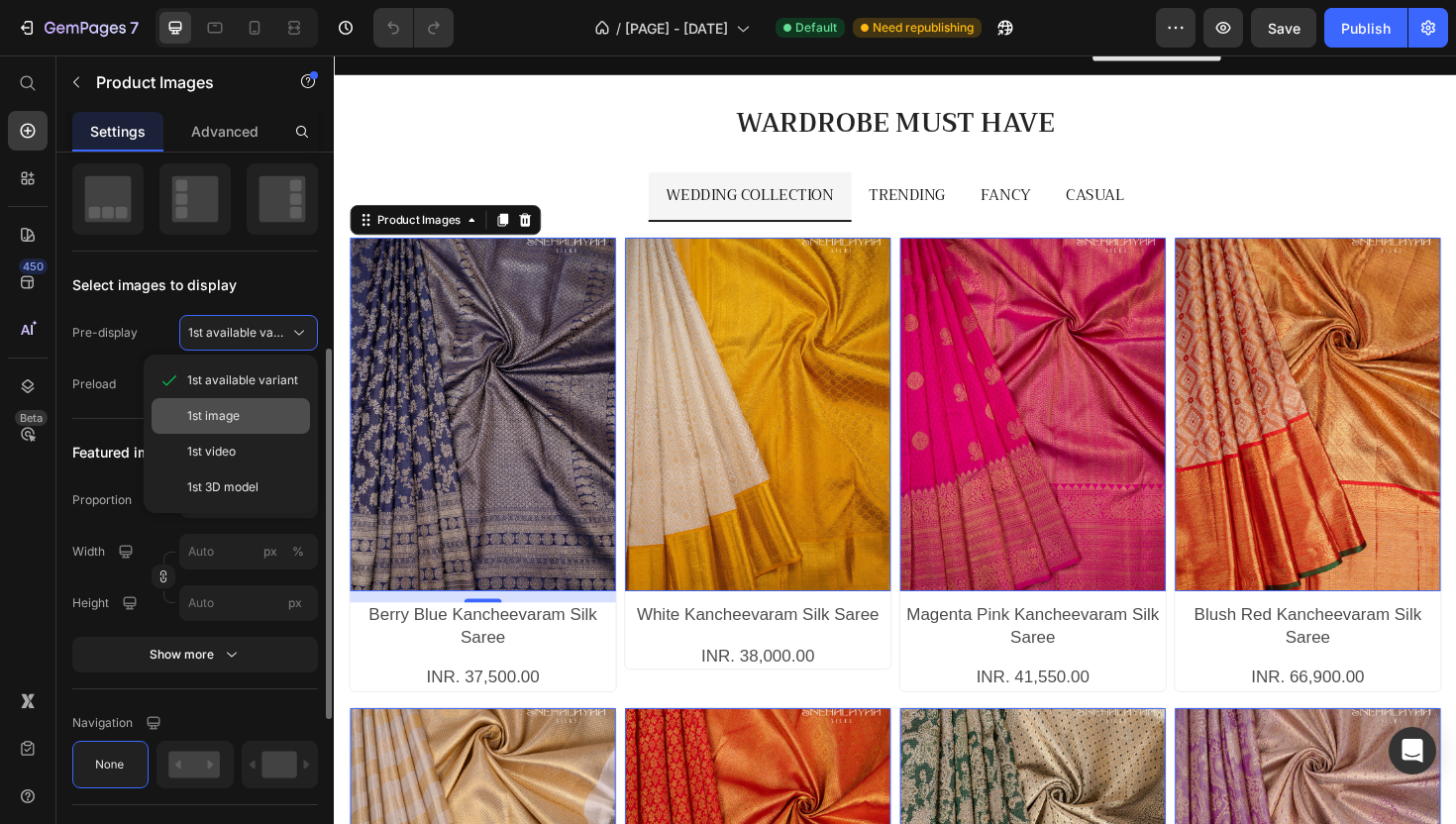 click on "1st image" at bounding box center [245, 416] 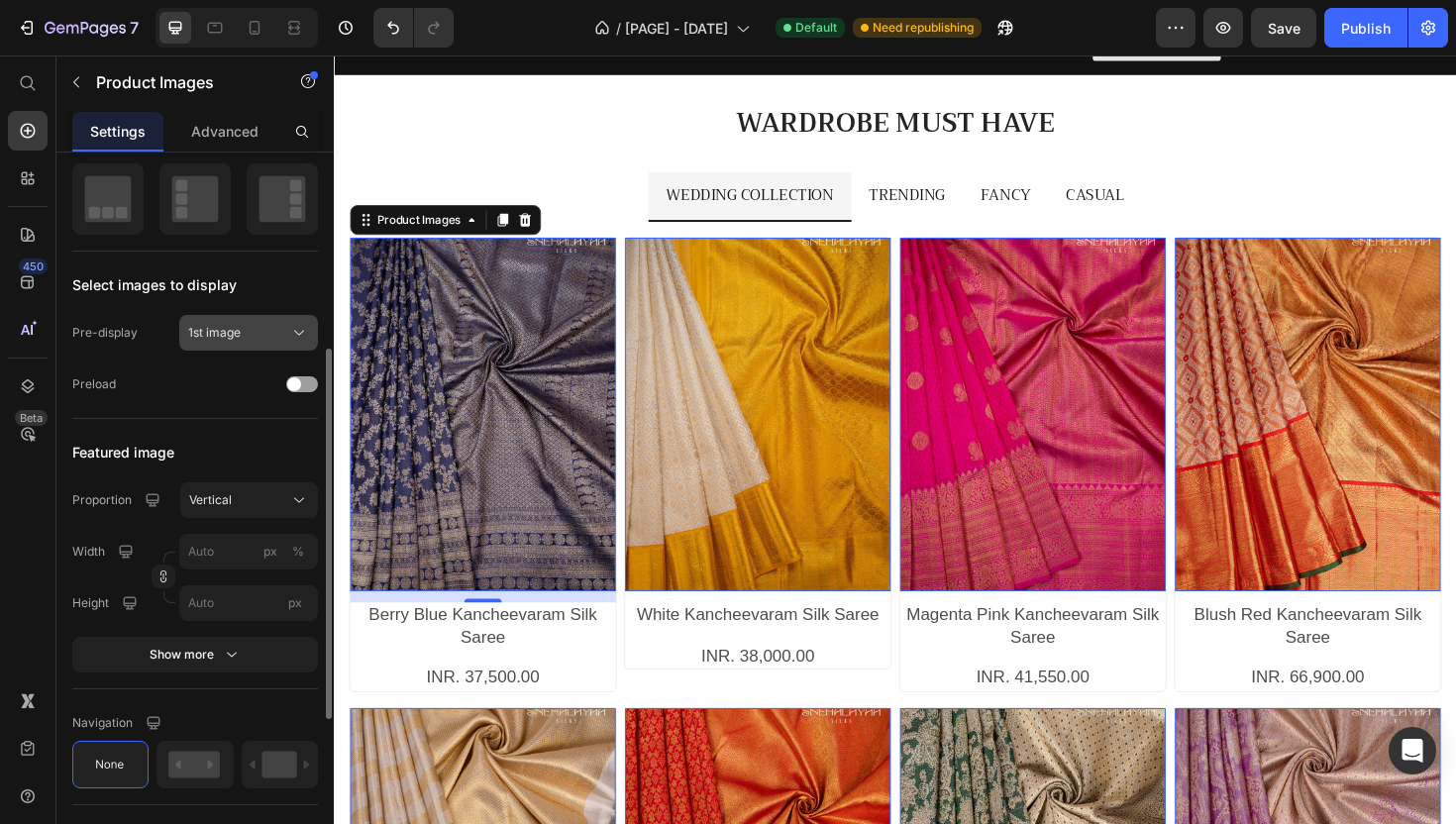 click on "1st image" at bounding box center (214, 333) 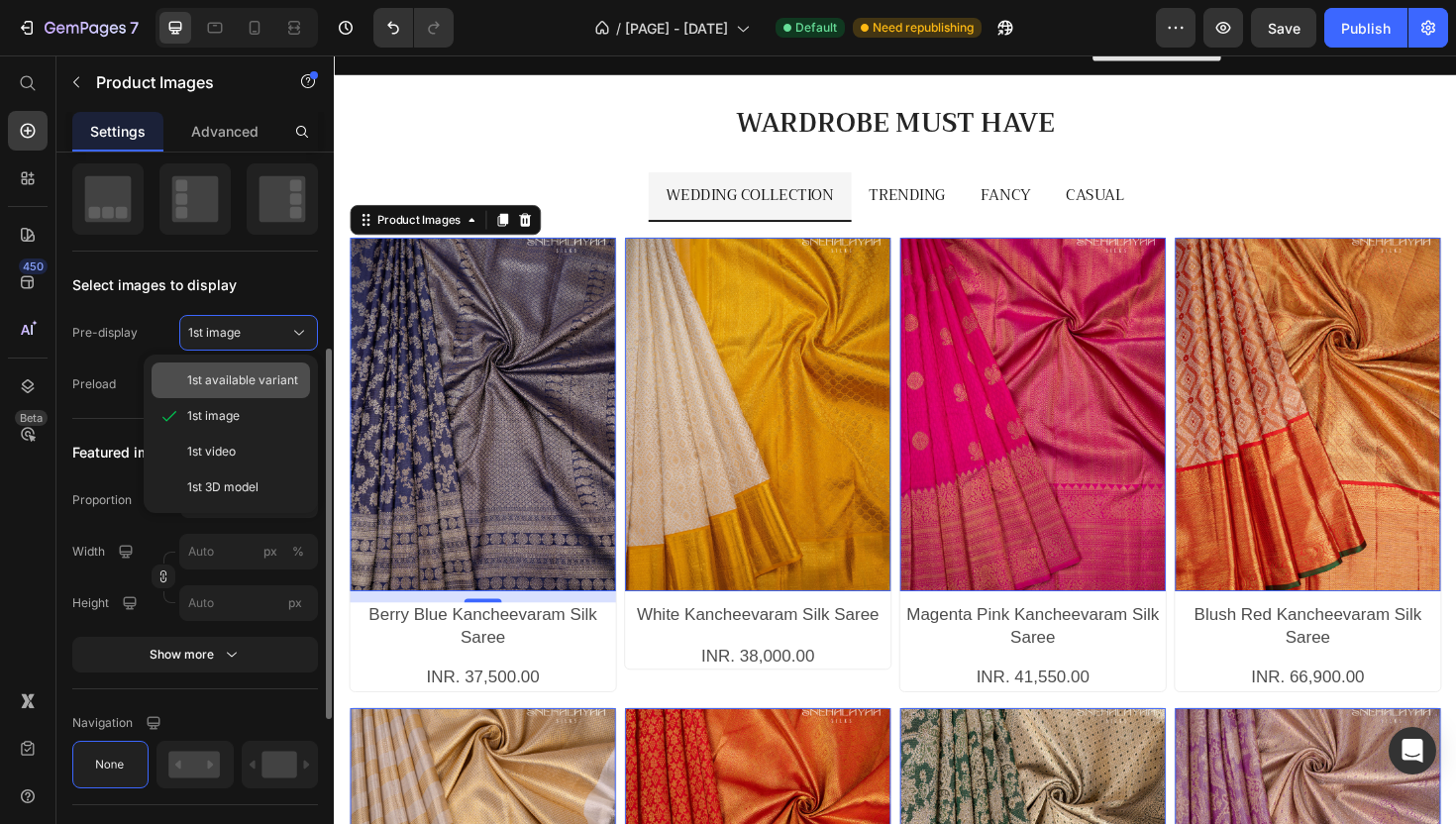 click on "1st available variant" at bounding box center (243, 380) 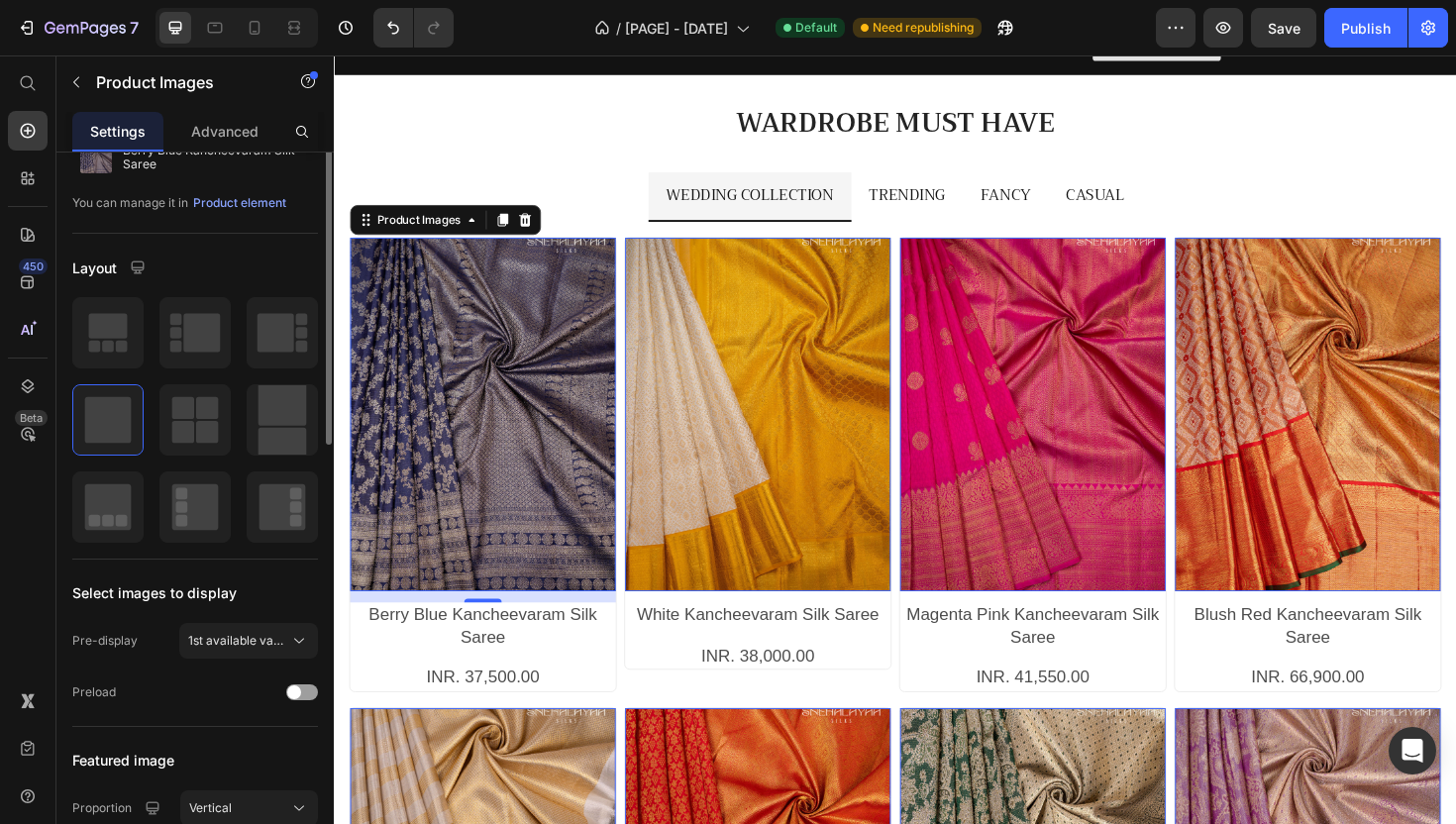 scroll, scrollTop: 0, scrollLeft: 0, axis: both 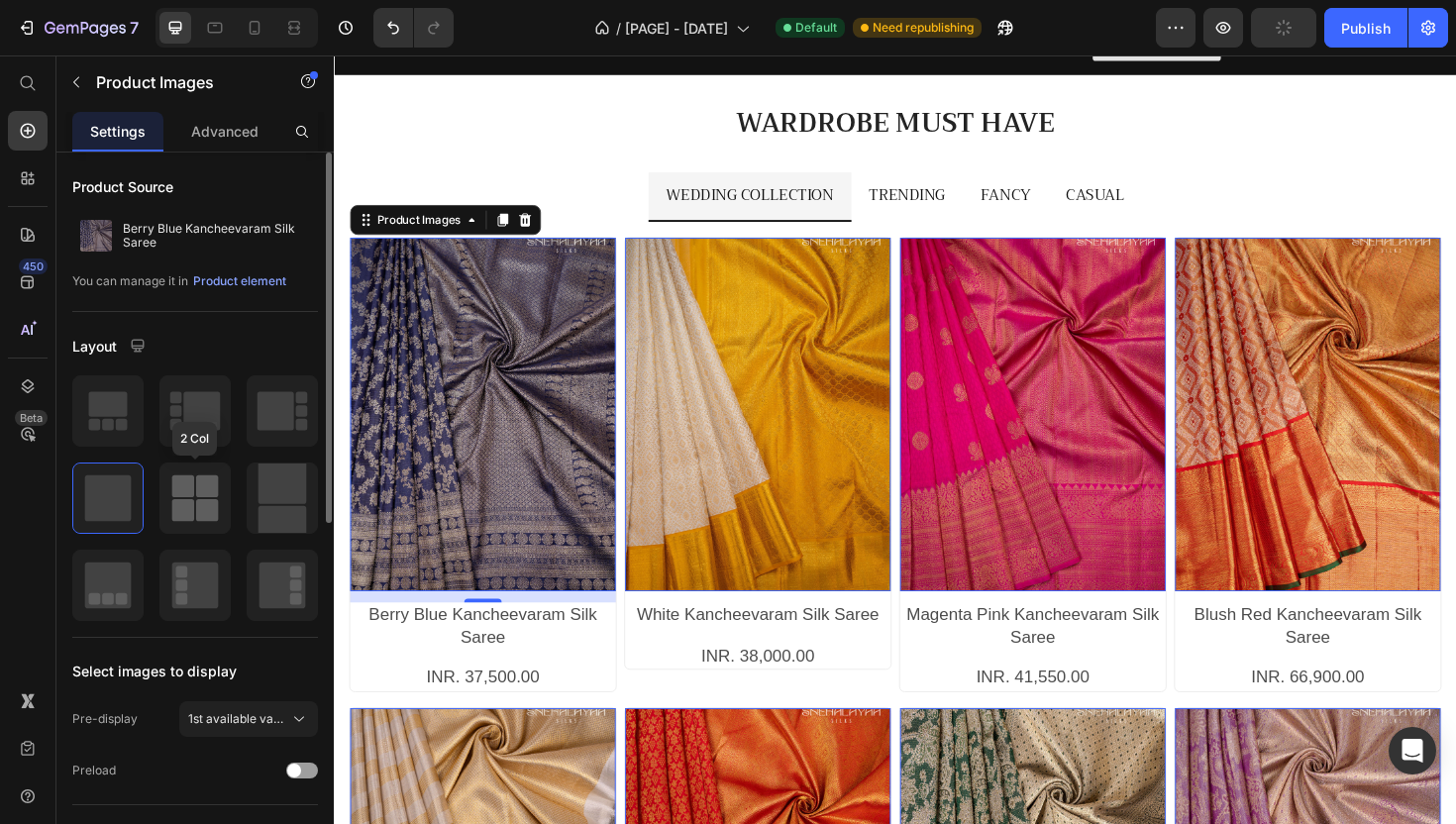 click 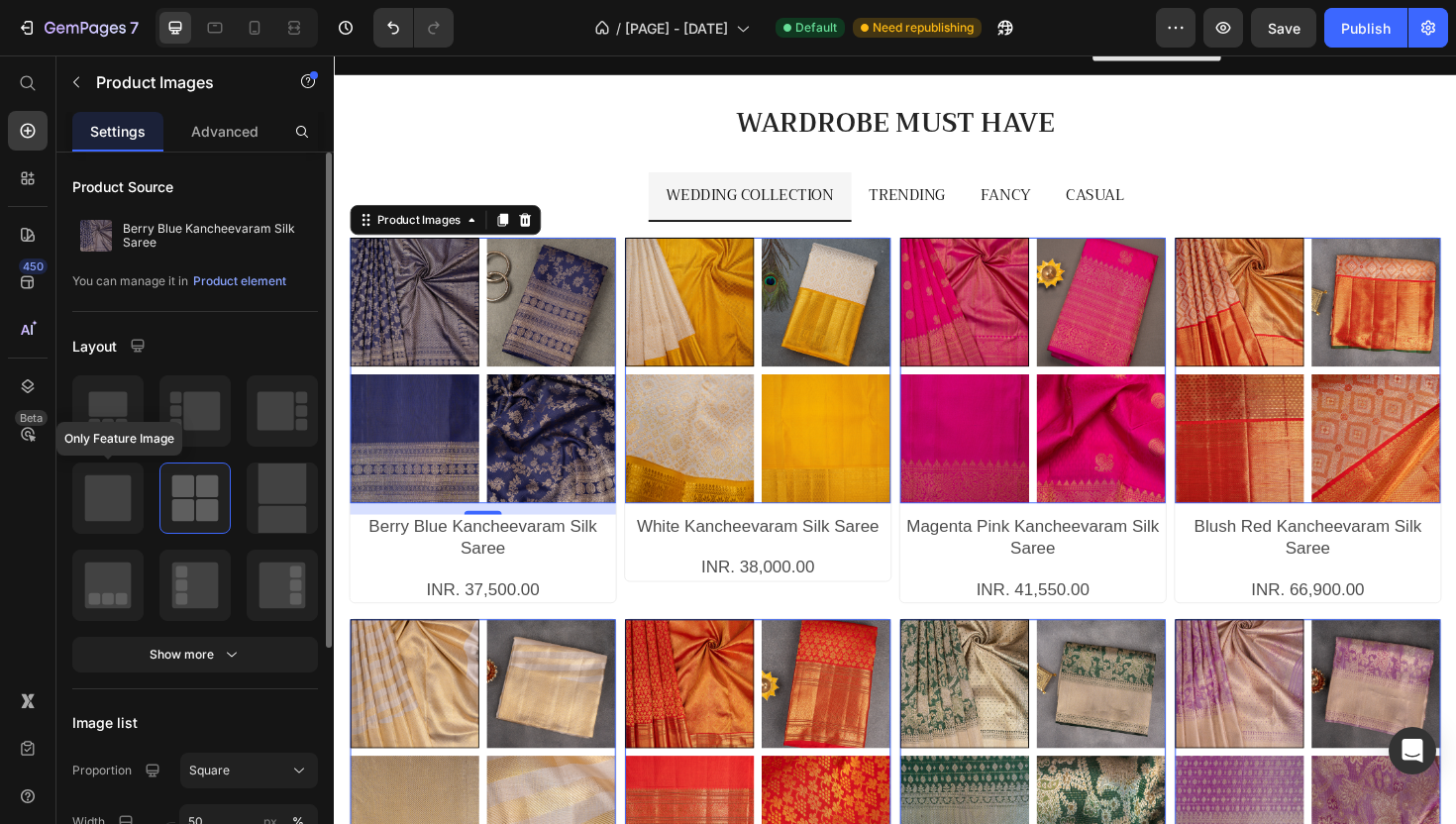 click 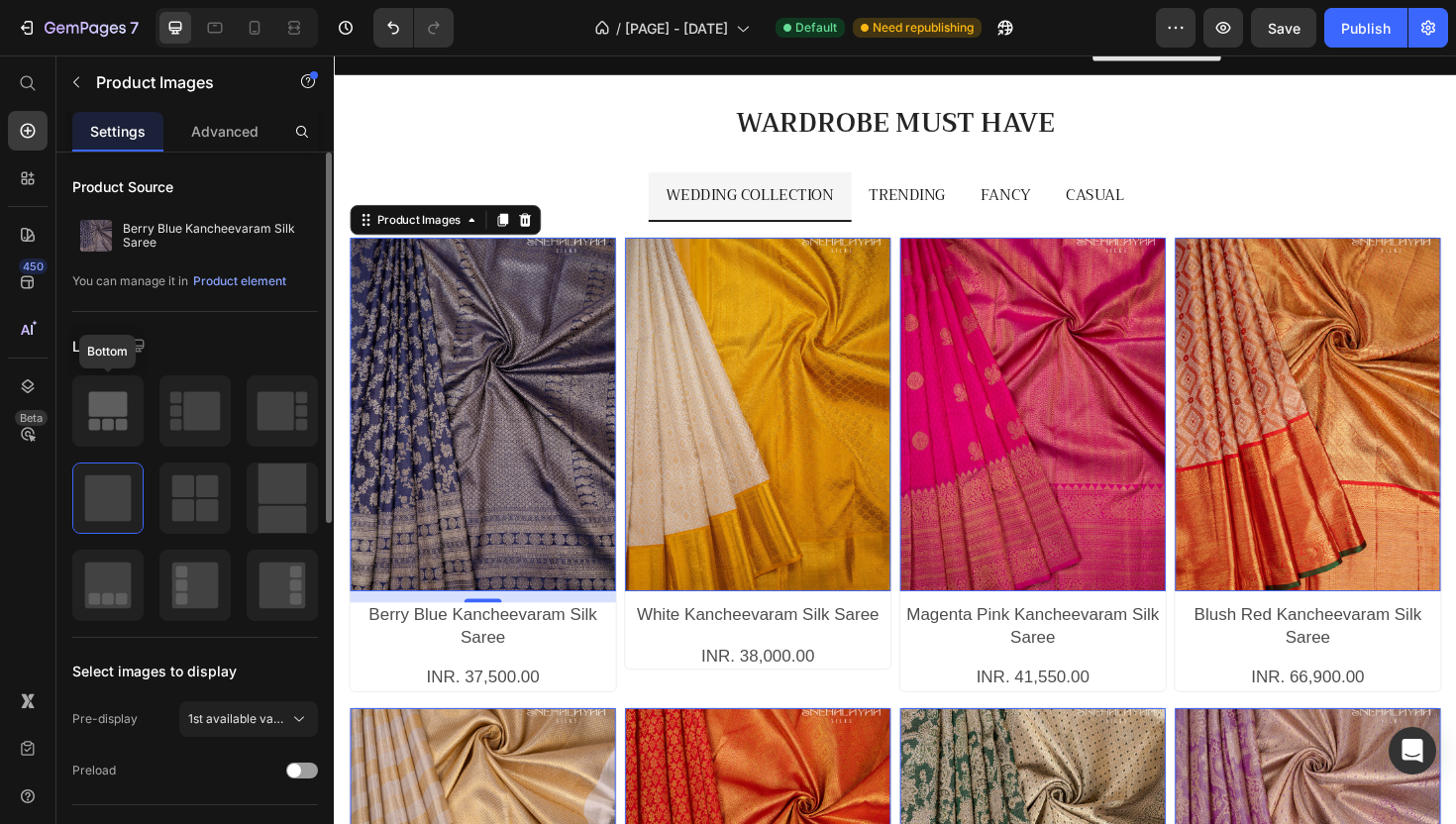 click 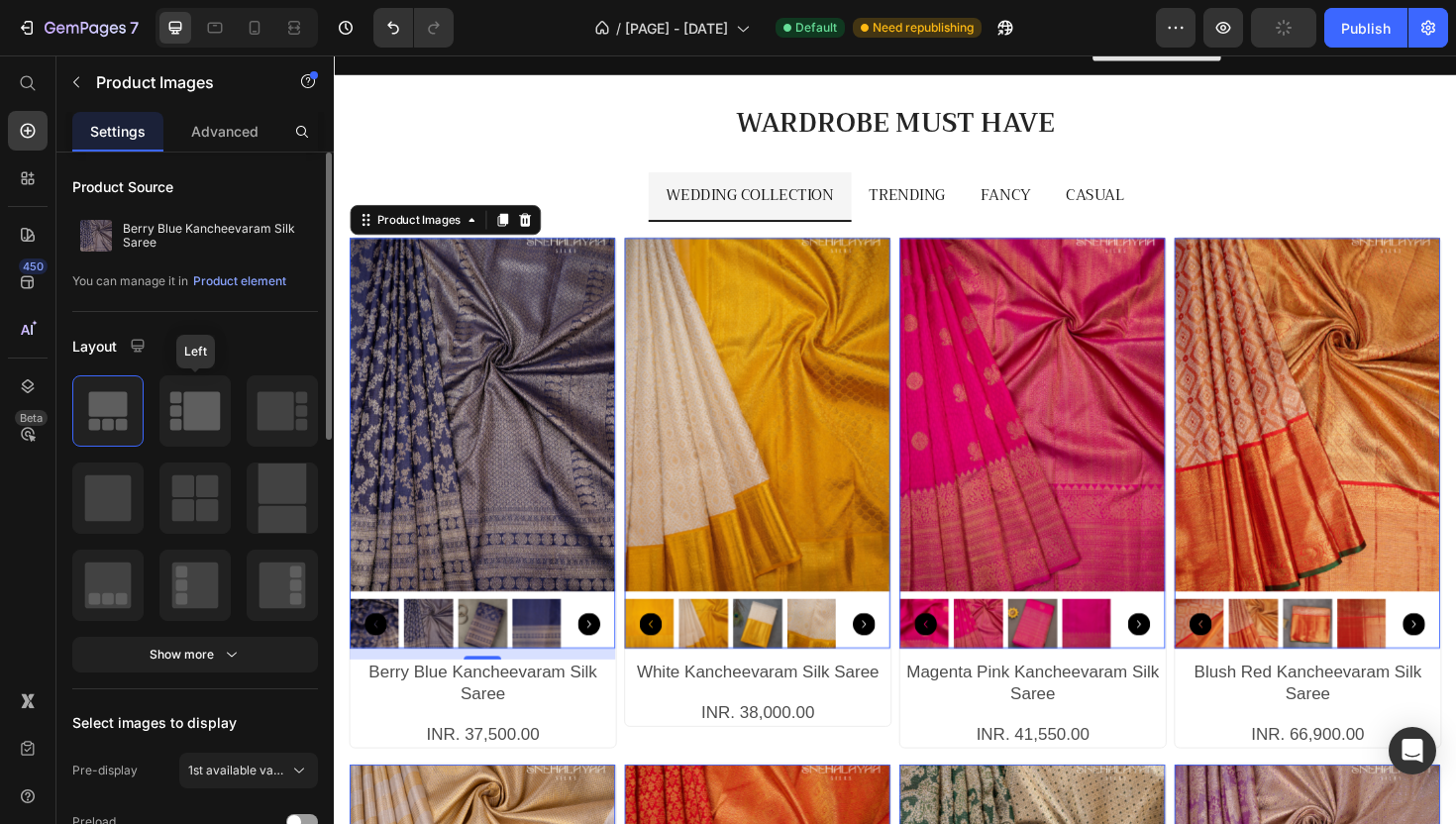 click 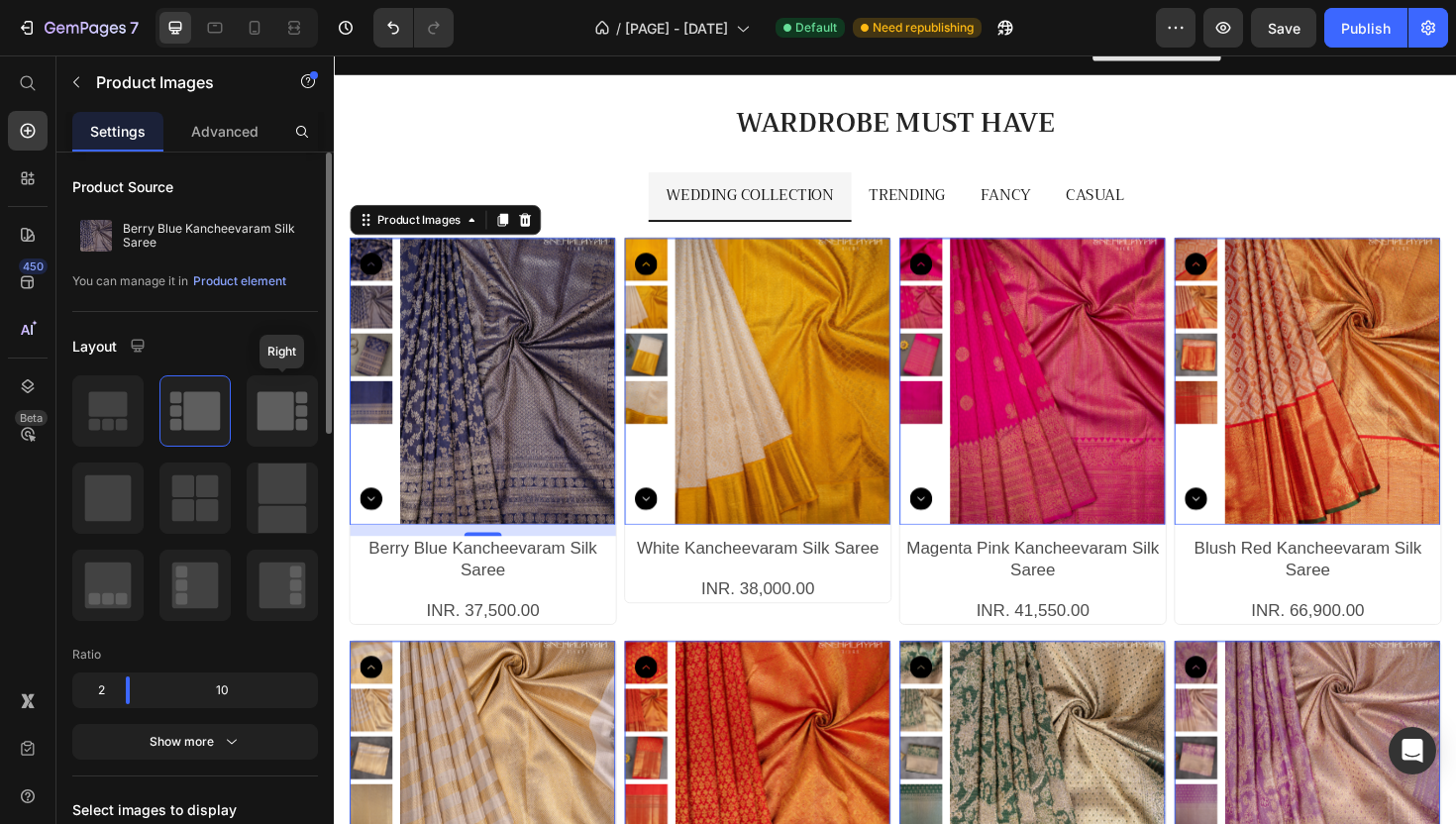 click 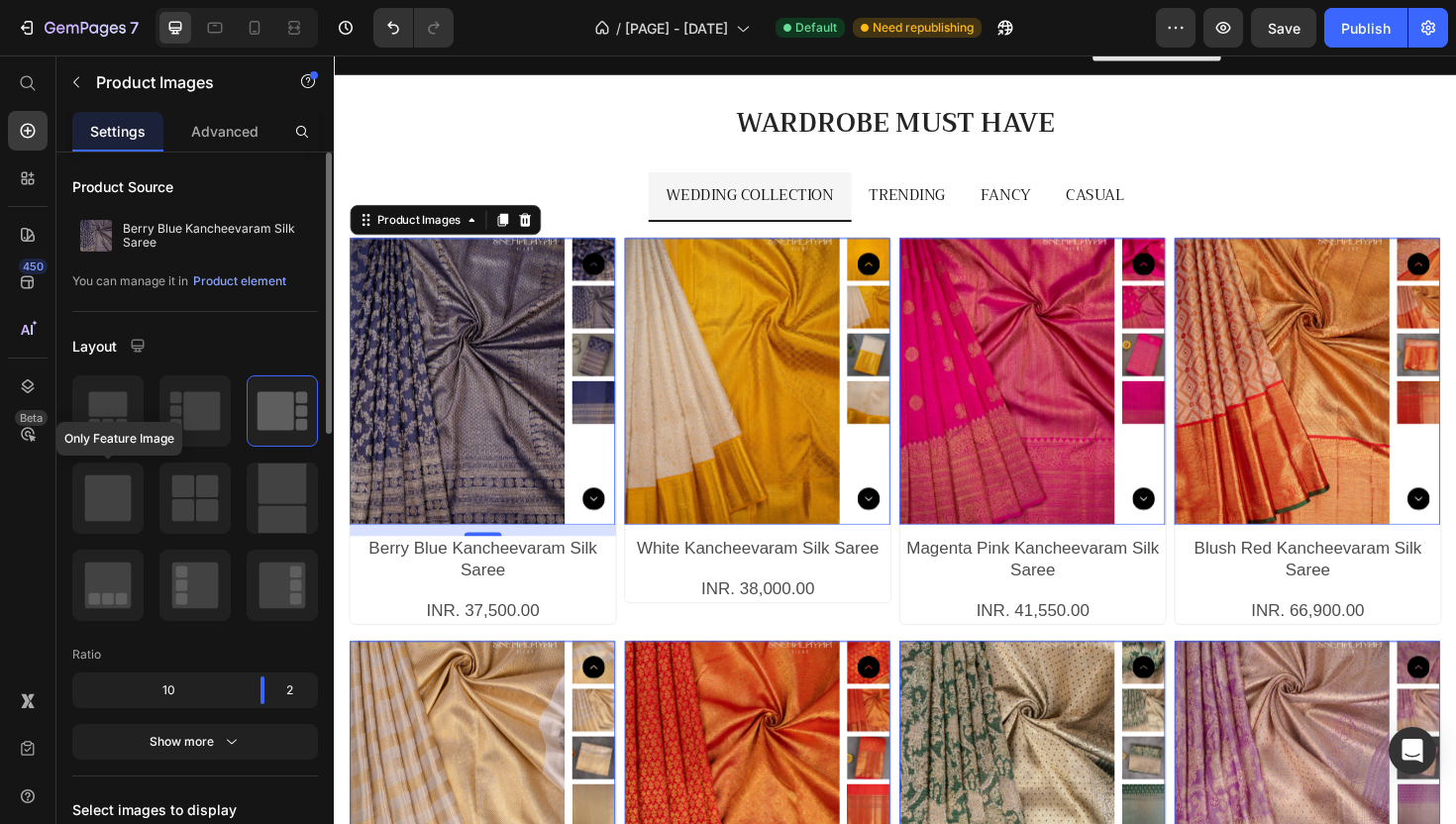 click 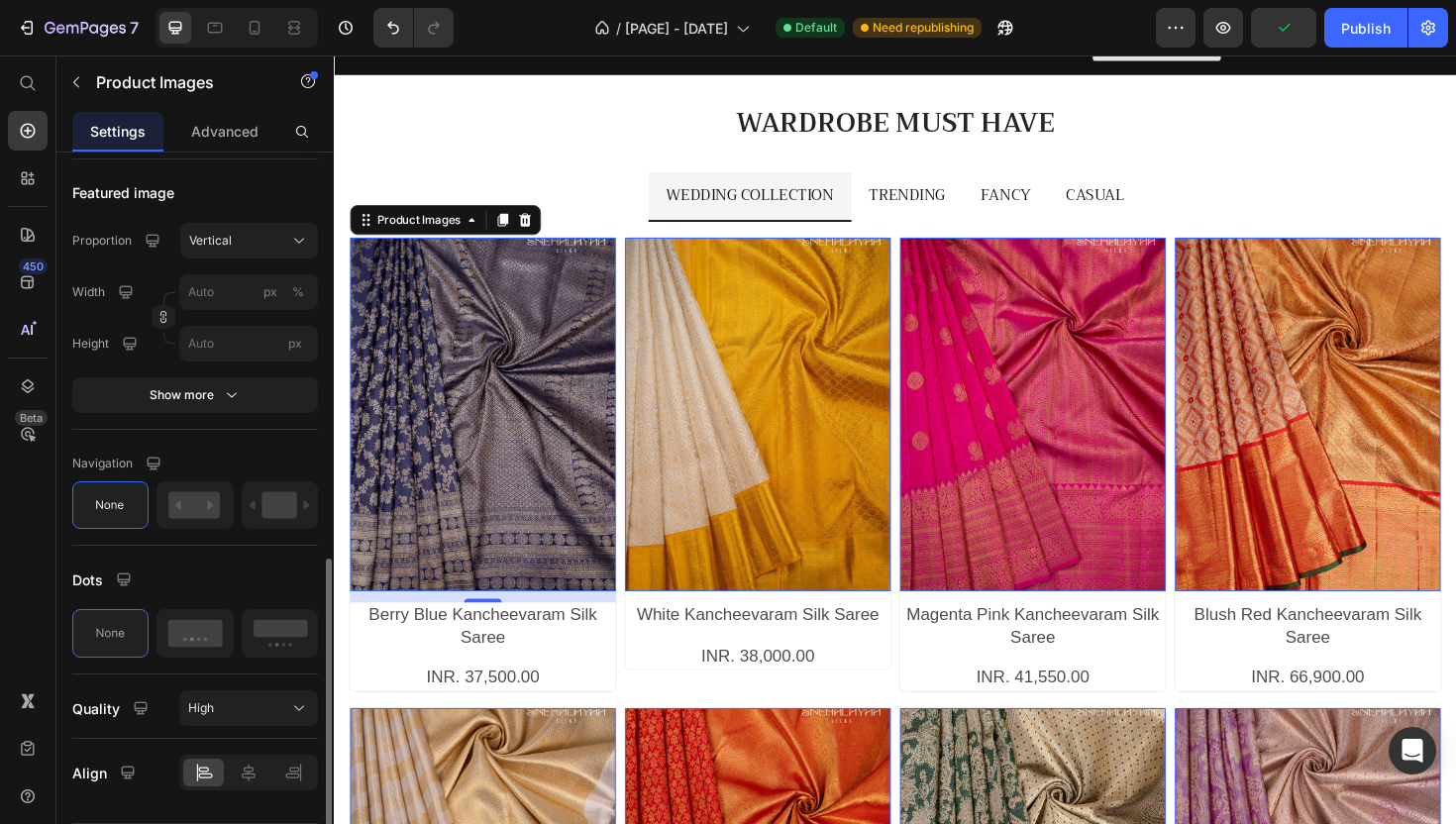 scroll, scrollTop: 702, scrollLeft: 0, axis: vertical 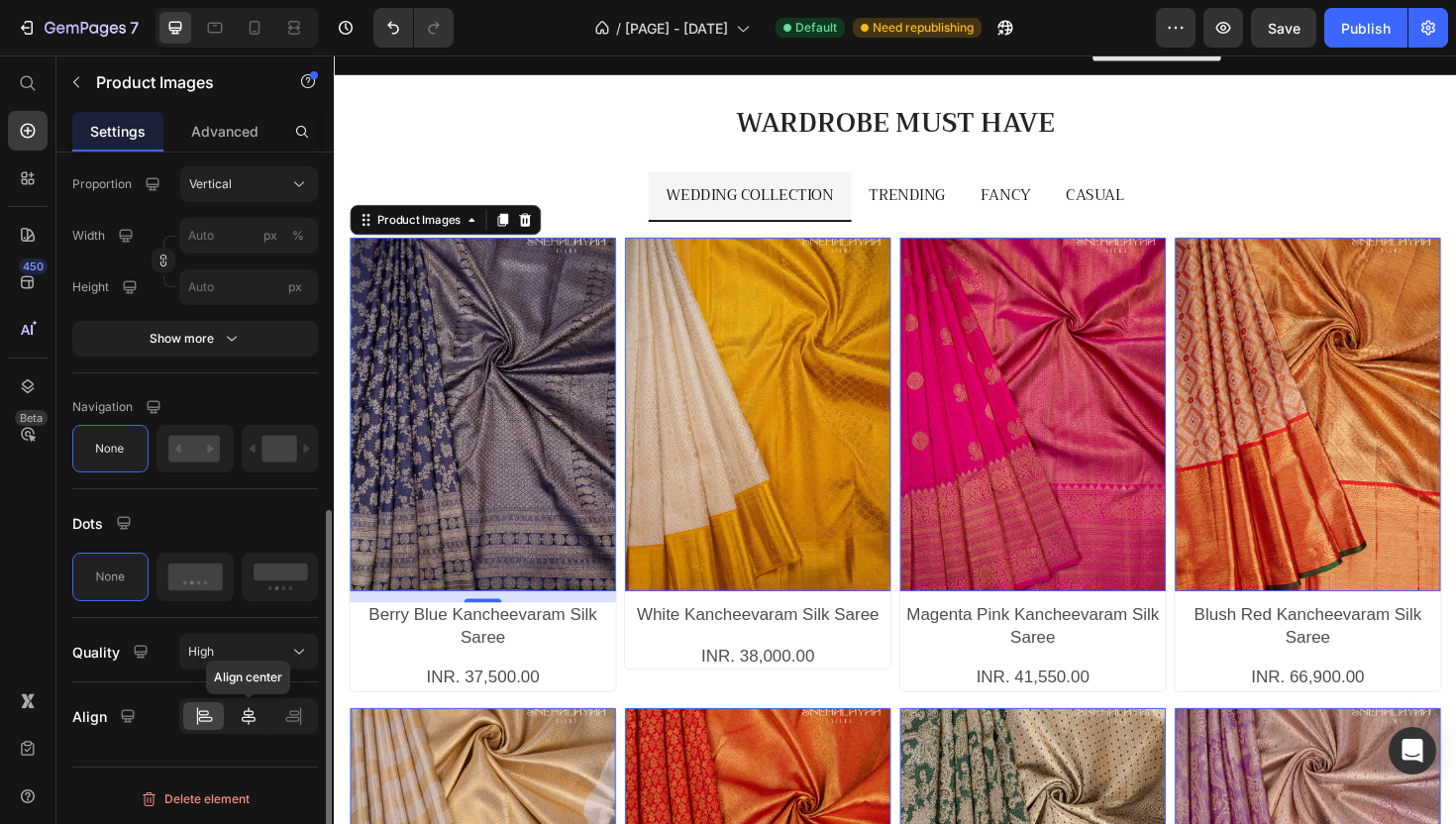 click 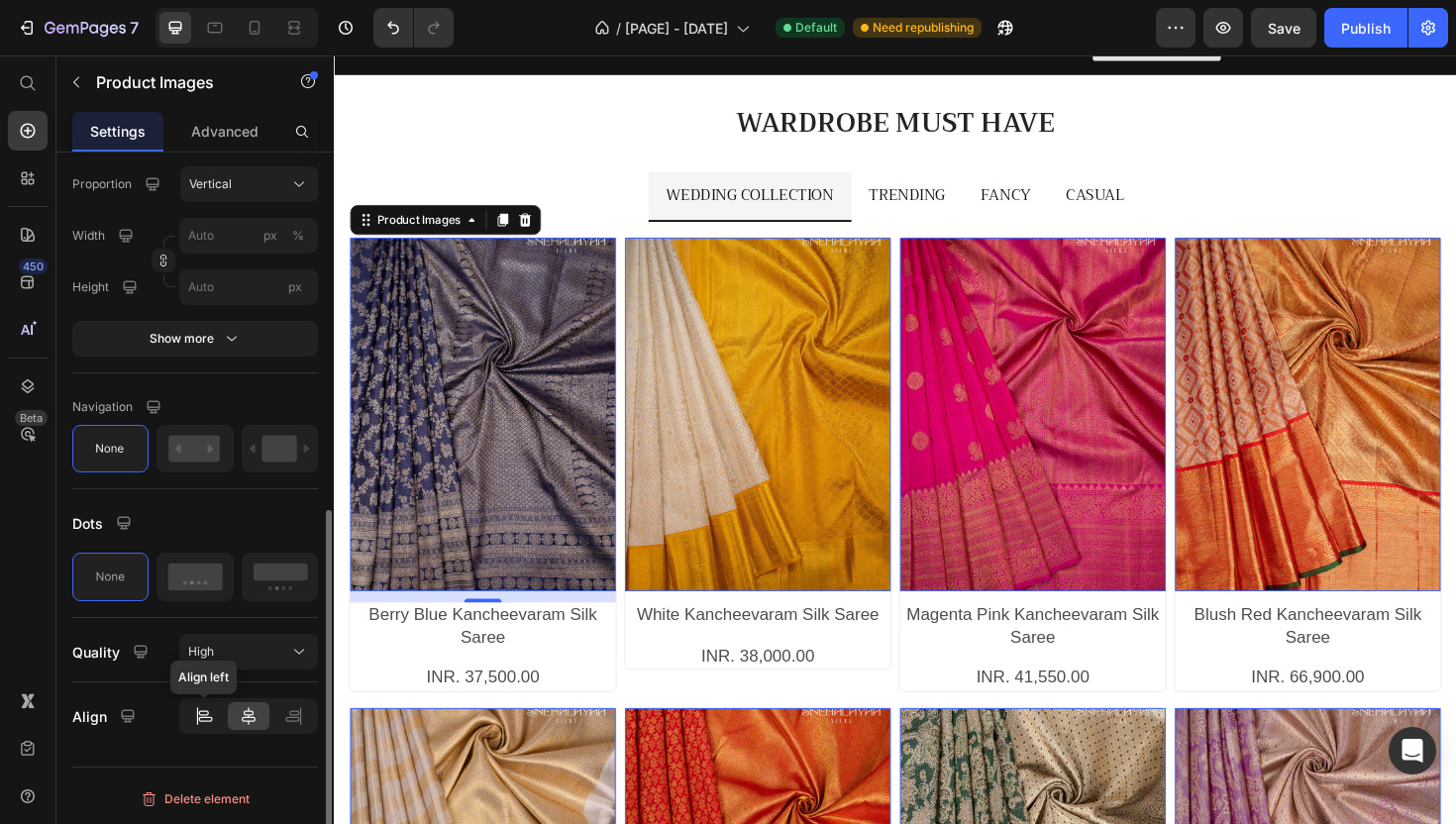 click 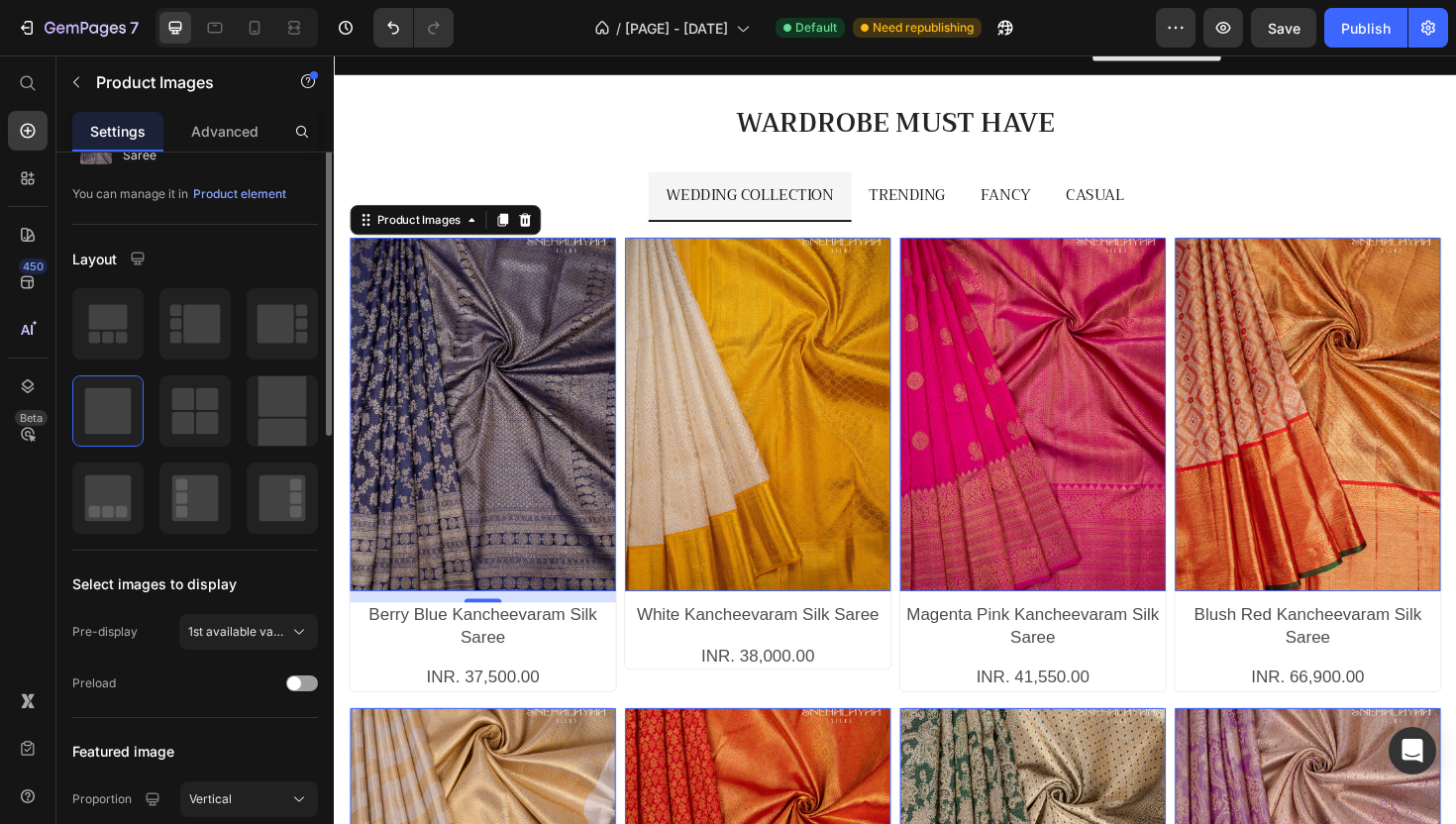 scroll, scrollTop: 0, scrollLeft: 0, axis: both 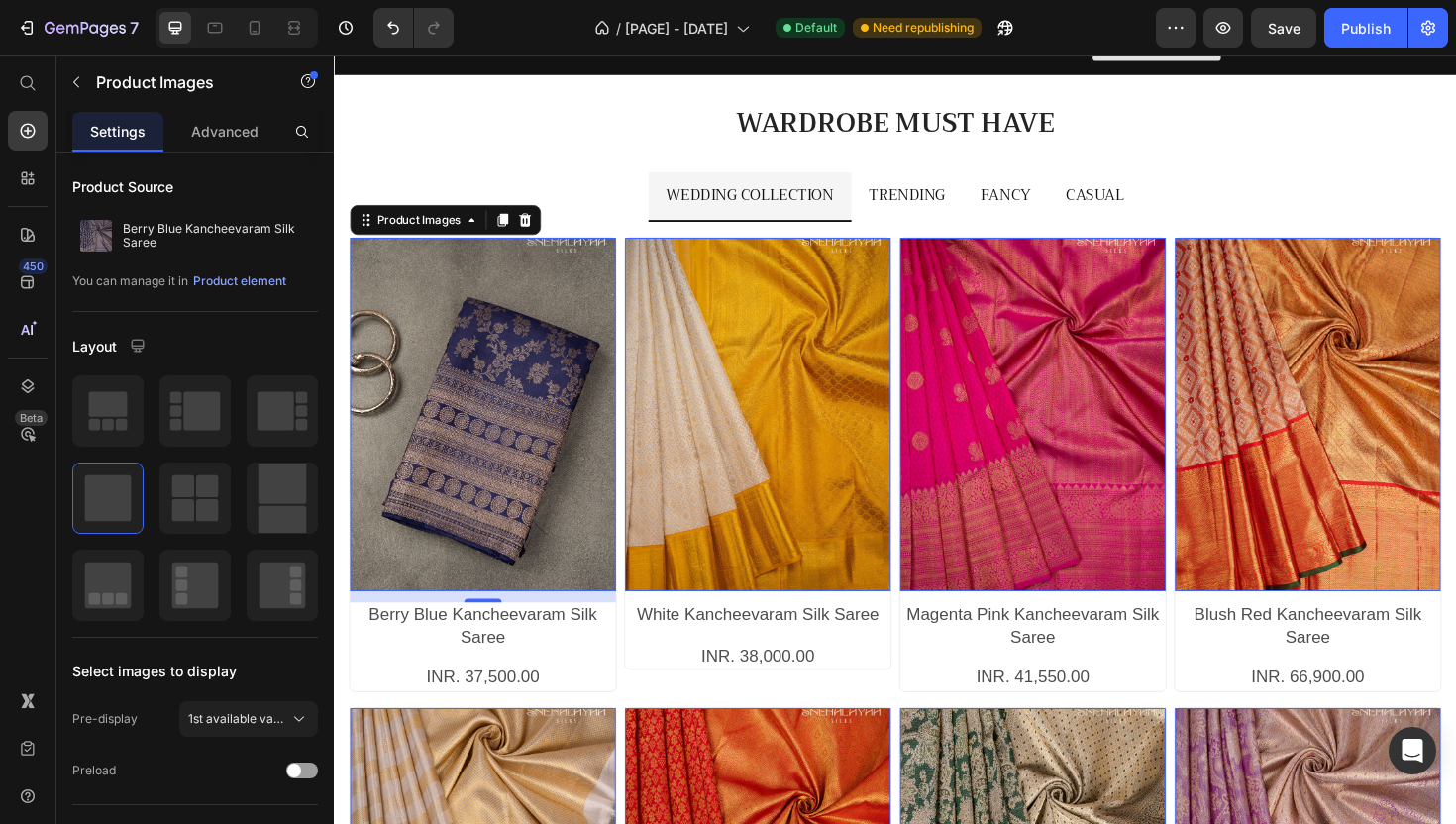 click at bounding box center [491, 436] 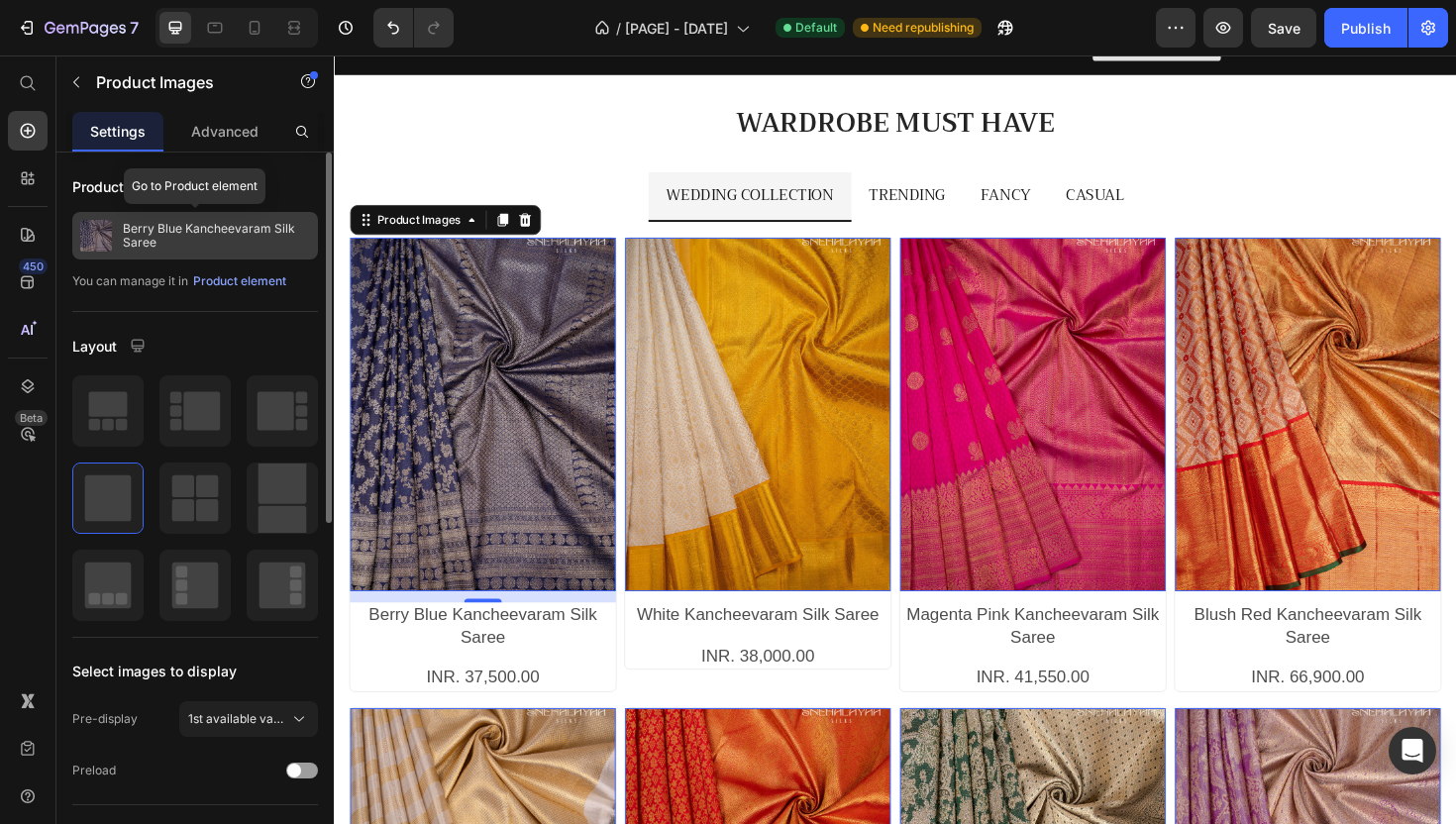 click on "Berry Blue Kancheevaram Silk Saree" at bounding box center [216, 236] 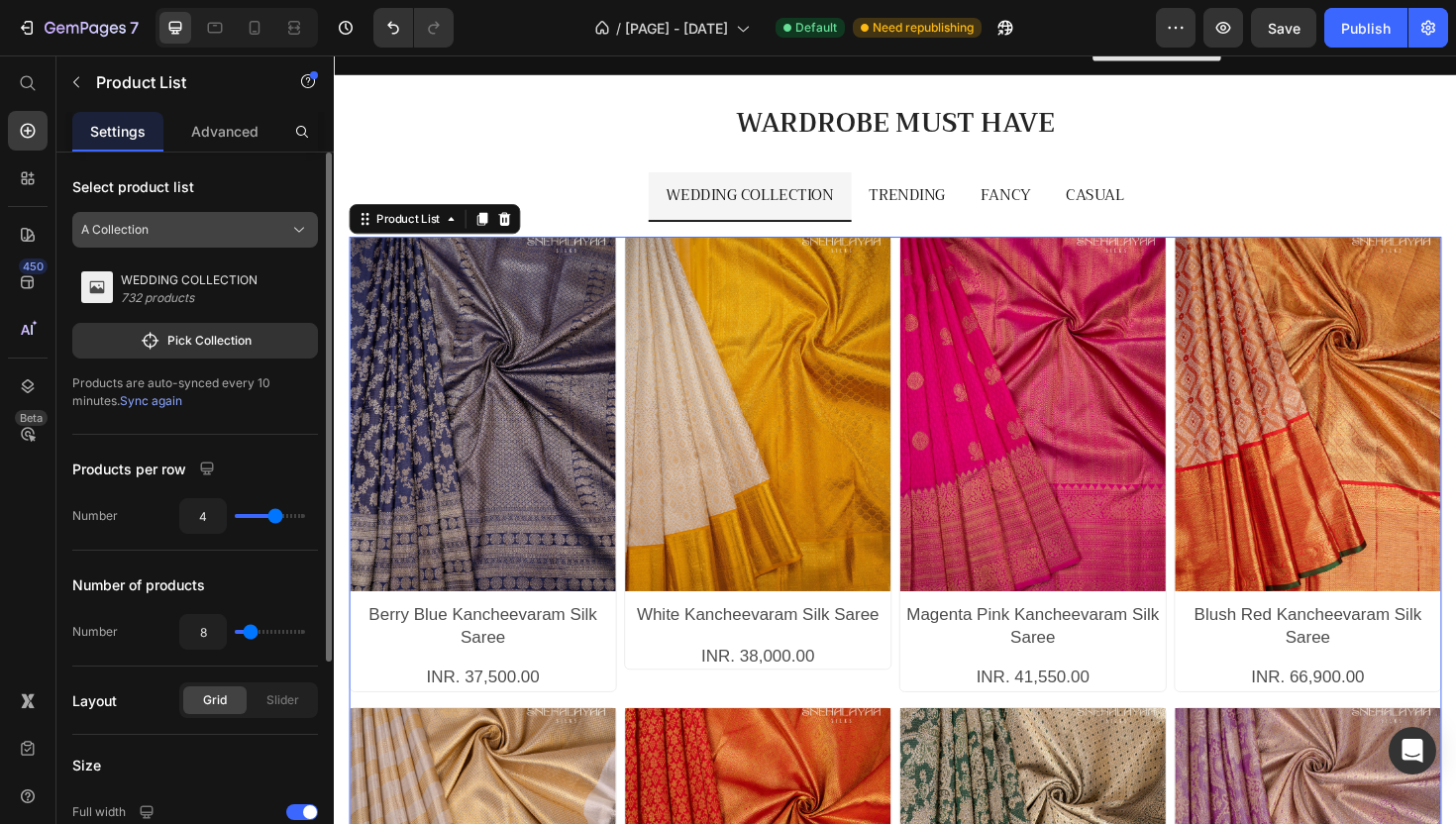 click on "A Collection" 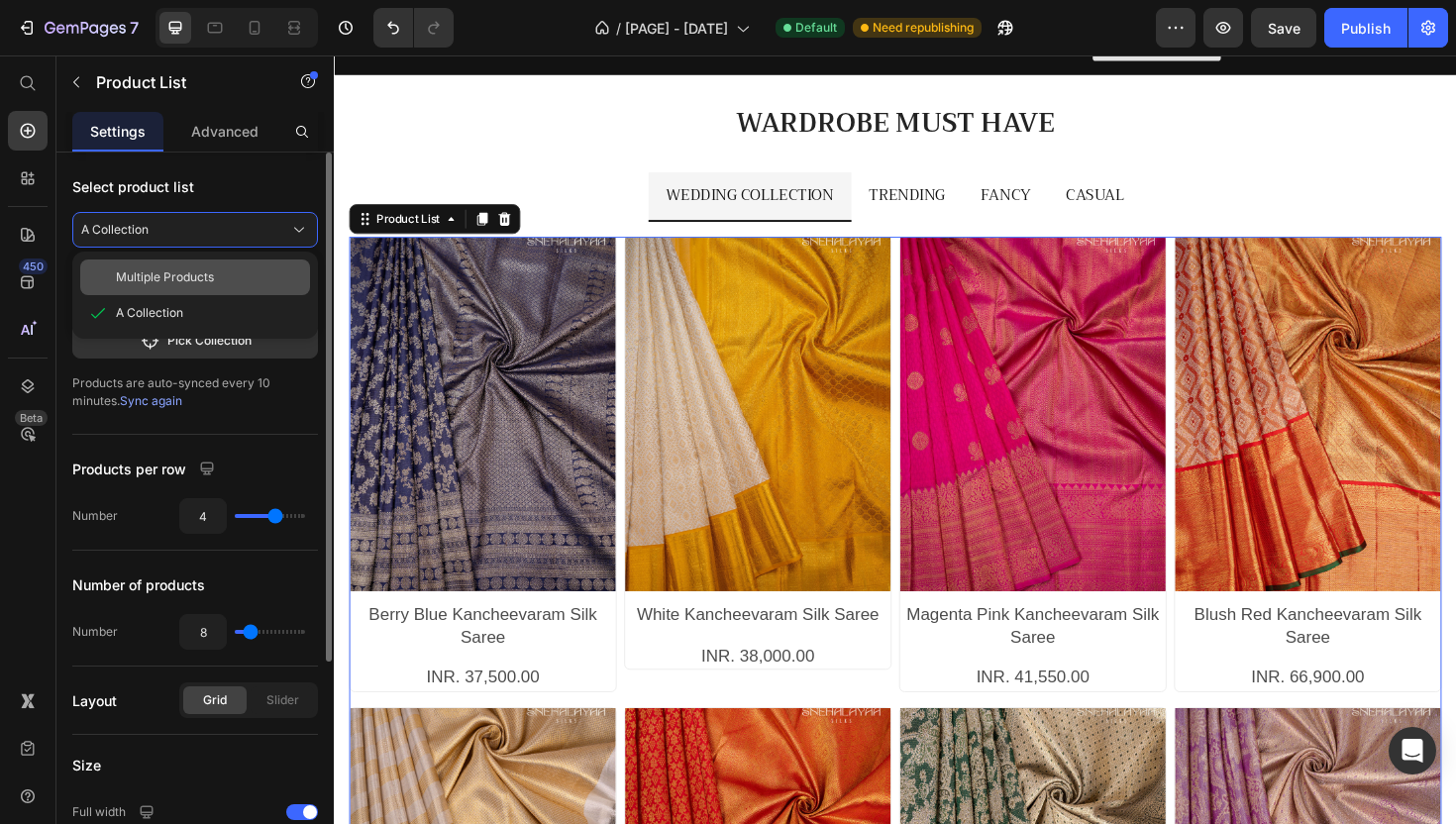 click on "Multiple Products" at bounding box center [209, 277] 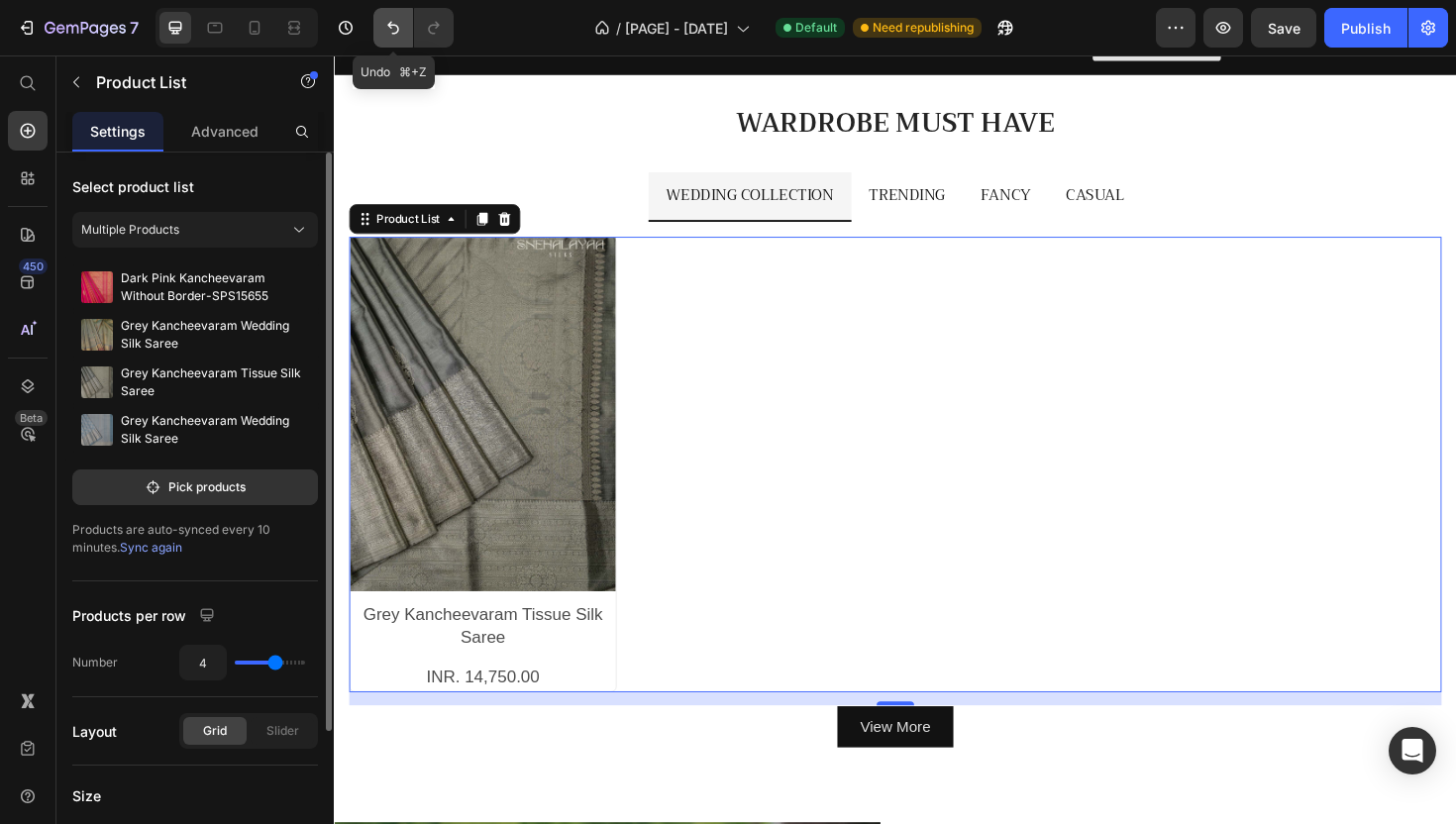 click 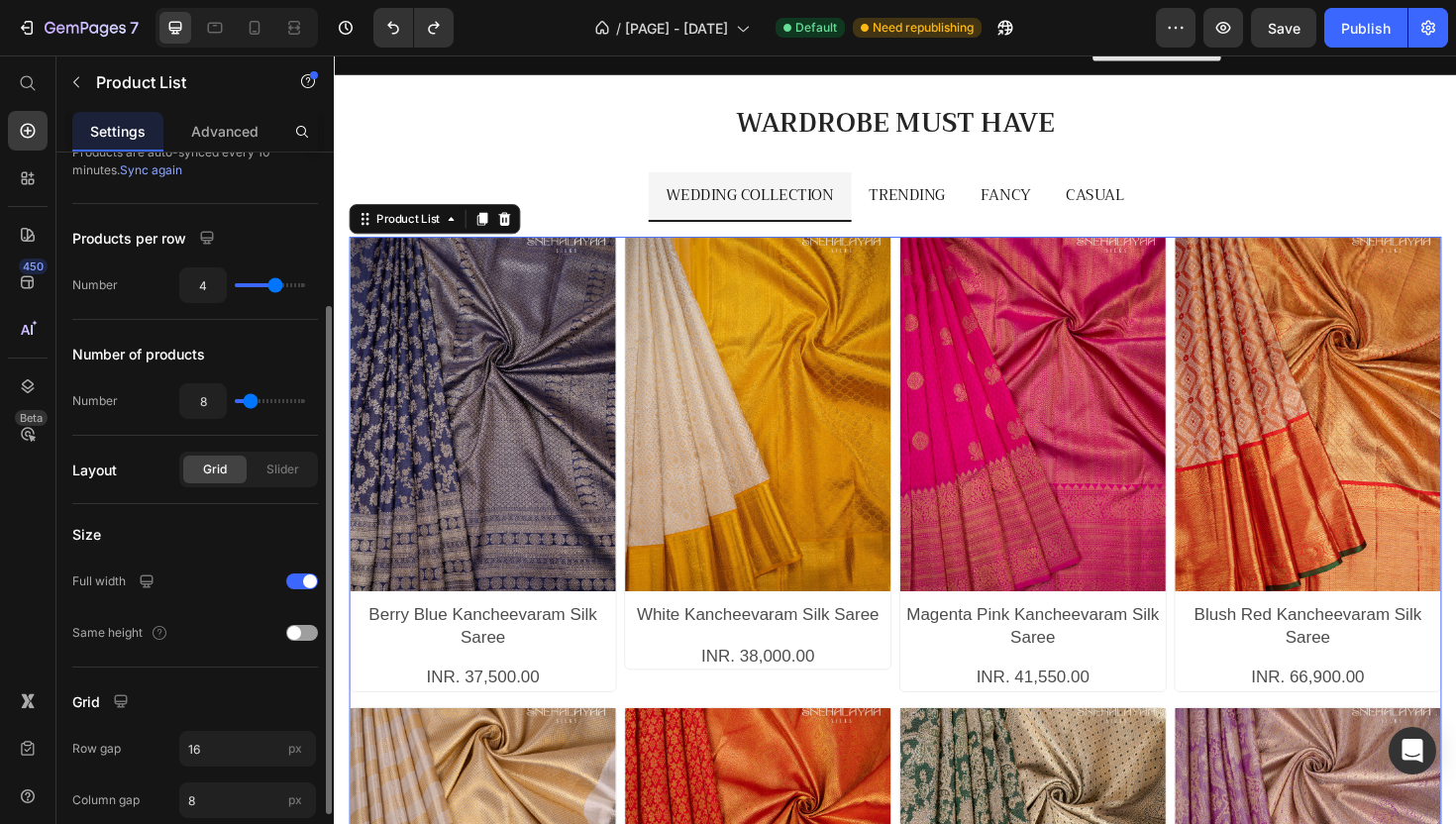 scroll, scrollTop: 234, scrollLeft: 0, axis: vertical 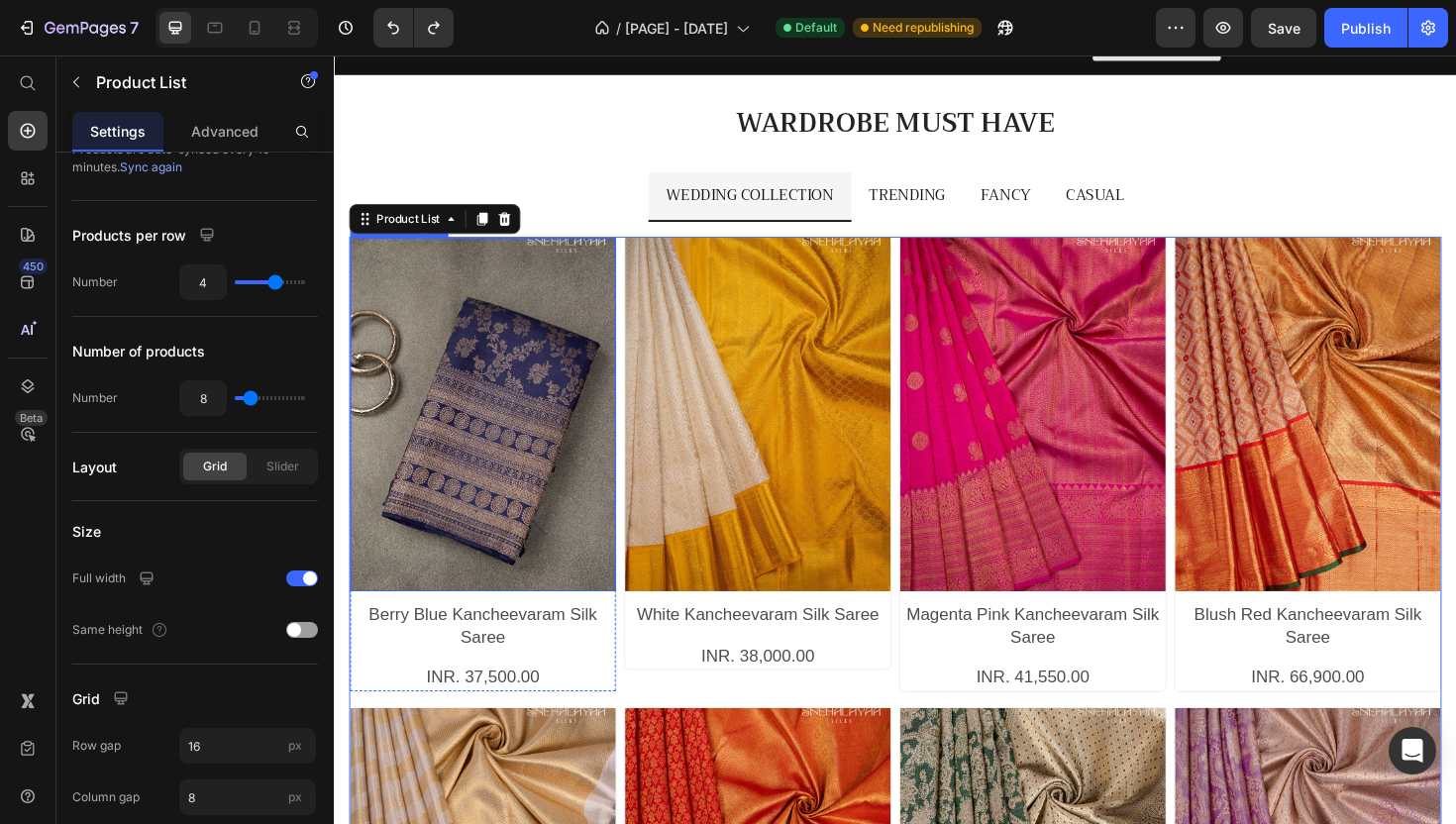 click at bounding box center (491, 436) 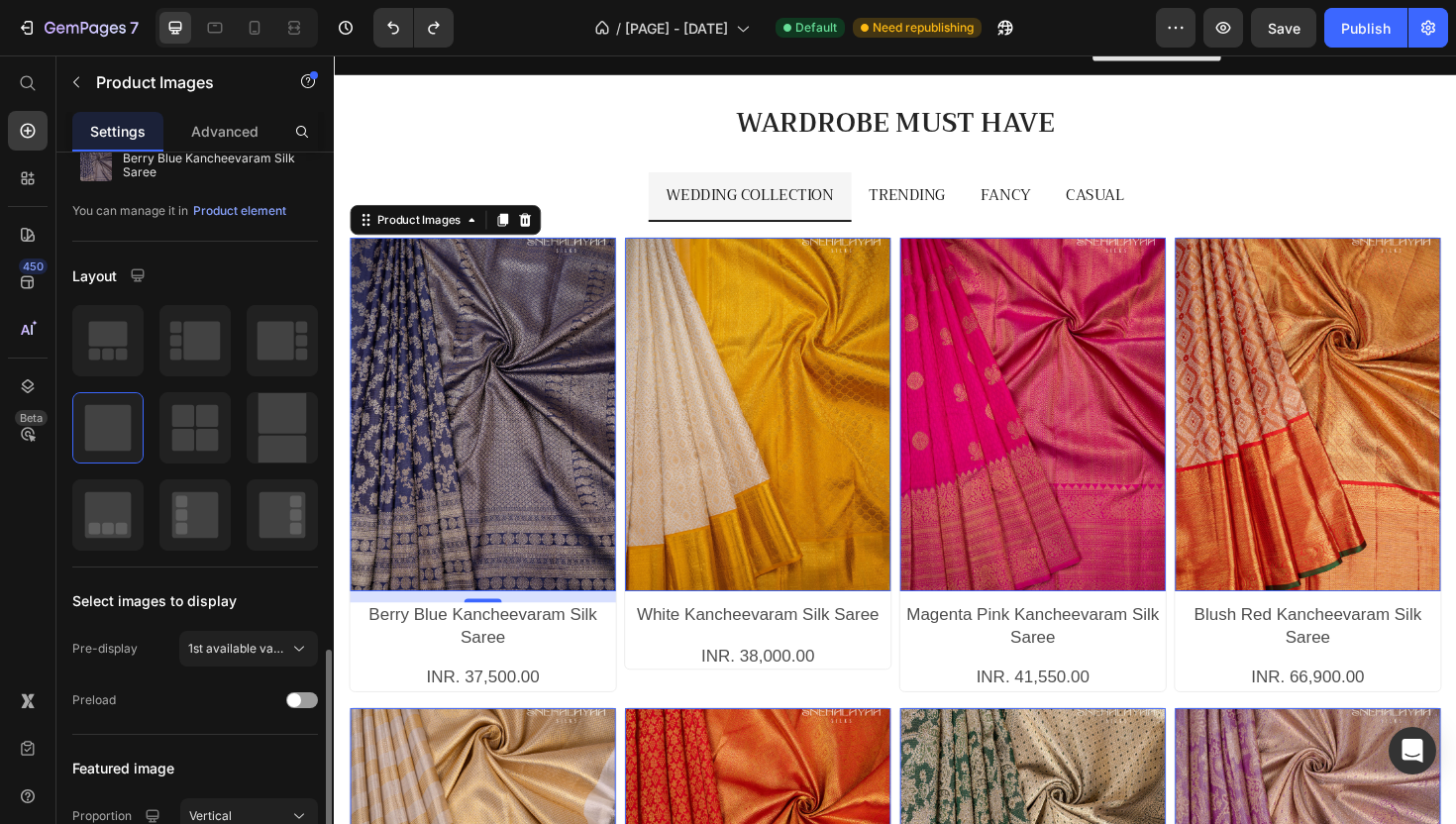 scroll, scrollTop: 0, scrollLeft: 0, axis: both 